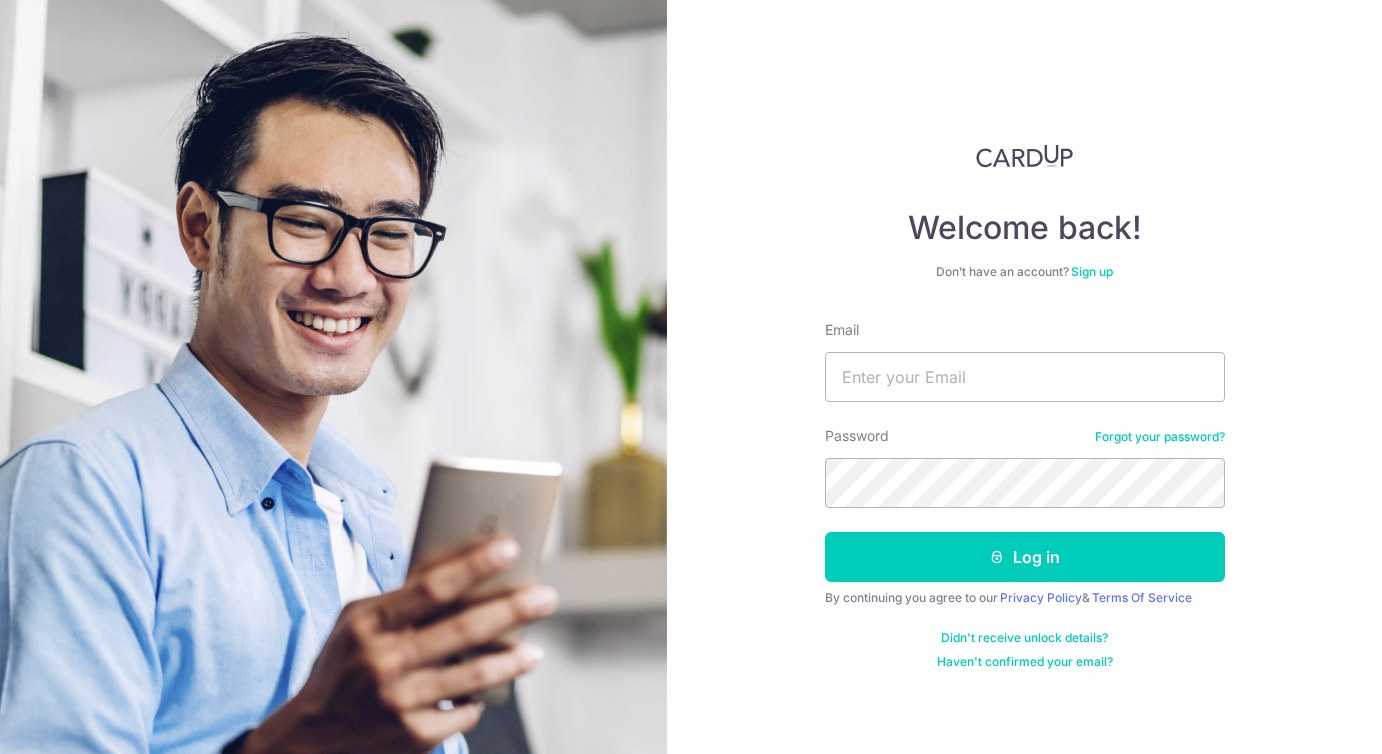 scroll, scrollTop: 0, scrollLeft: 0, axis: both 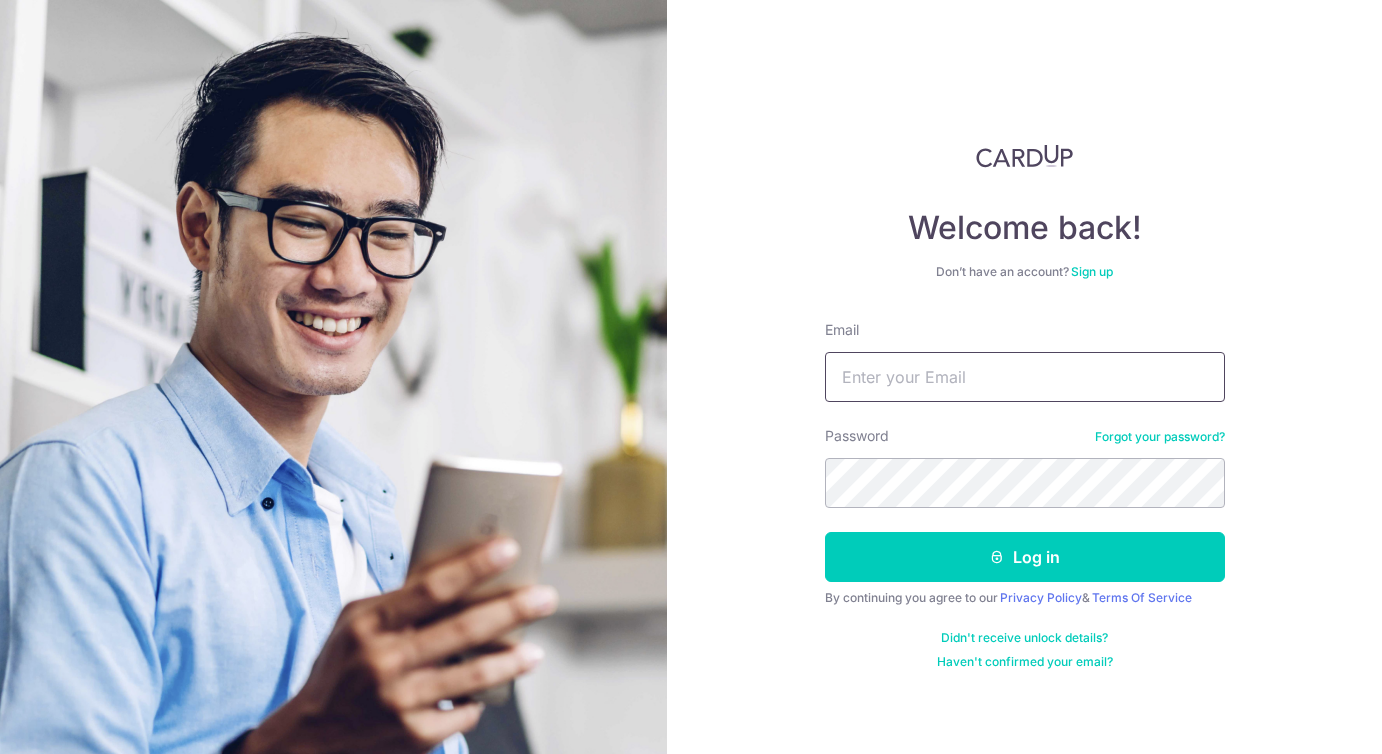 click on "Email" at bounding box center [1025, 377] 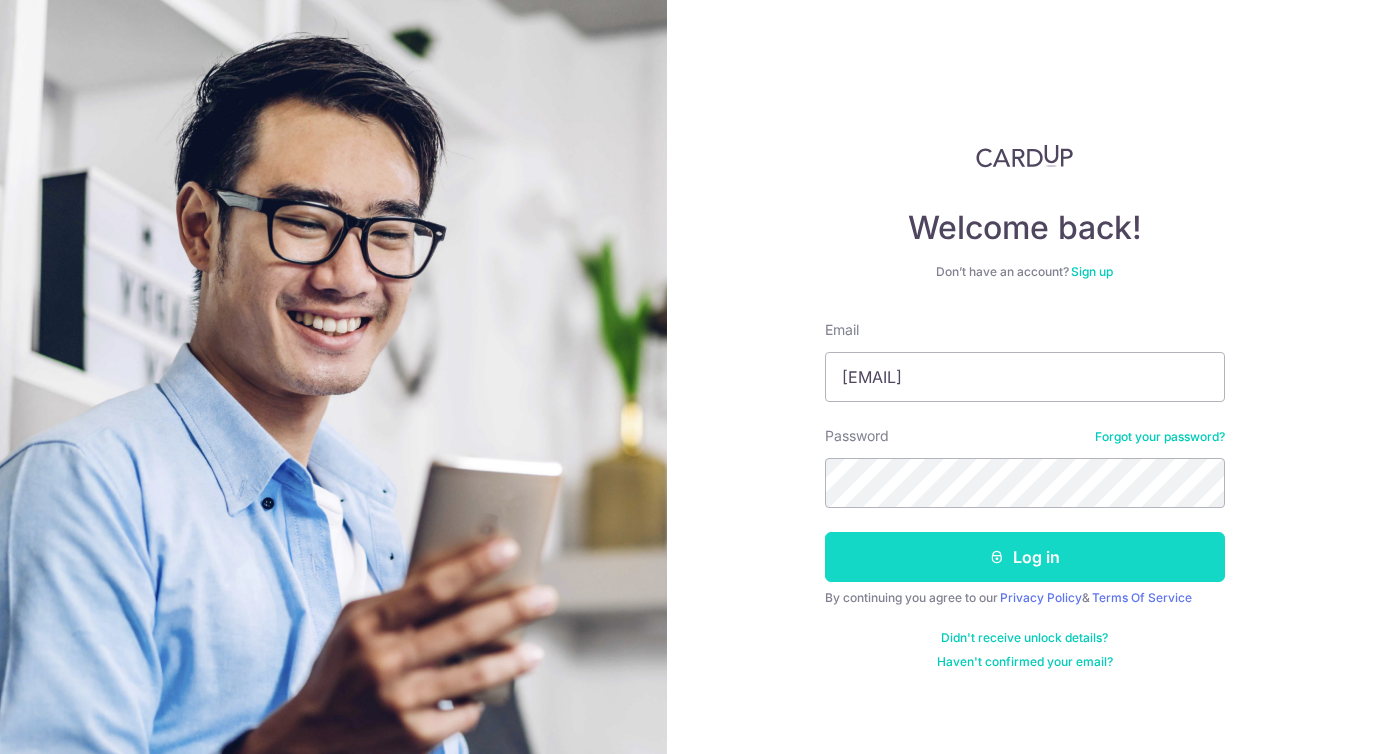 click on "Log in" at bounding box center (1025, 557) 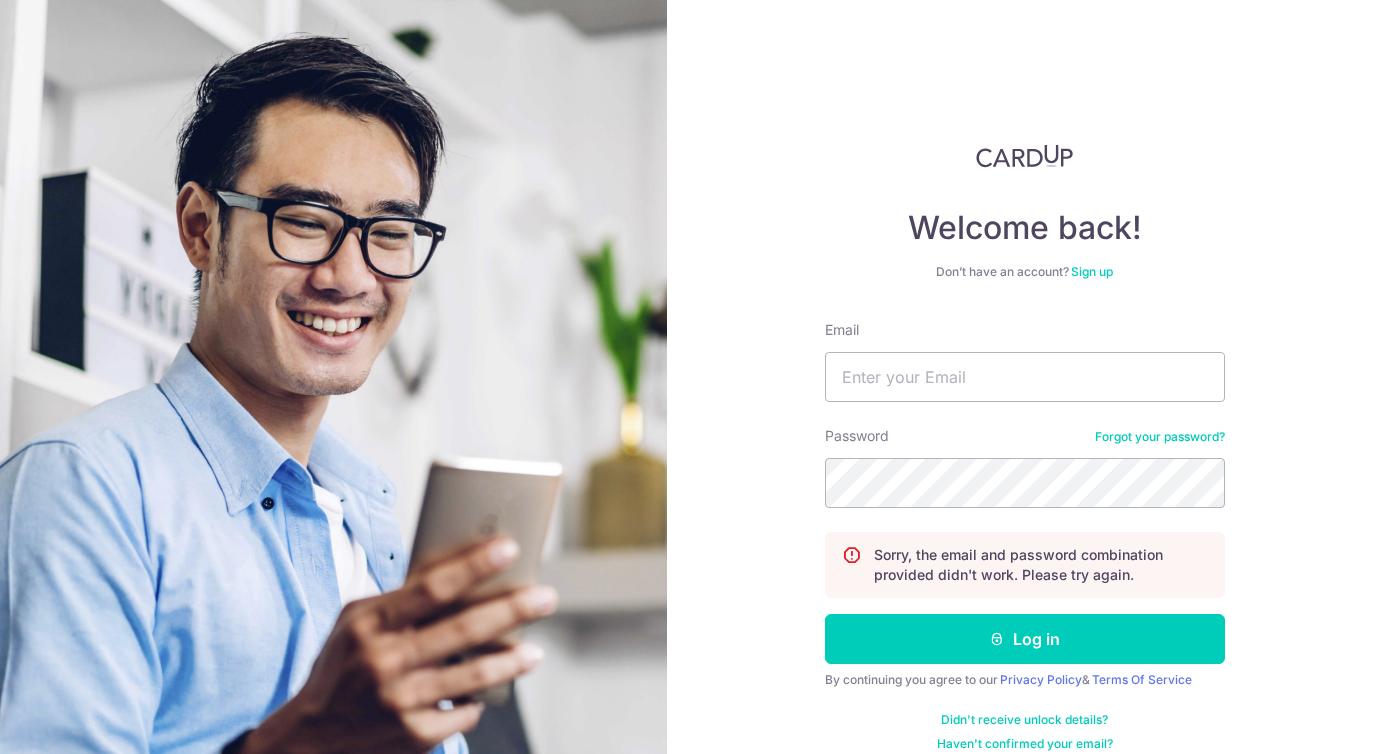 scroll, scrollTop: 0, scrollLeft: 0, axis: both 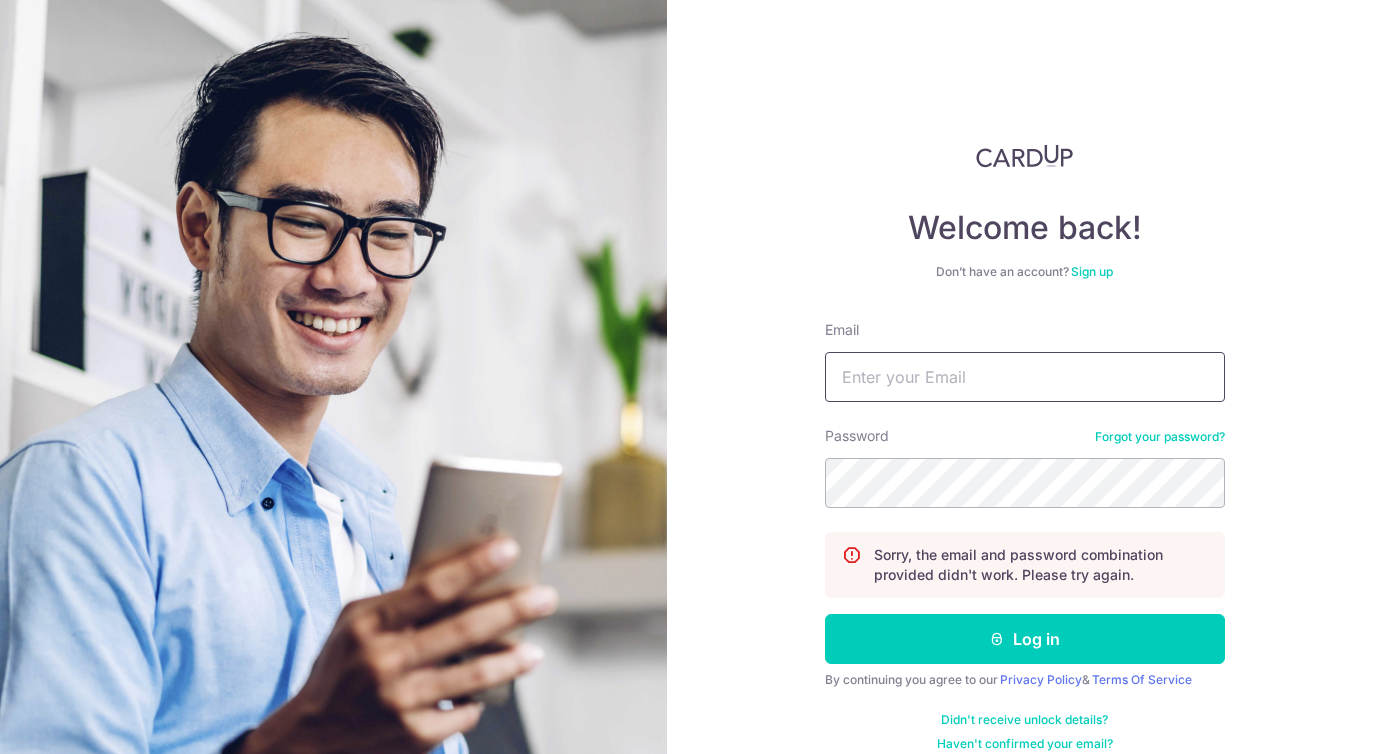 click on "Email" at bounding box center (1025, 377) 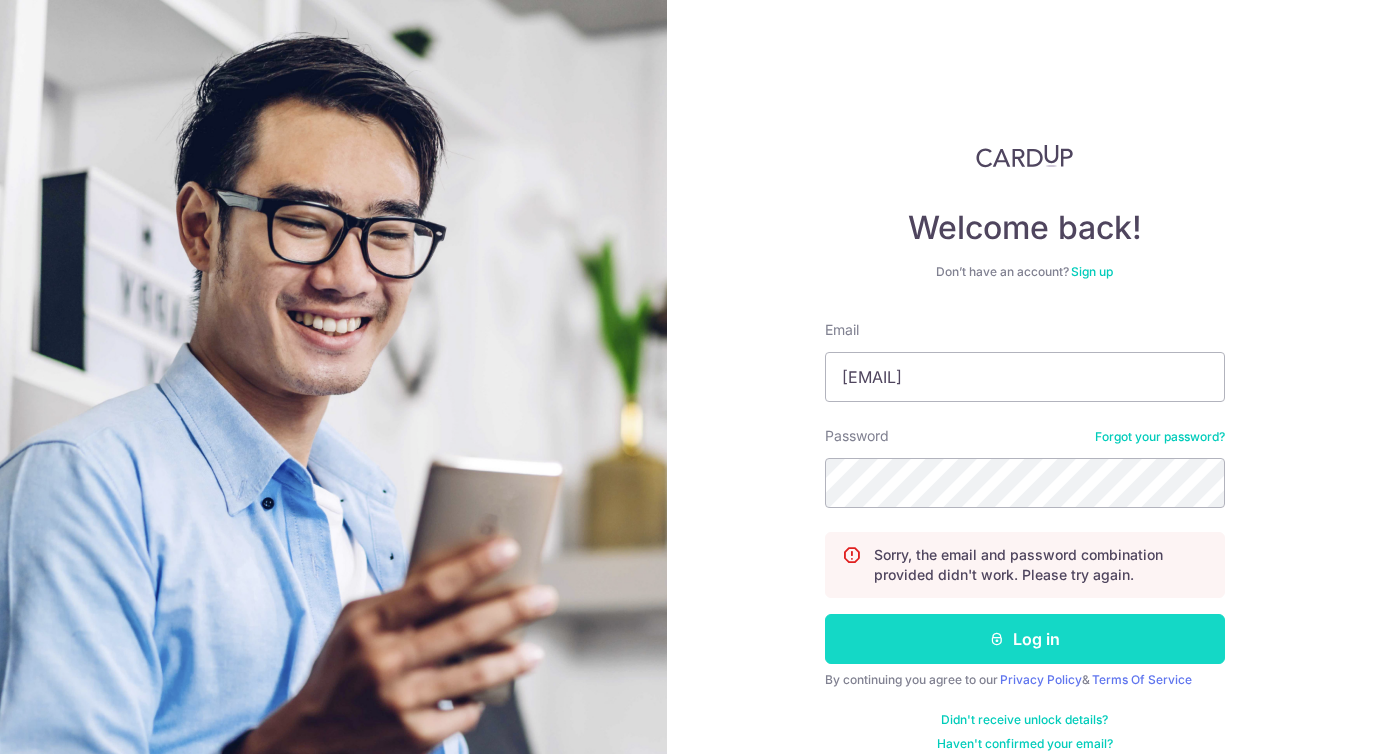 click on "Log in" at bounding box center (1025, 639) 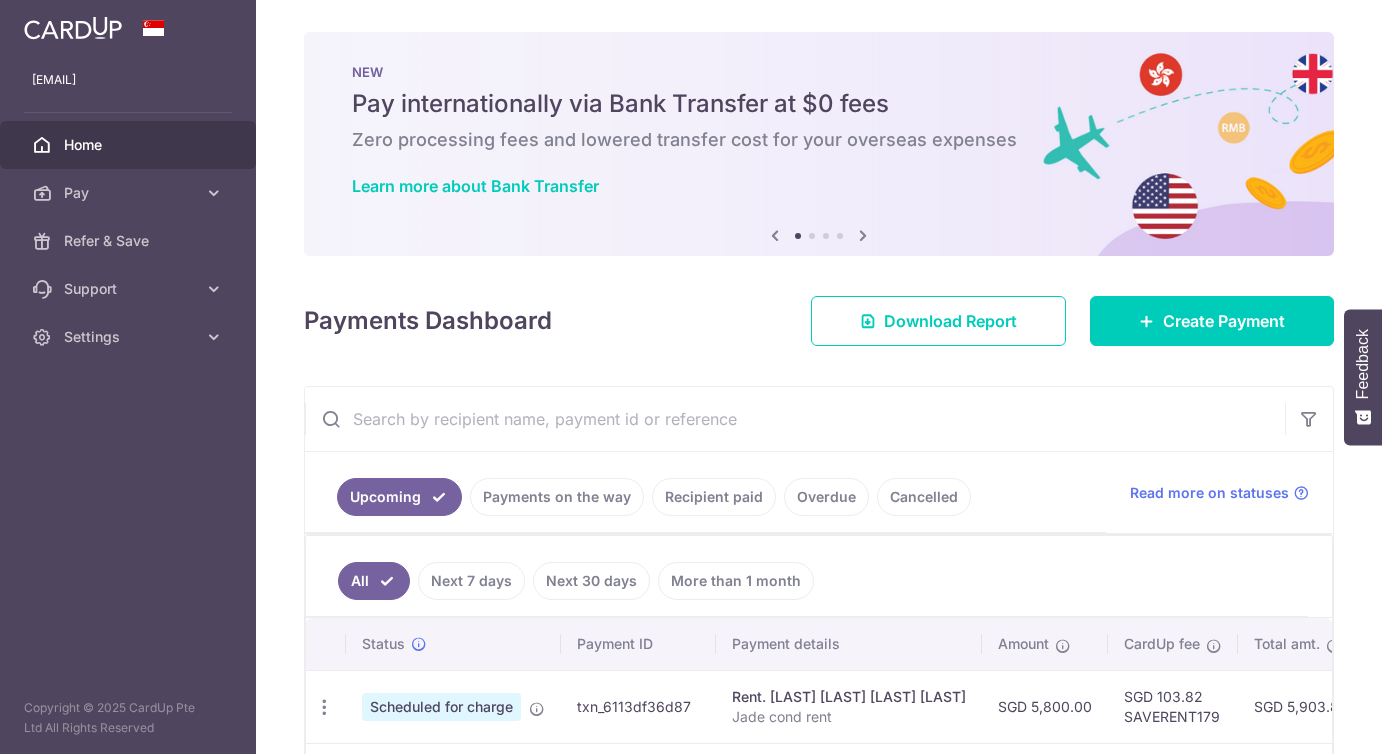 scroll, scrollTop: 0, scrollLeft: 0, axis: both 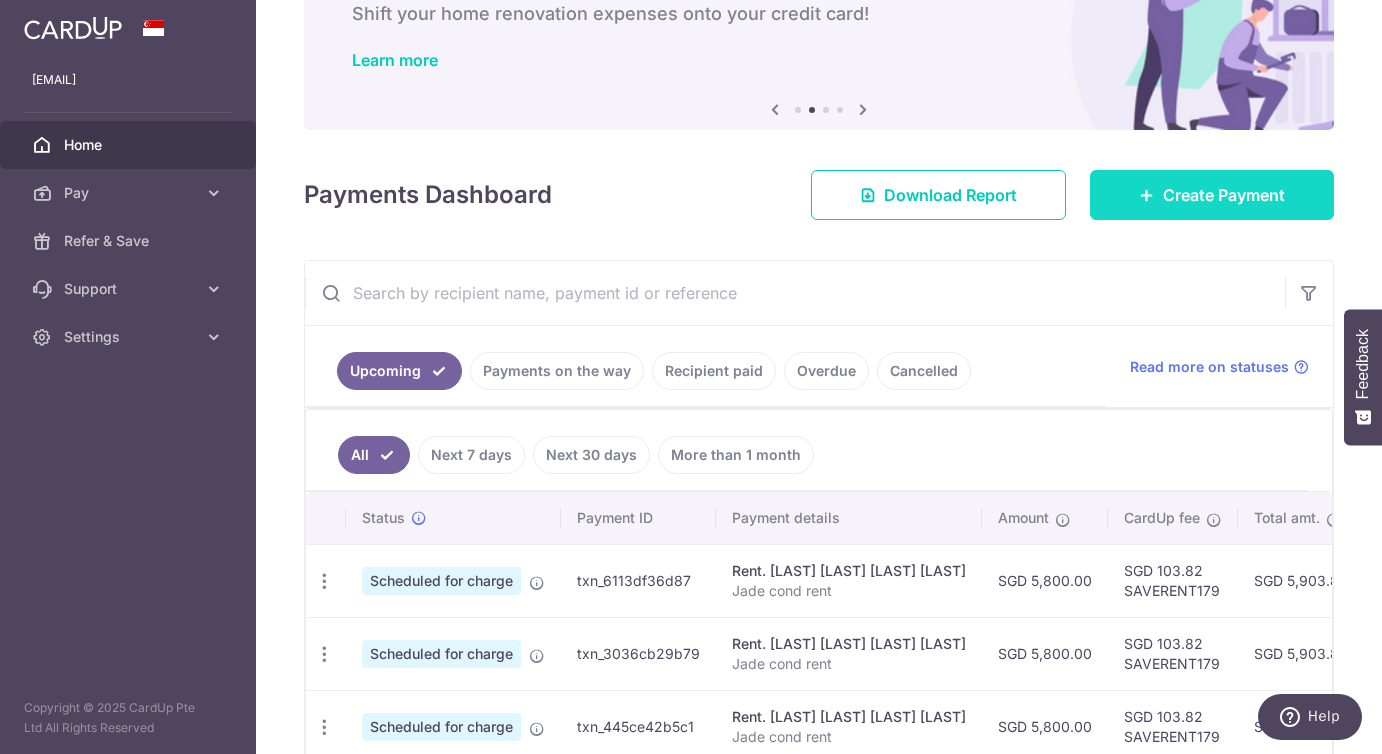 click on "Create Payment" at bounding box center (1224, 195) 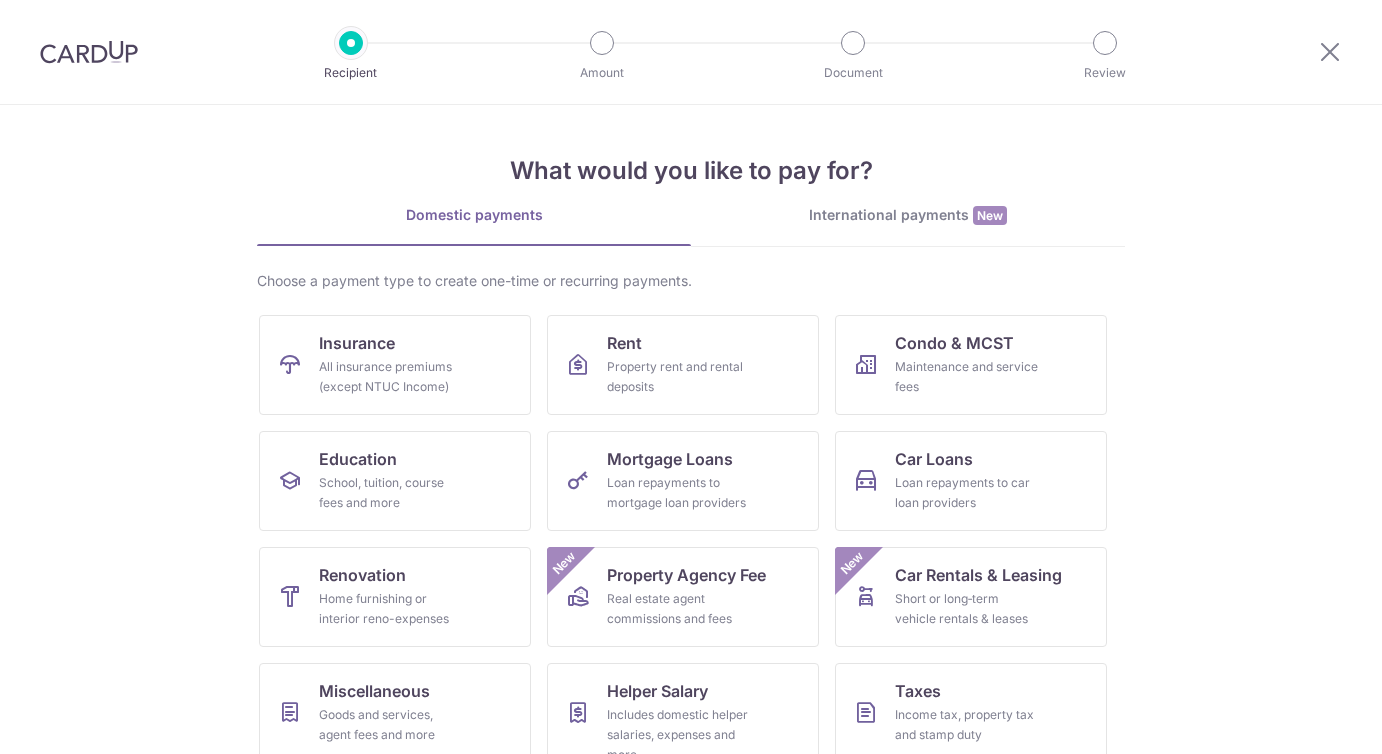 scroll, scrollTop: 0, scrollLeft: 0, axis: both 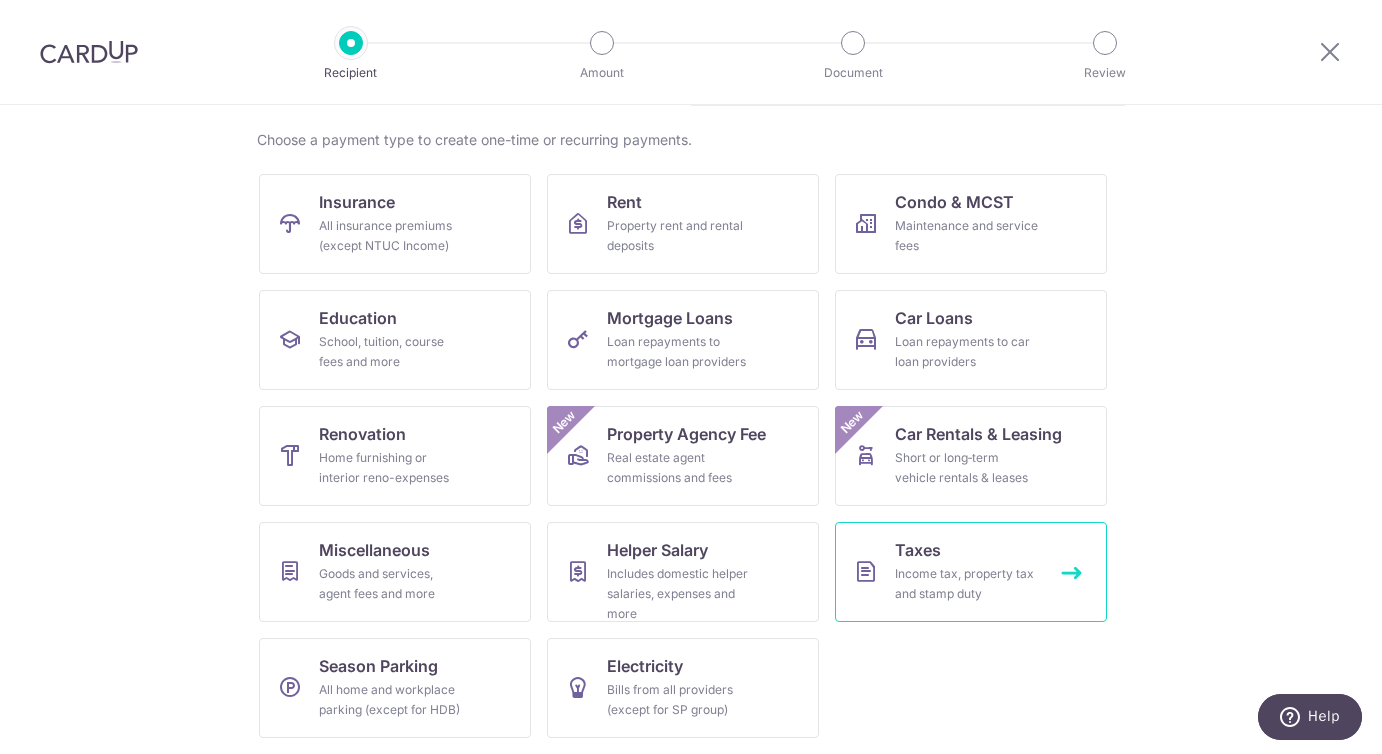 click on "Taxes" at bounding box center (918, 550) 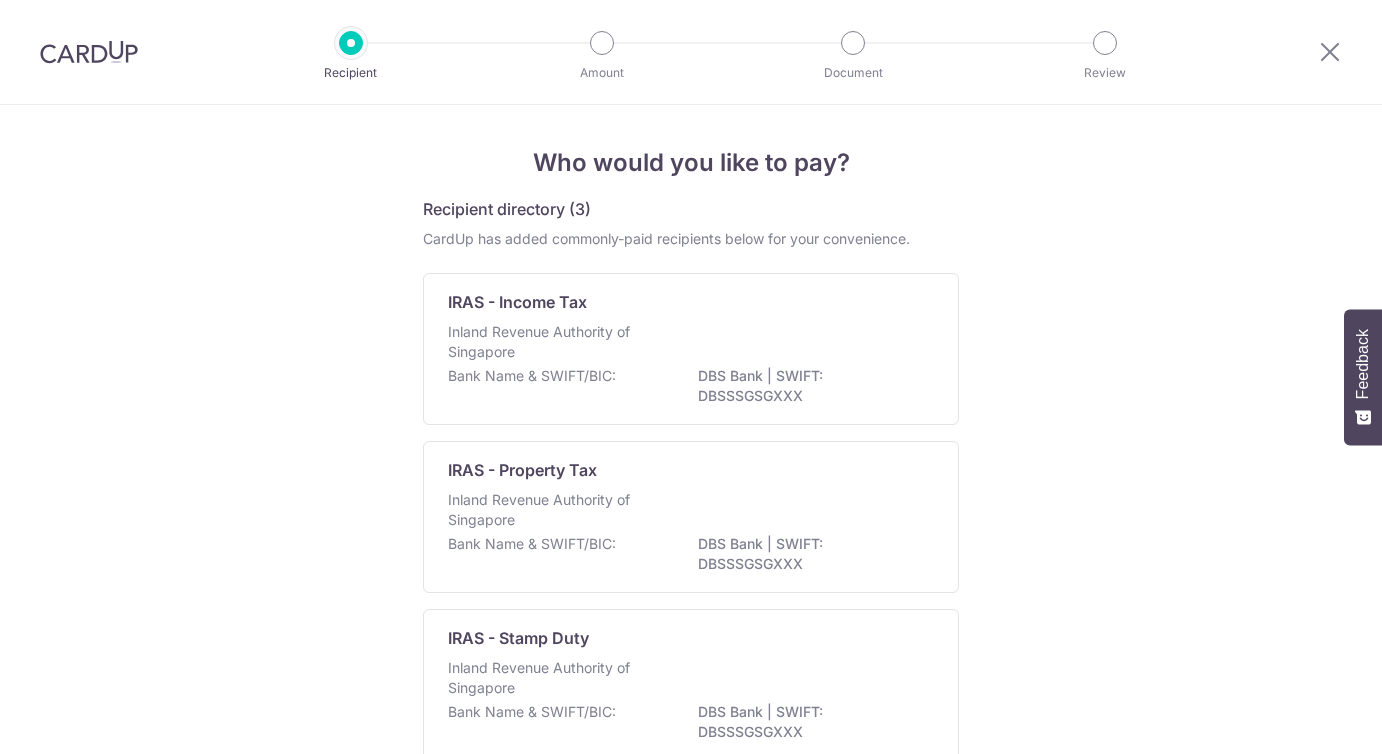 scroll, scrollTop: 0, scrollLeft: 0, axis: both 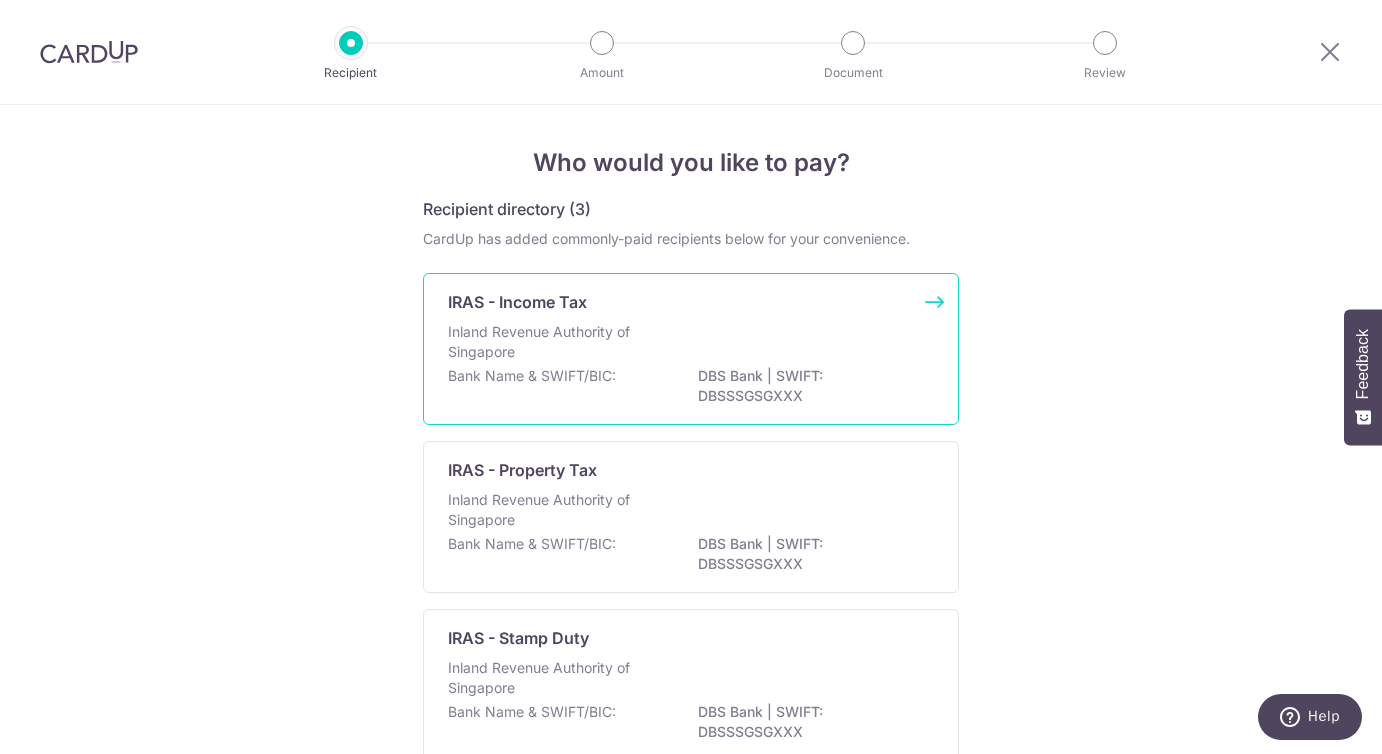 click on "Inland Revenue Authority of Singapore" at bounding box center (691, 344) 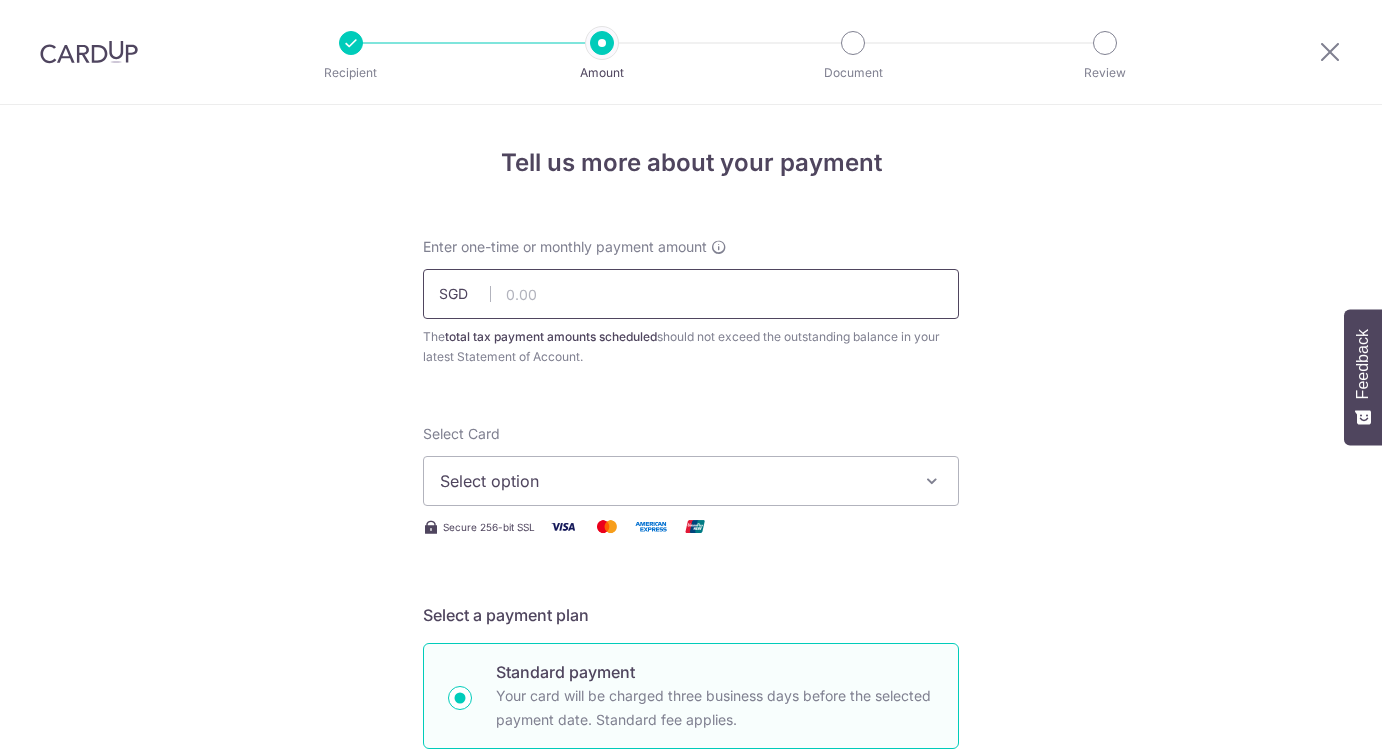 scroll, scrollTop: 0, scrollLeft: 0, axis: both 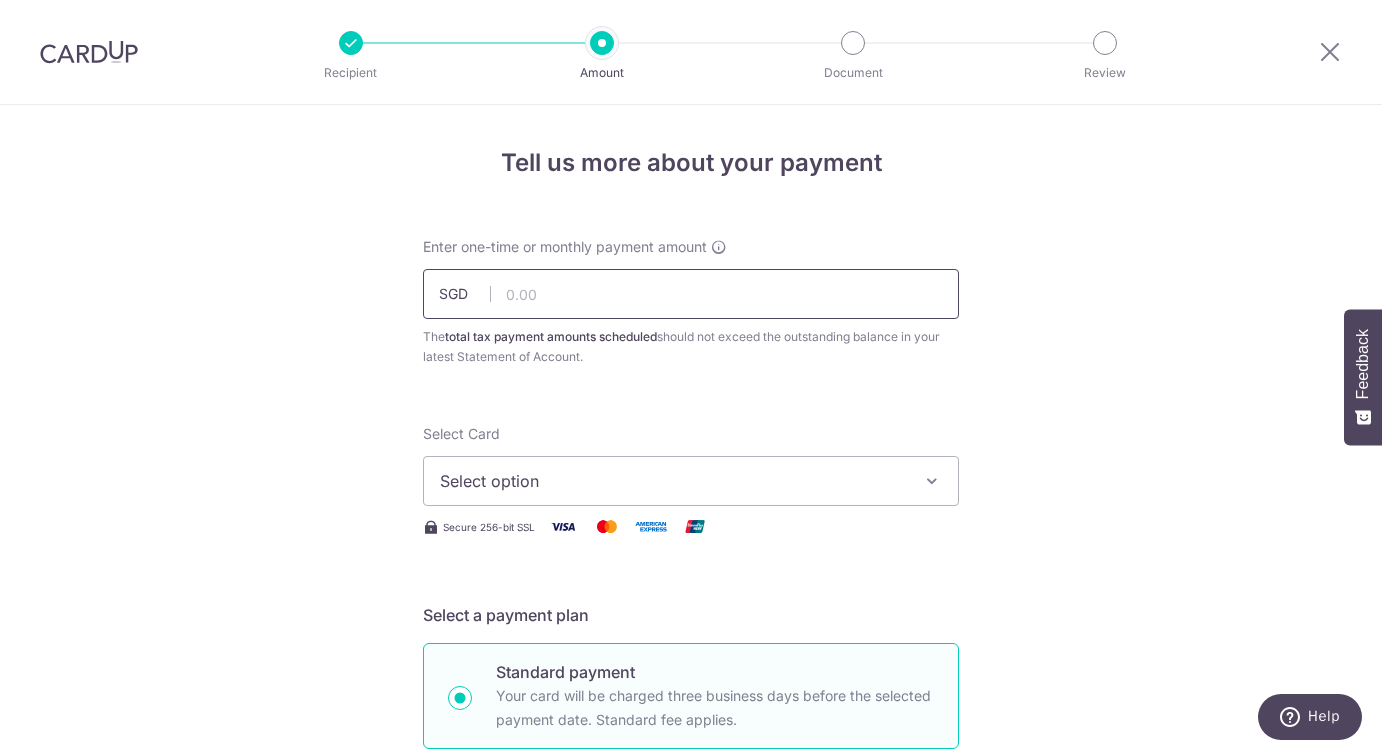 click at bounding box center [691, 294] 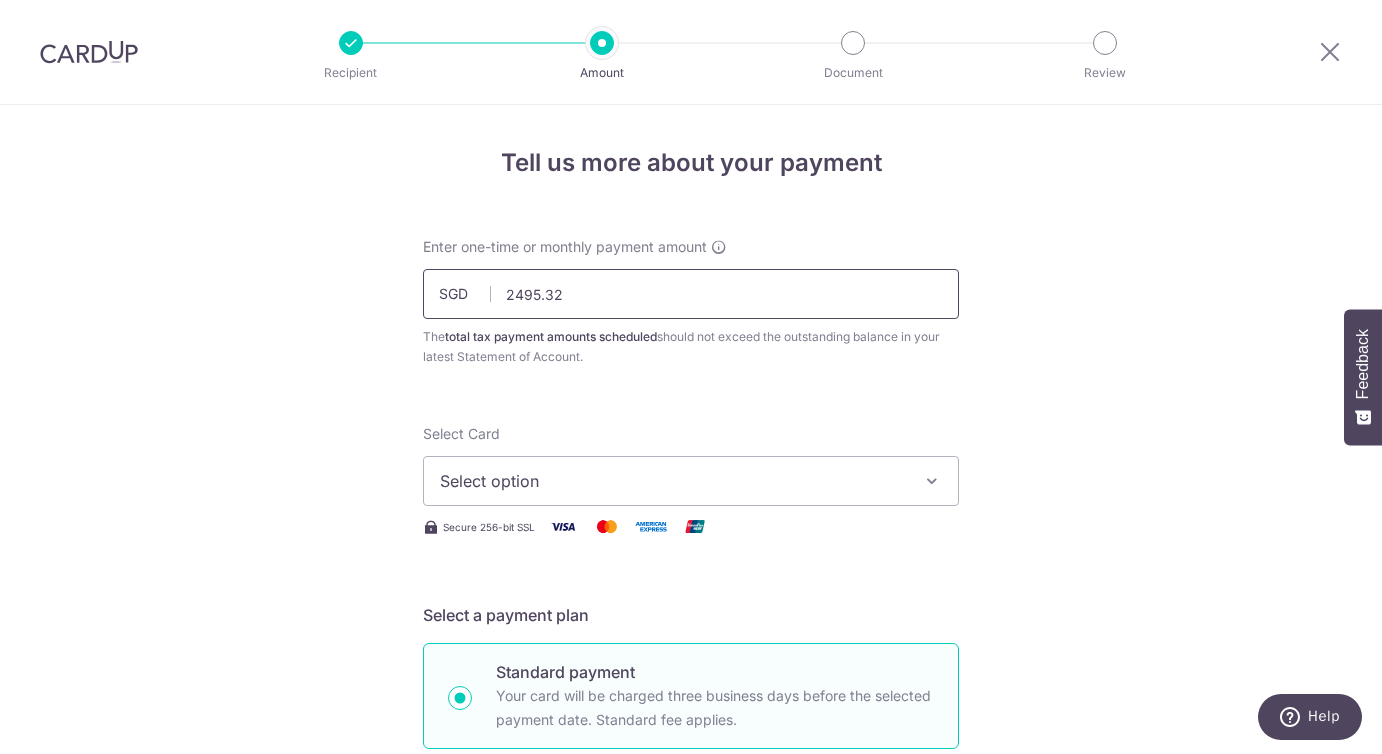 click on "2495.32" at bounding box center [691, 294] 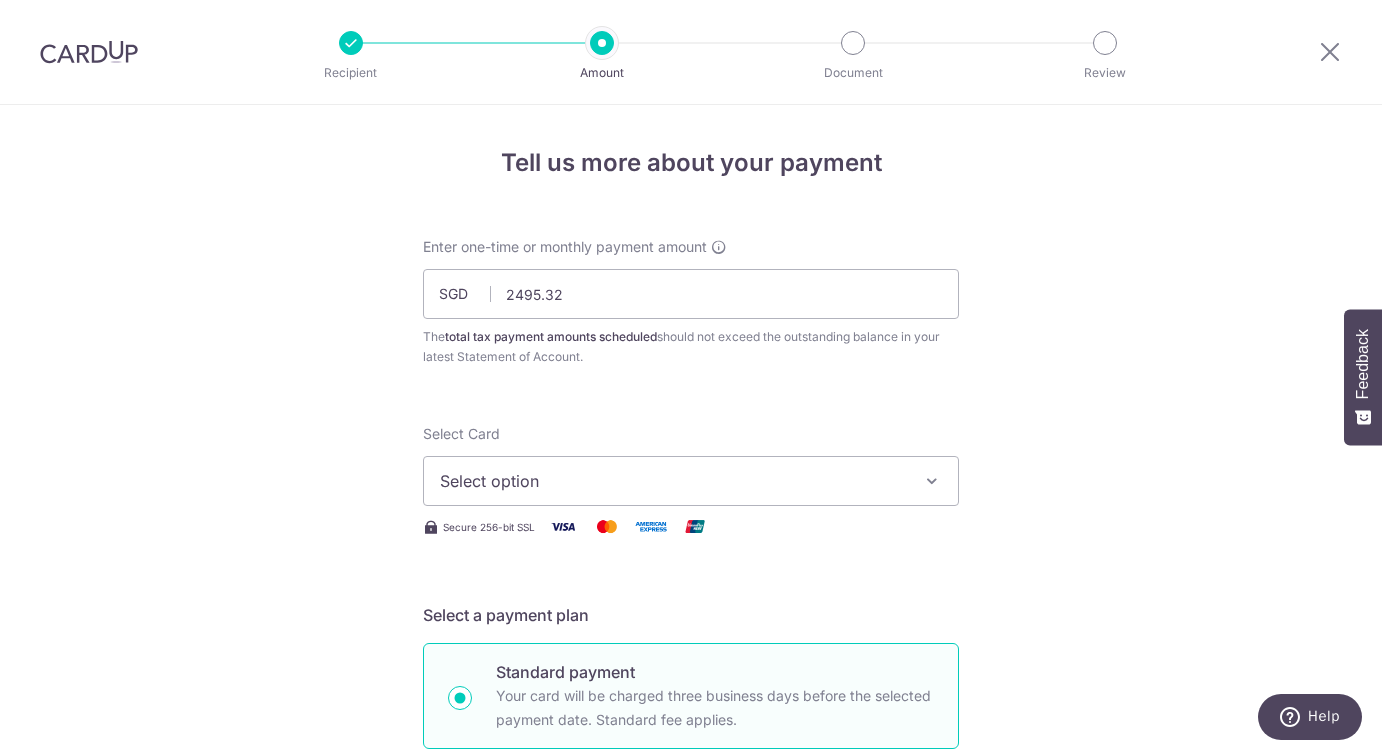 type on "2,495.32" 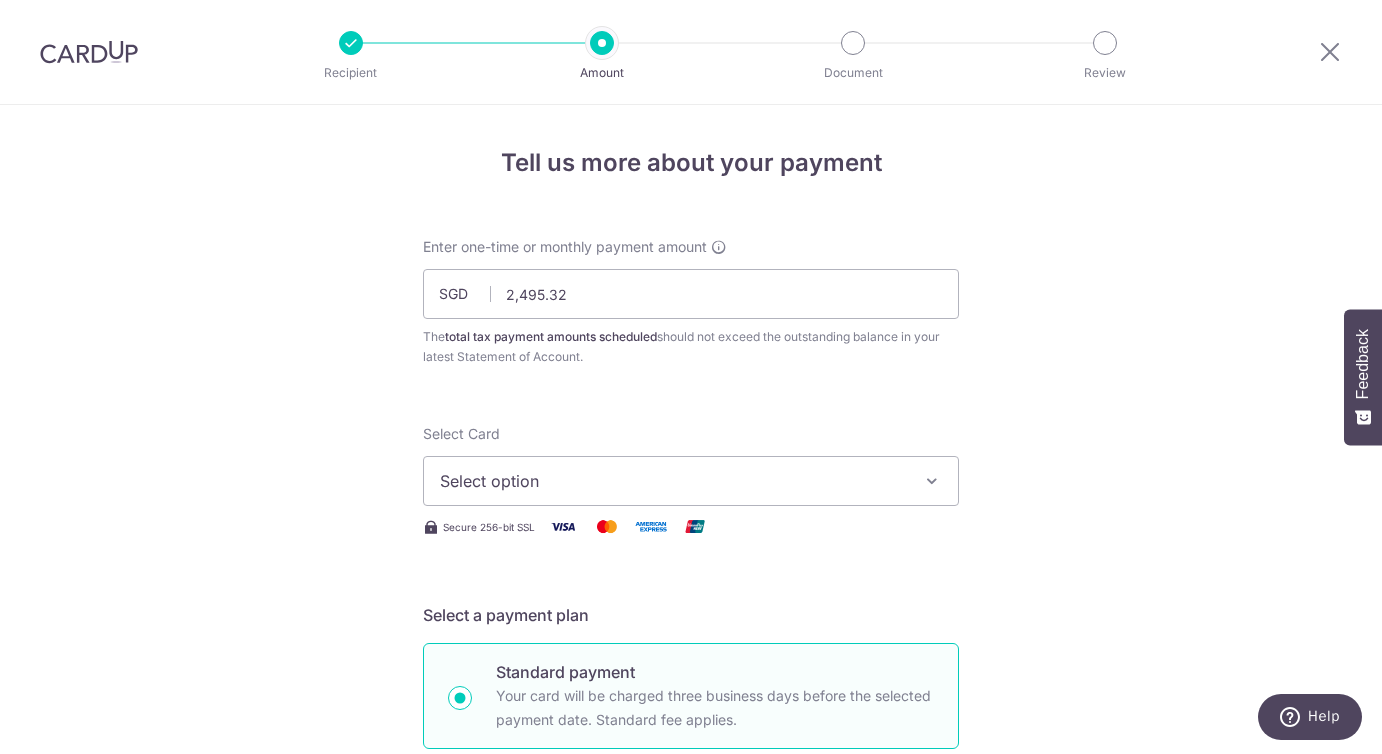 click on "Select option" at bounding box center (673, 481) 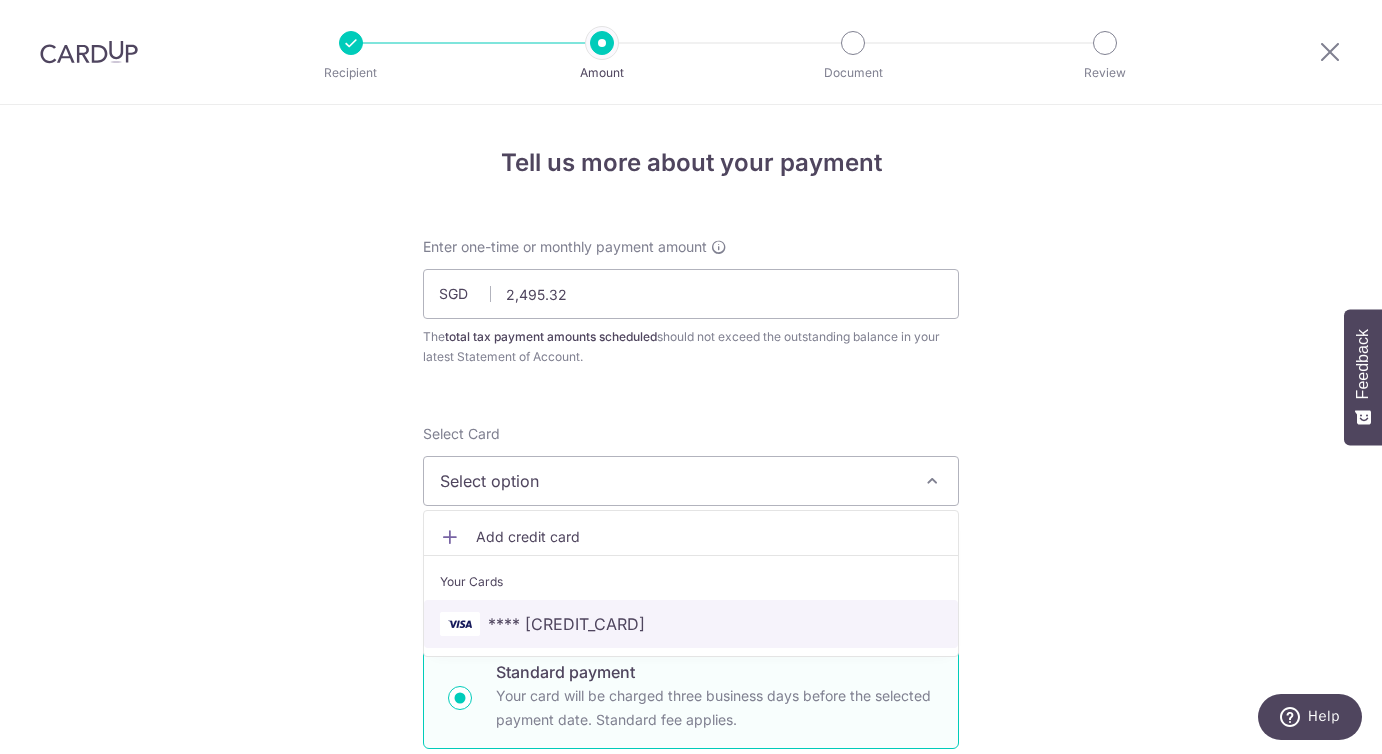 click on "**** 2703" at bounding box center [566, 624] 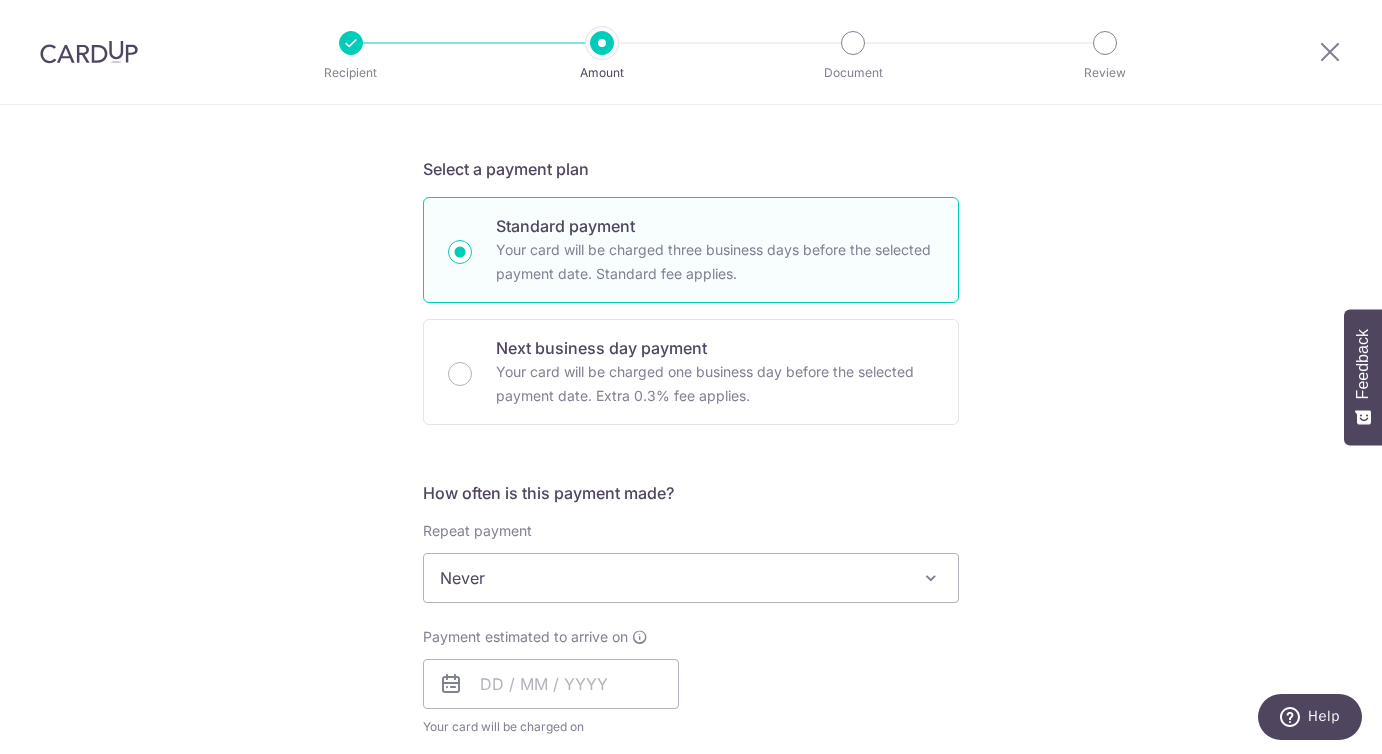 scroll, scrollTop: 490, scrollLeft: 0, axis: vertical 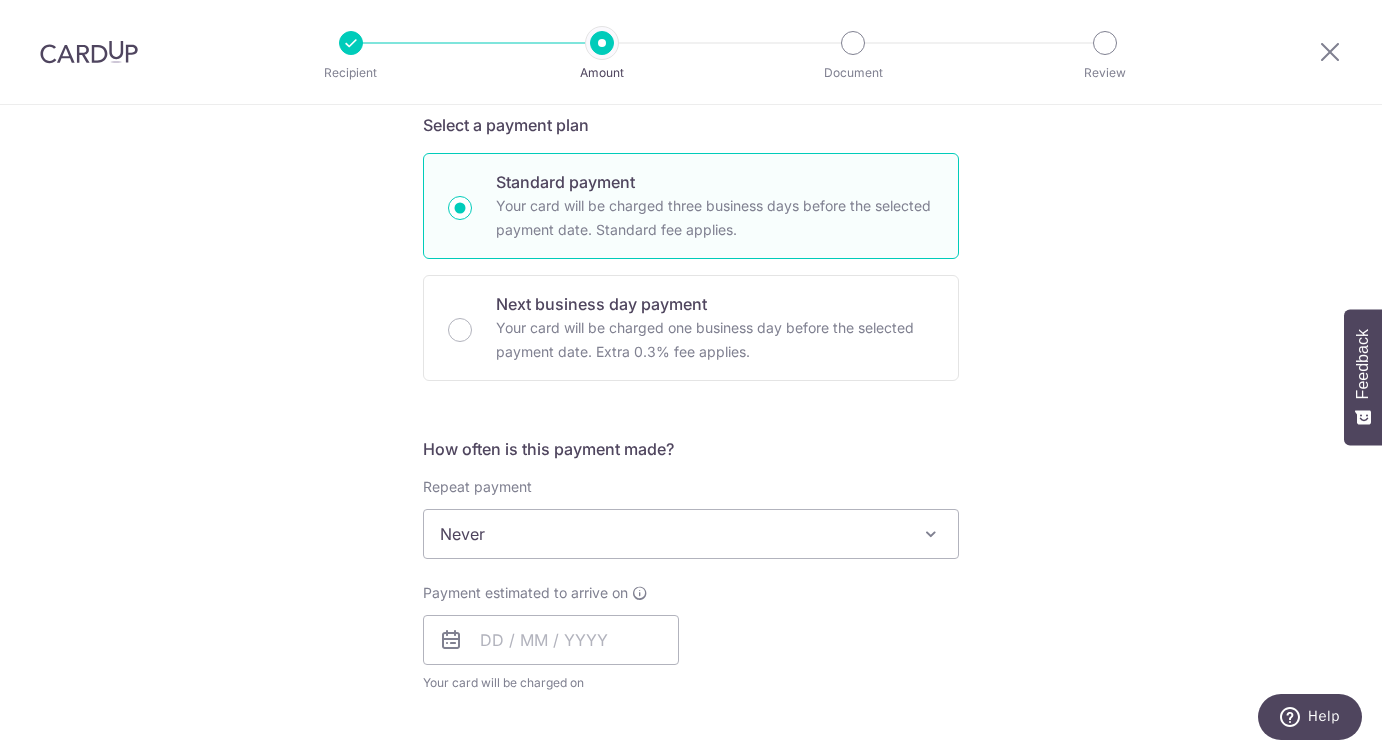 click on "Never" at bounding box center [691, 534] 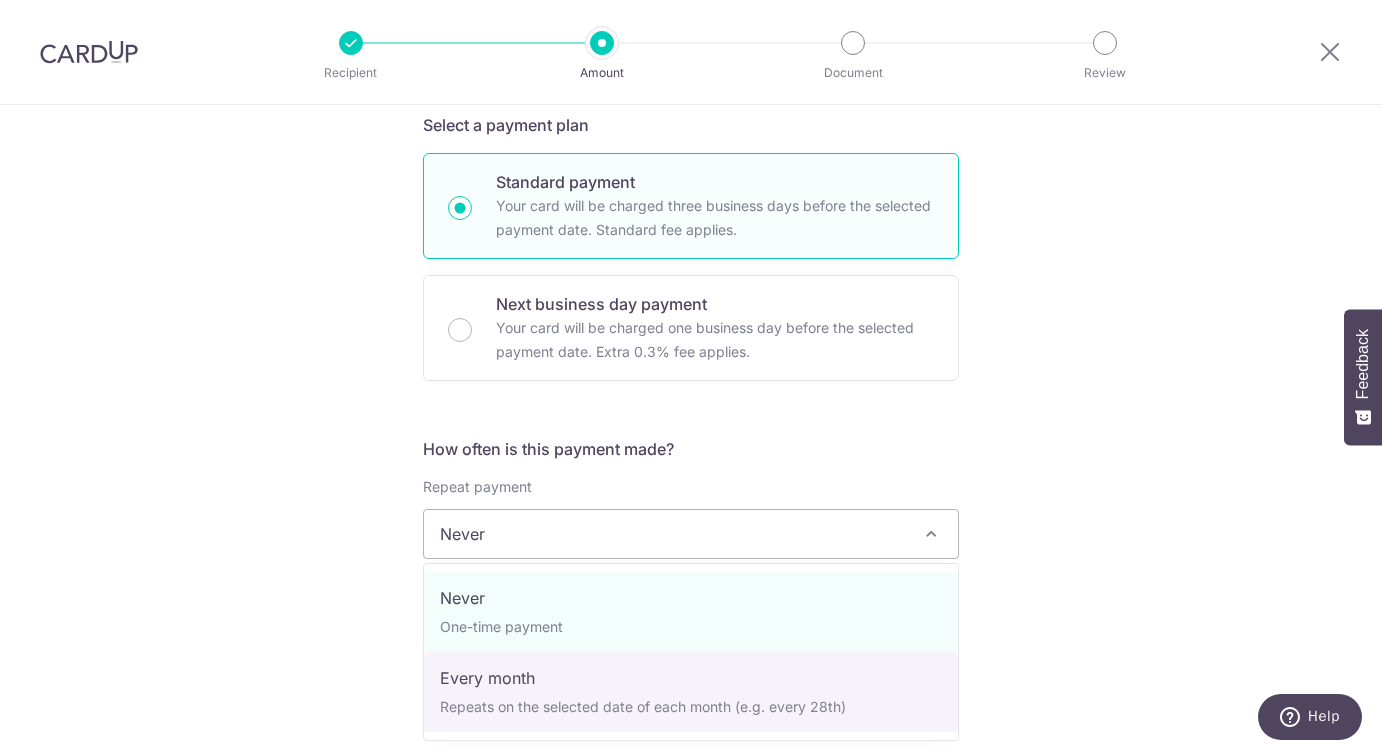 select on "3" 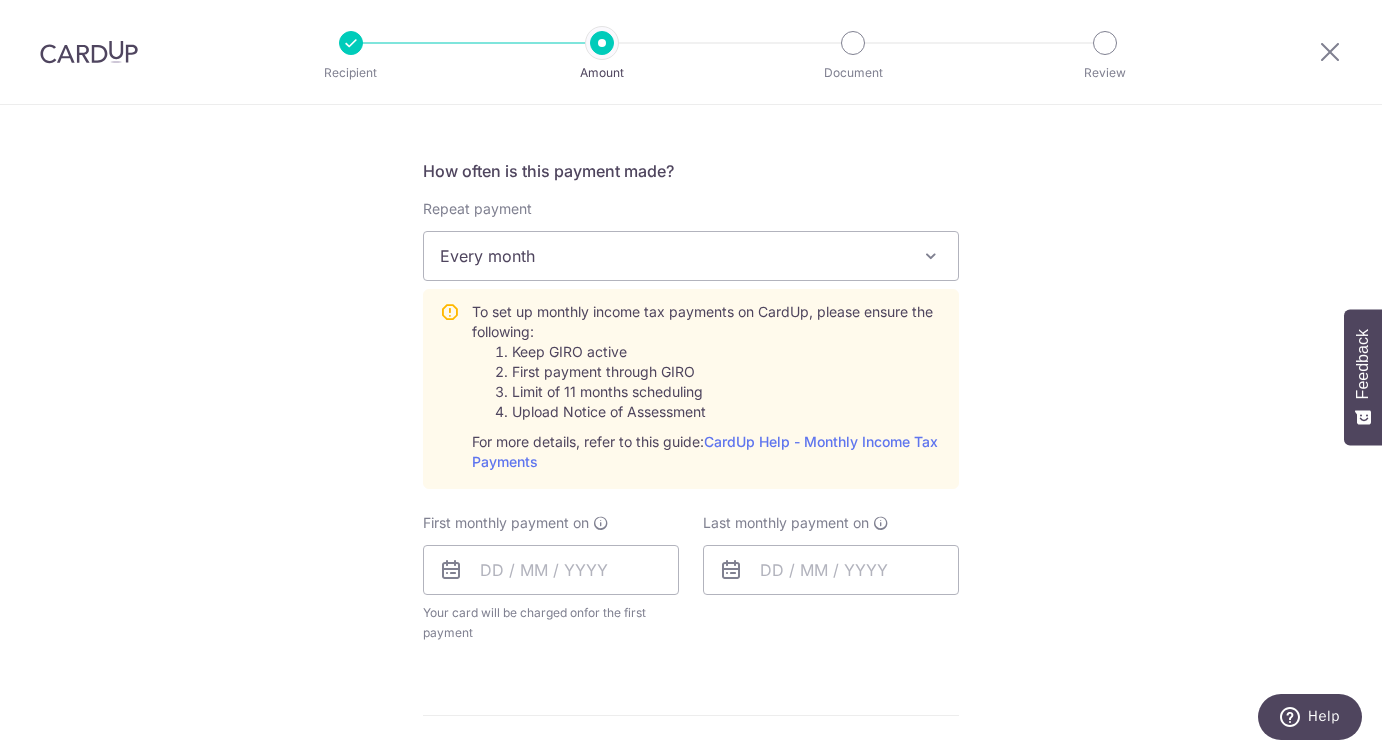 scroll, scrollTop: 831, scrollLeft: 0, axis: vertical 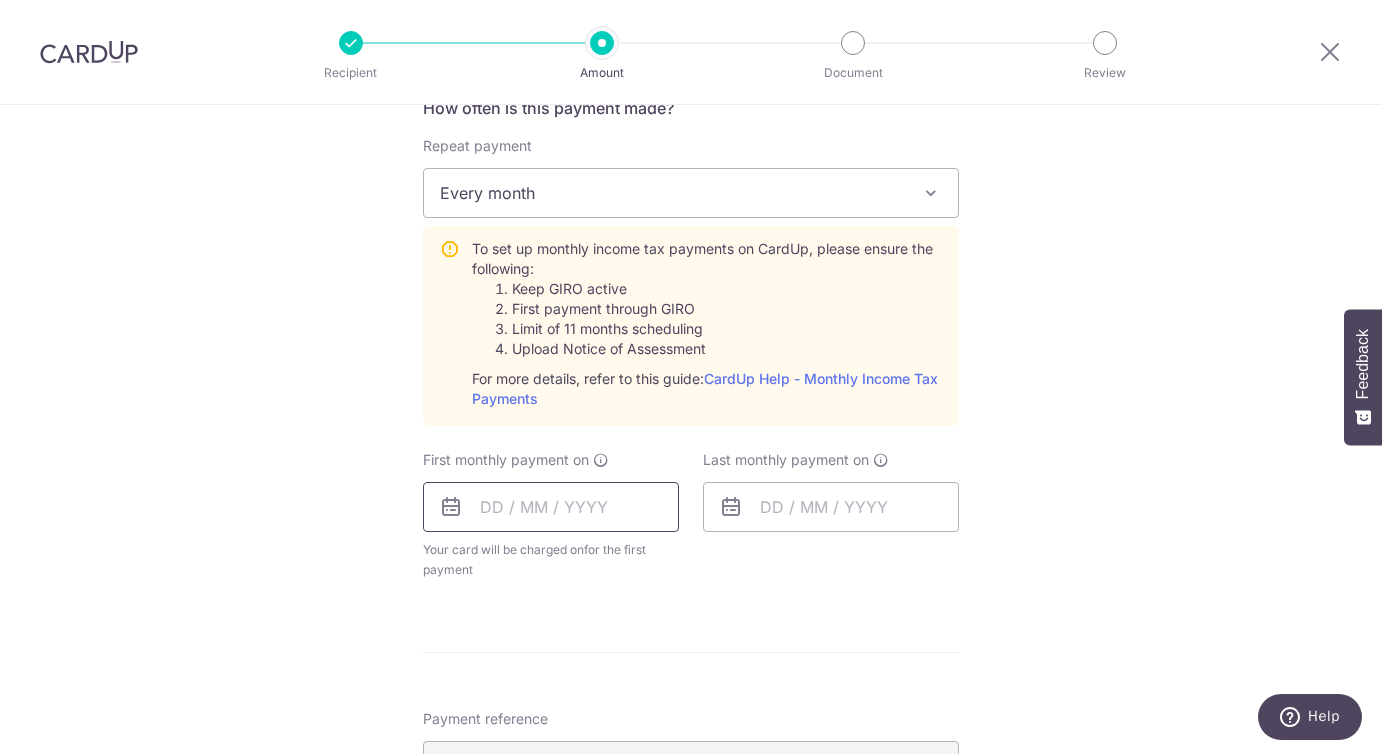 click at bounding box center [551, 507] 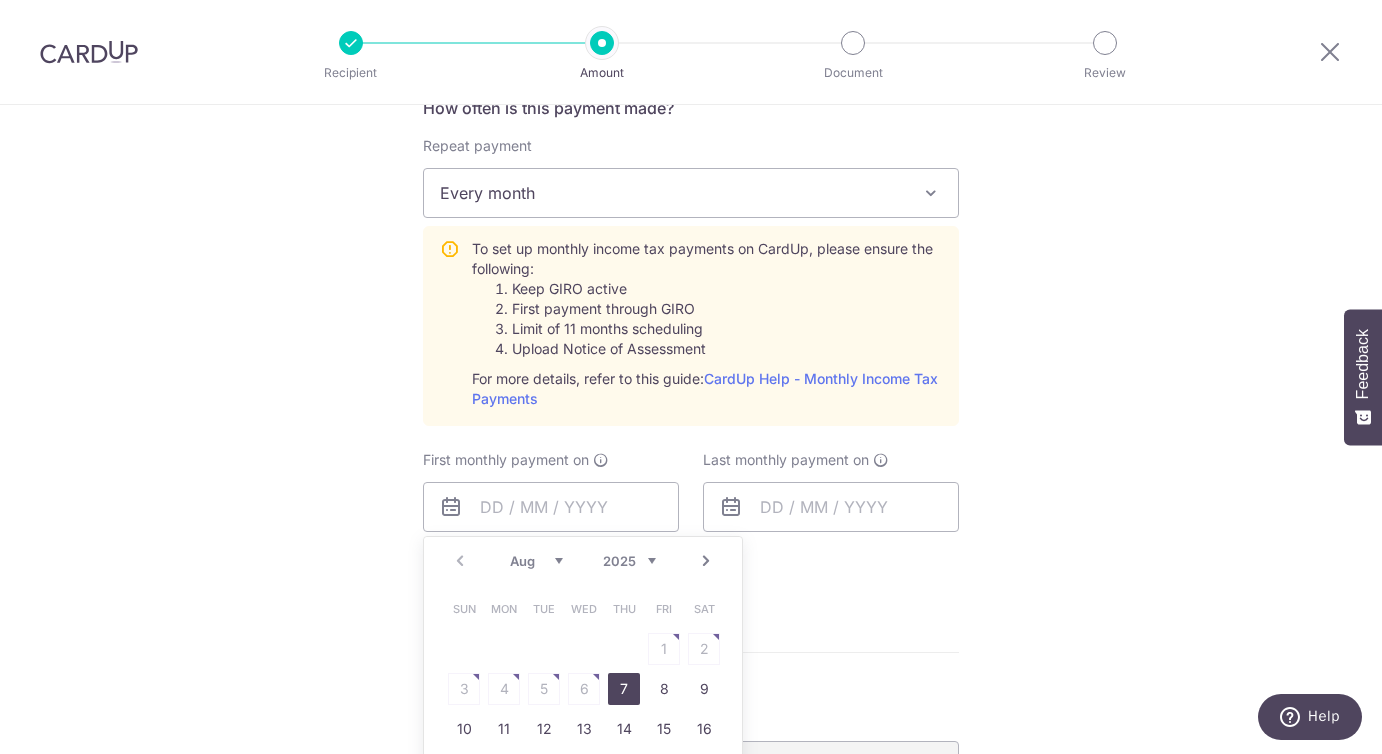 click on "Aug Sep Oct Nov Dec" at bounding box center [536, 561] 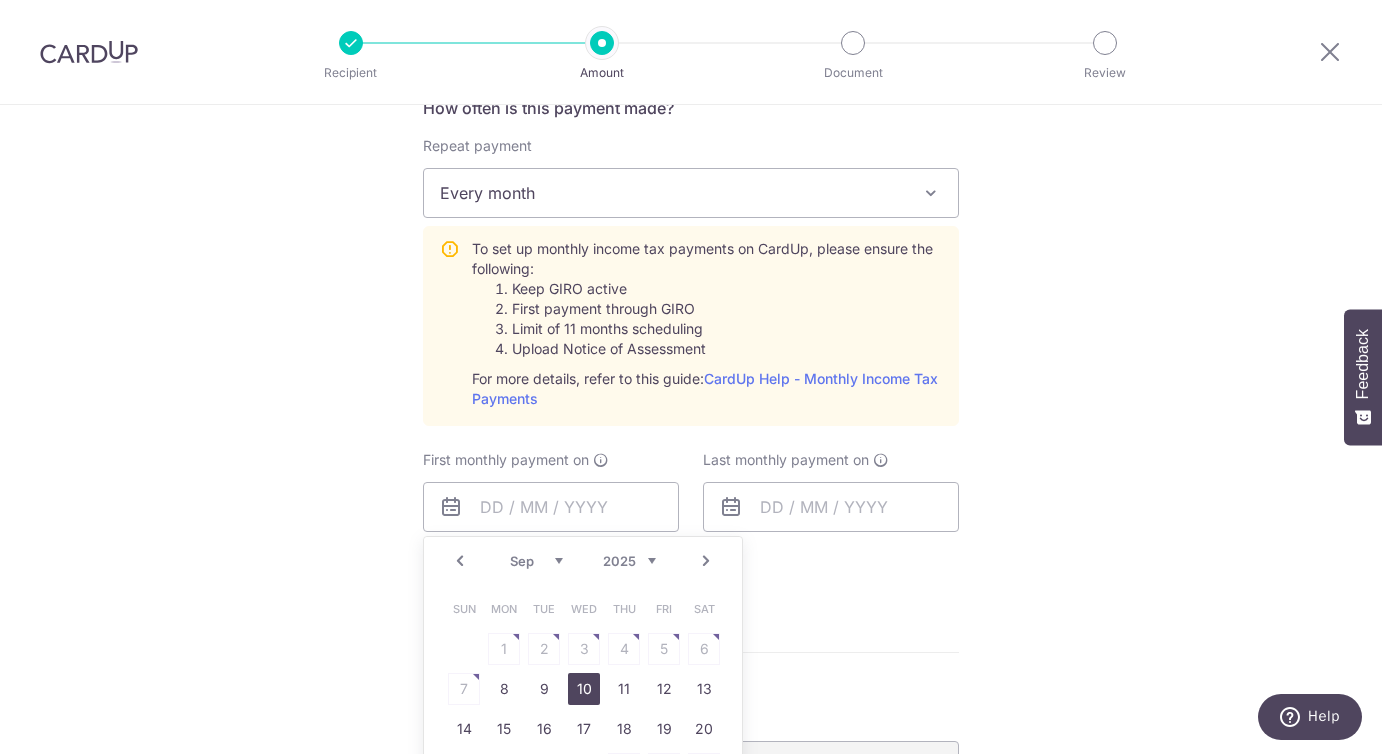 click on "10" at bounding box center (584, 689) 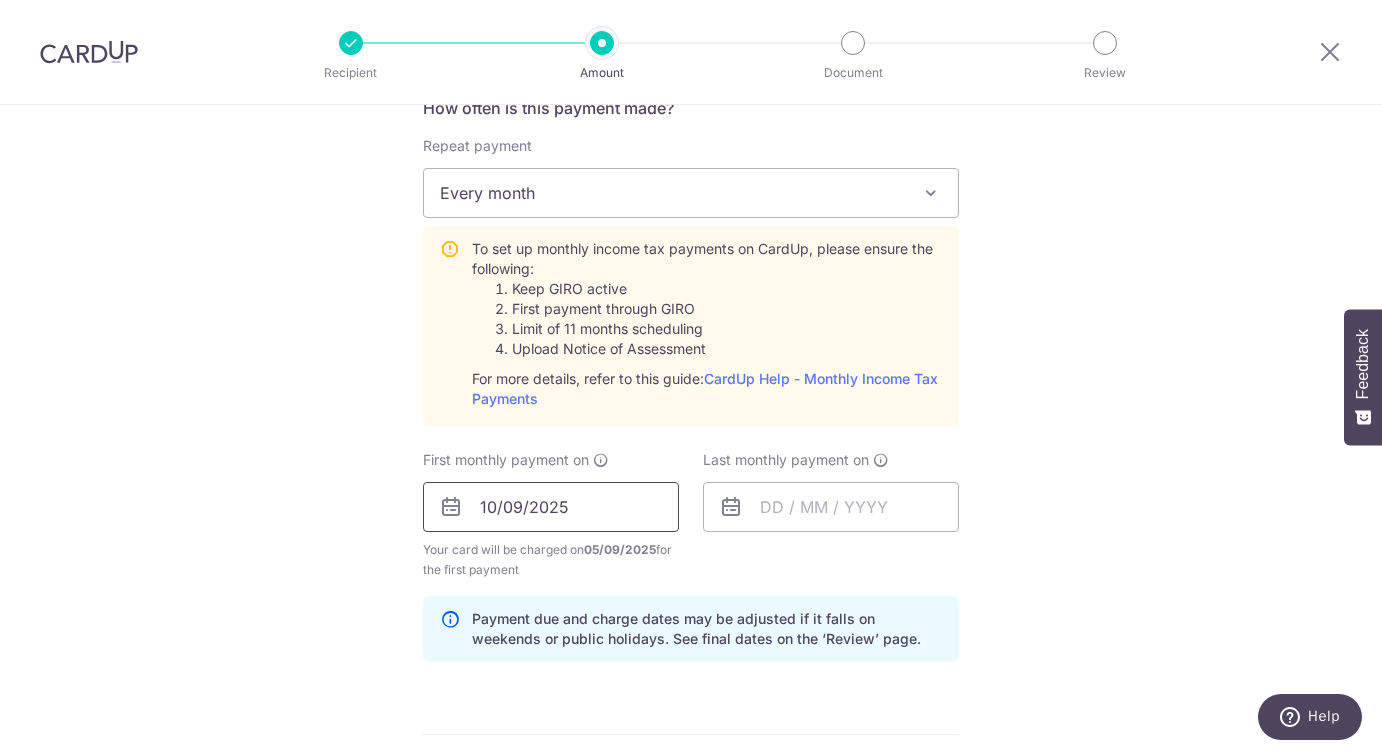 click on "10/09/2025" at bounding box center [551, 507] 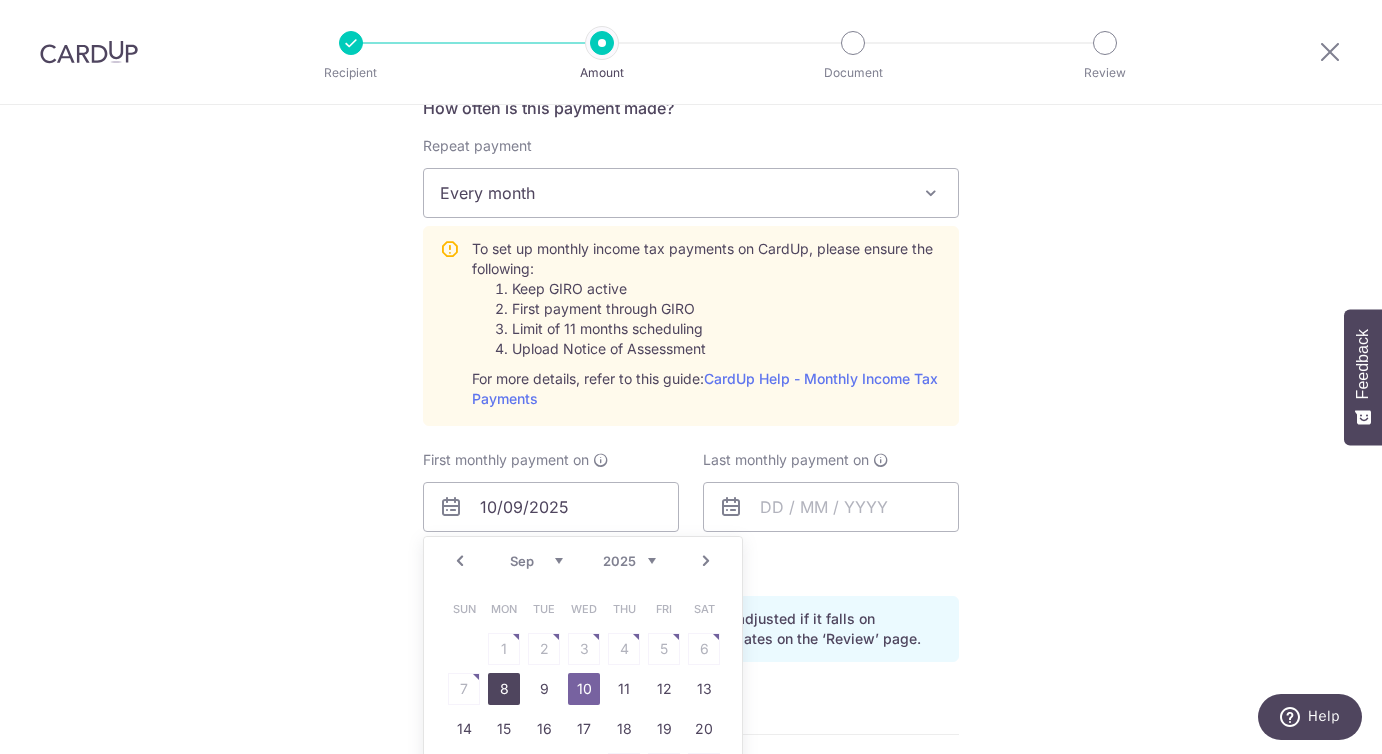 click on "8" at bounding box center [504, 689] 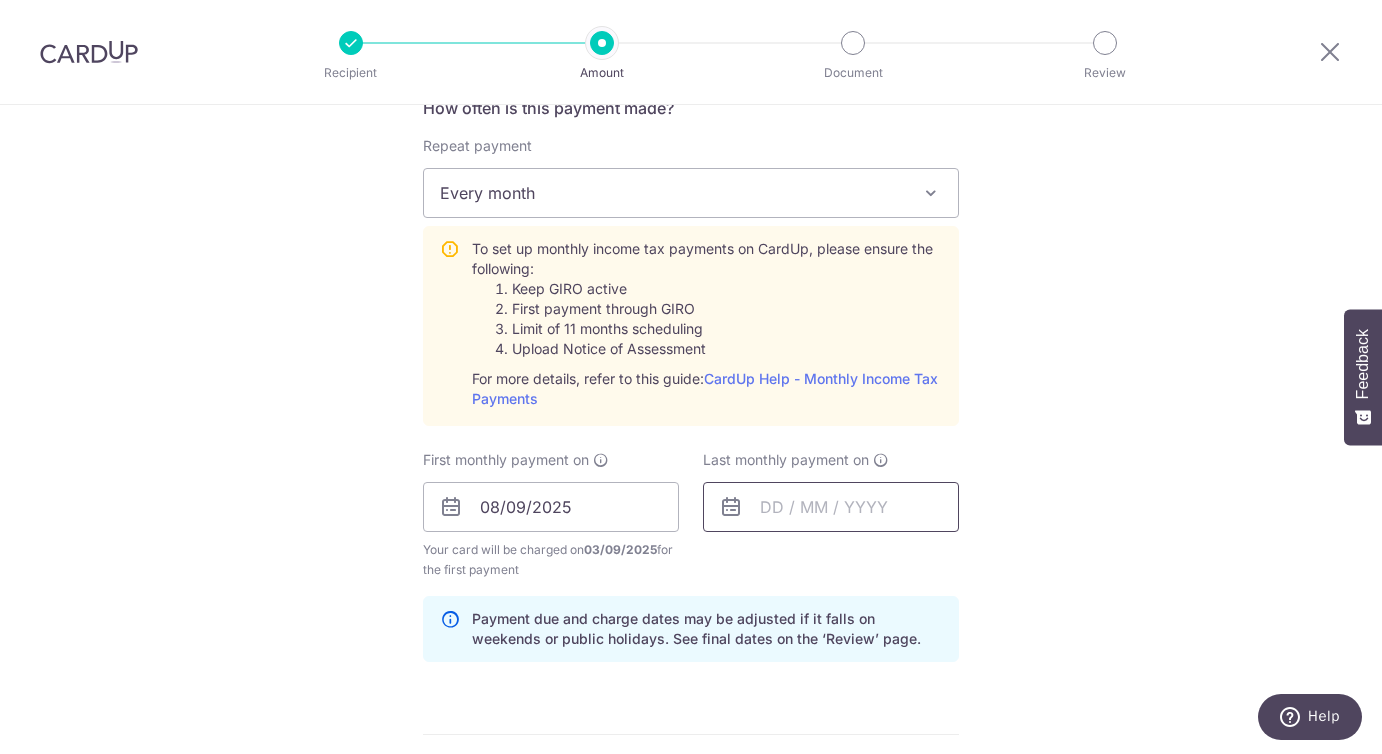 click at bounding box center [831, 507] 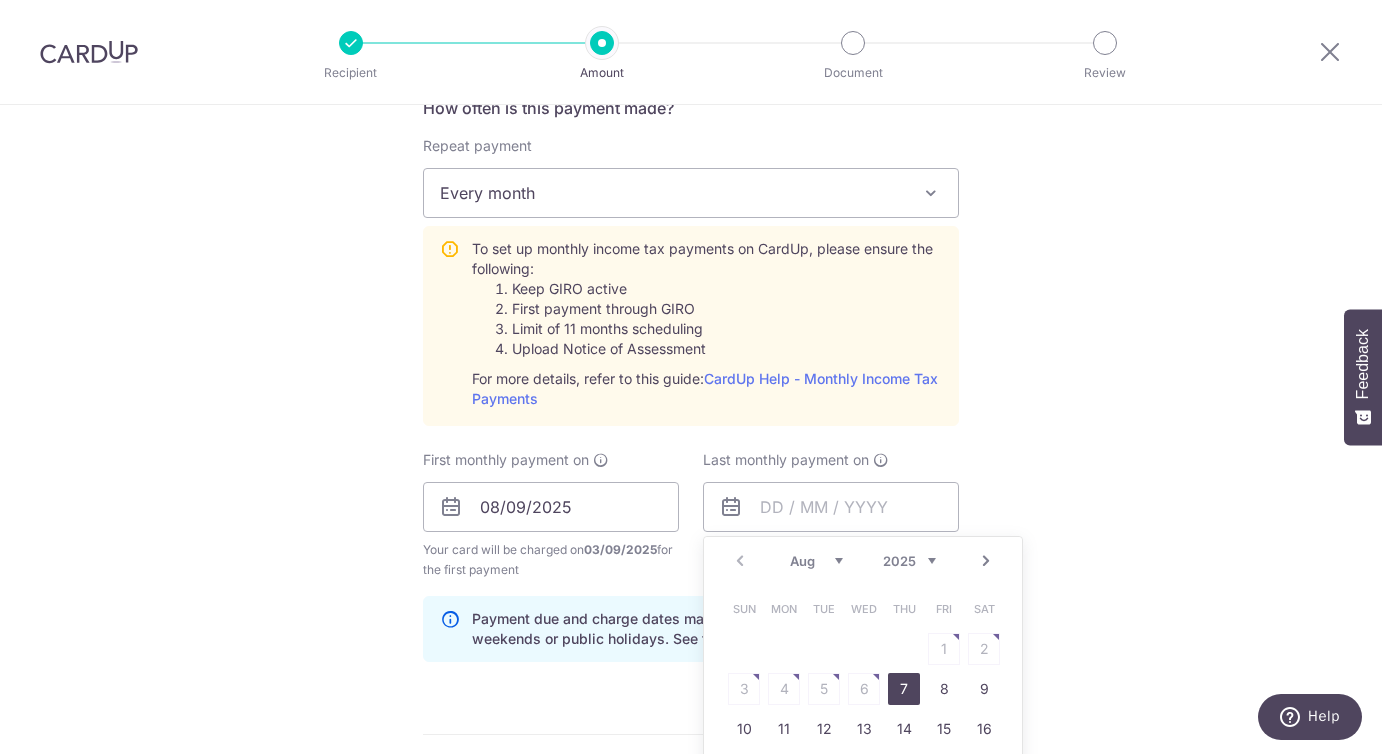 click on "Aug Sep Oct Nov Dec" at bounding box center [816, 561] 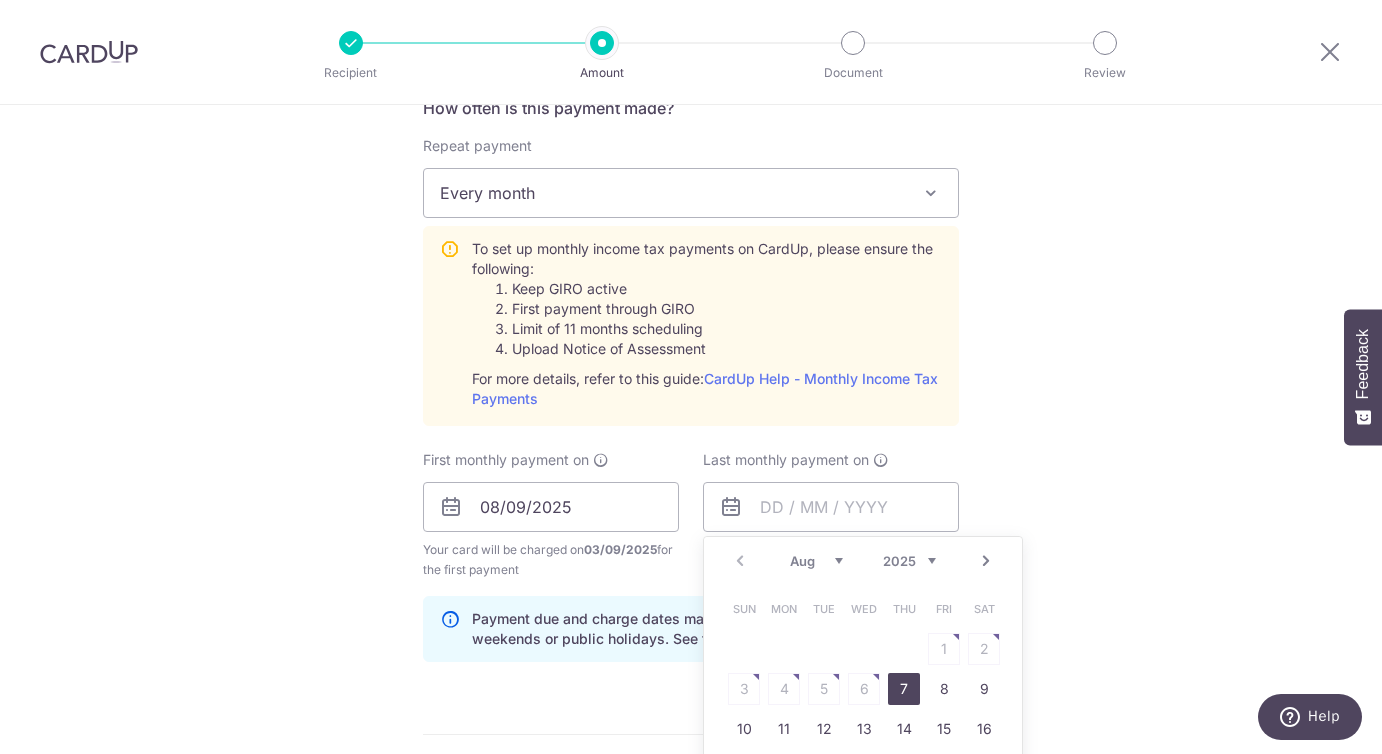 click on "2025 2026" at bounding box center [909, 561] 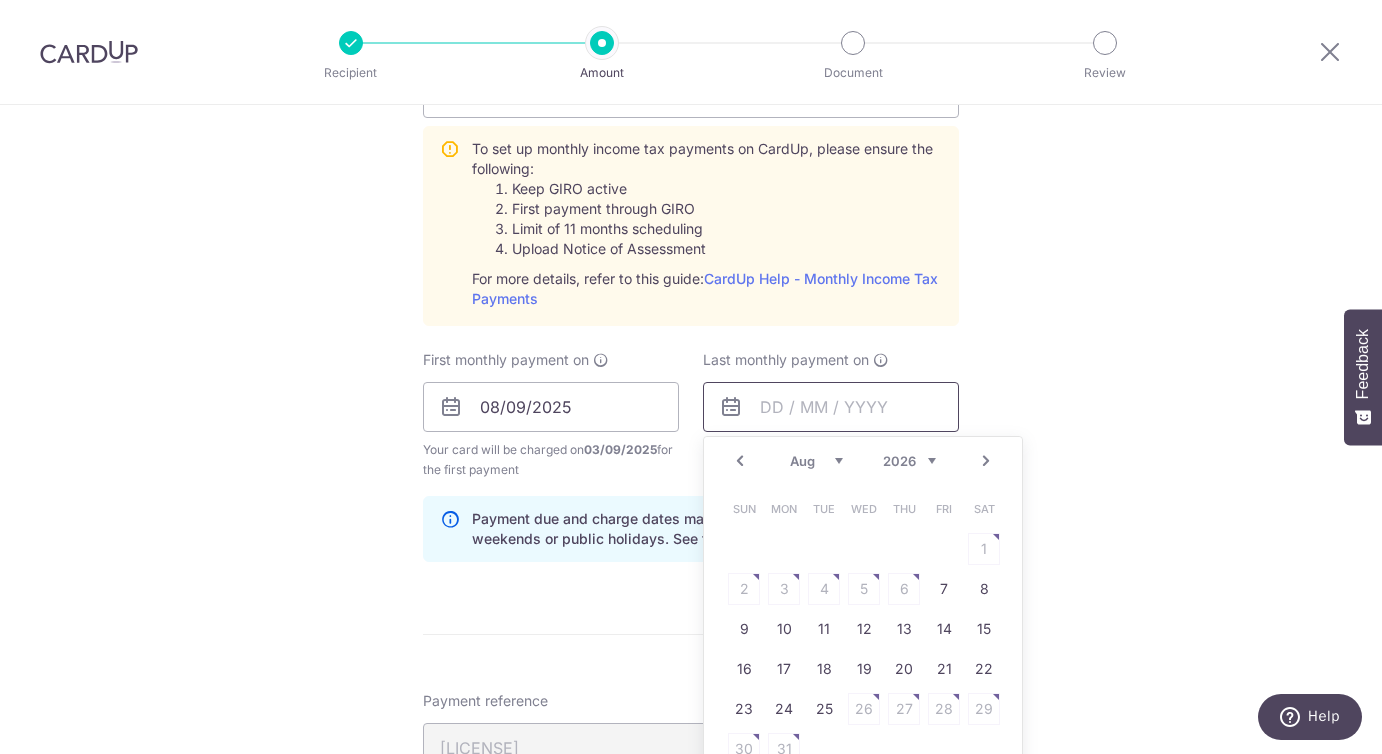 scroll, scrollTop: 932, scrollLeft: 0, axis: vertical 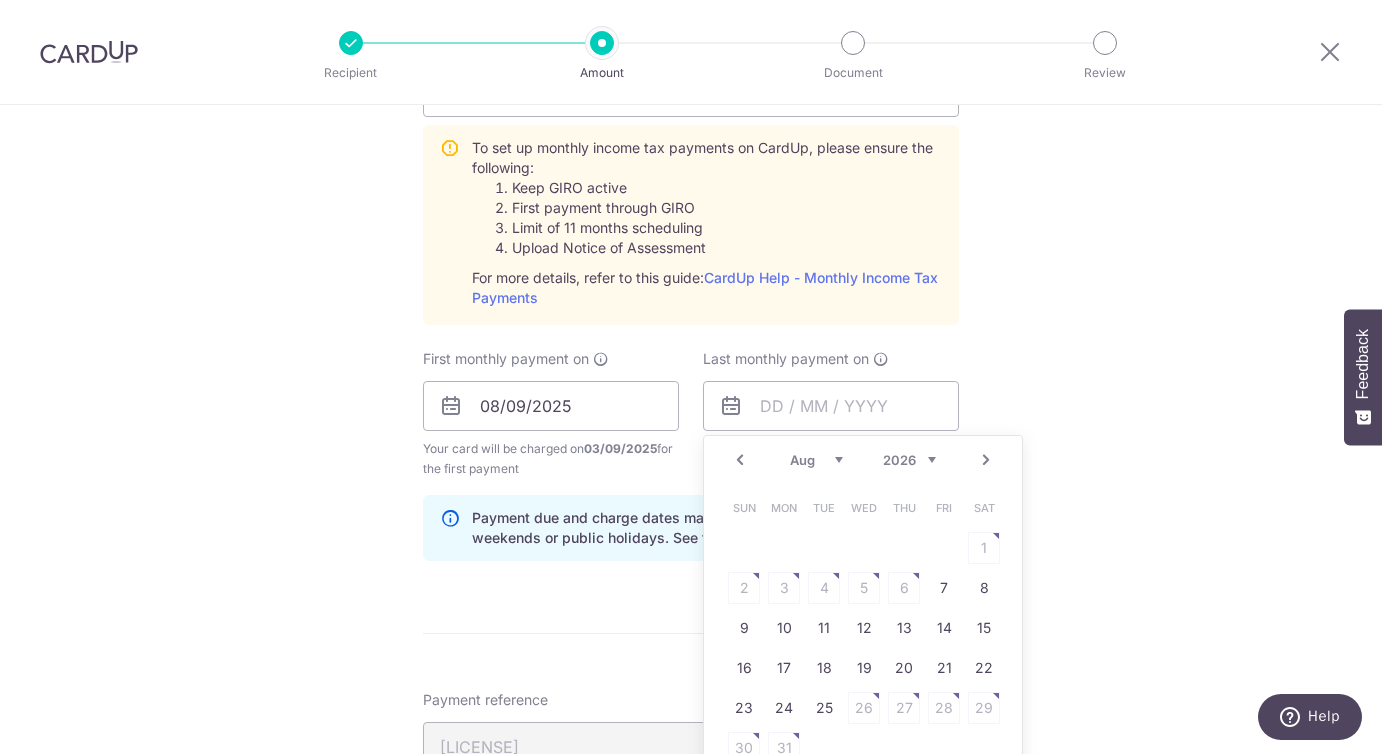click on "Jan Feb Mar Apr May Jun Jul Aug Sep" at bounding box center (816, 460) 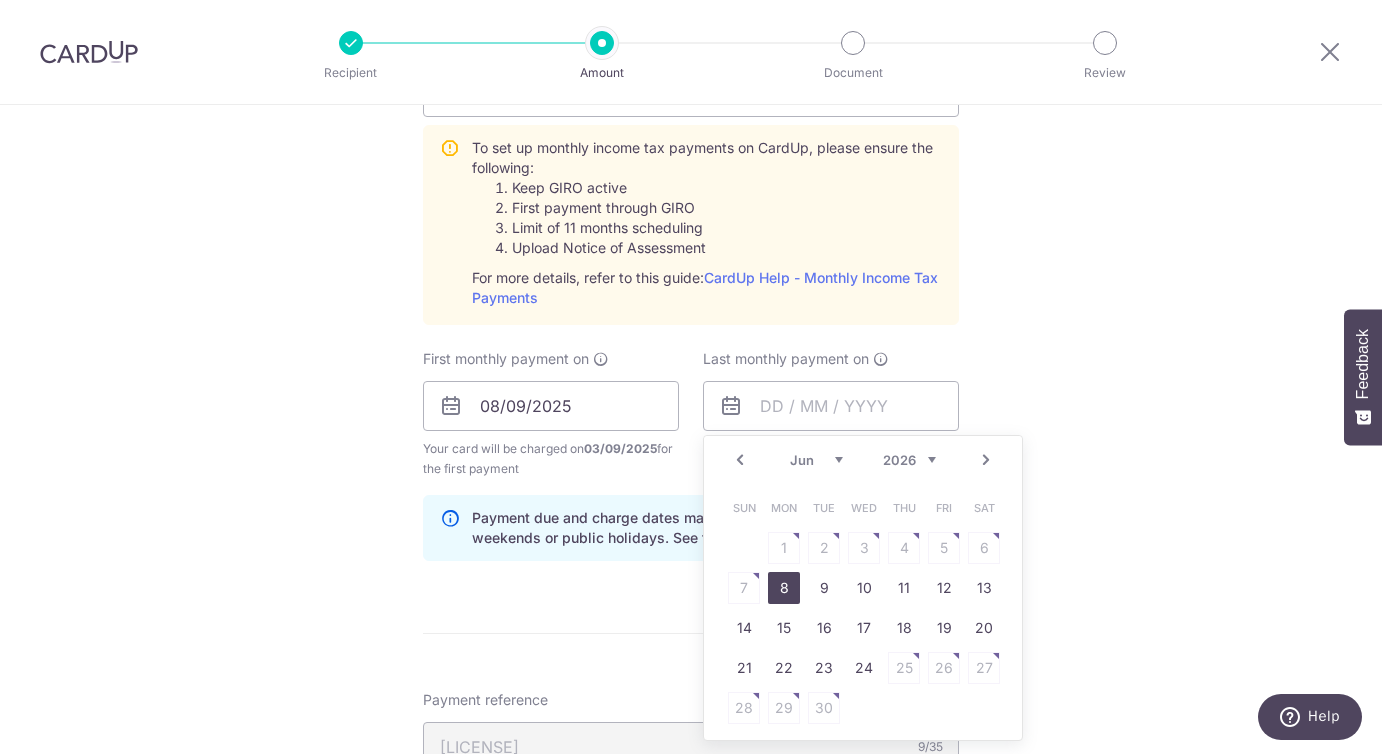 click on "8" at bounding box center [784, 588] 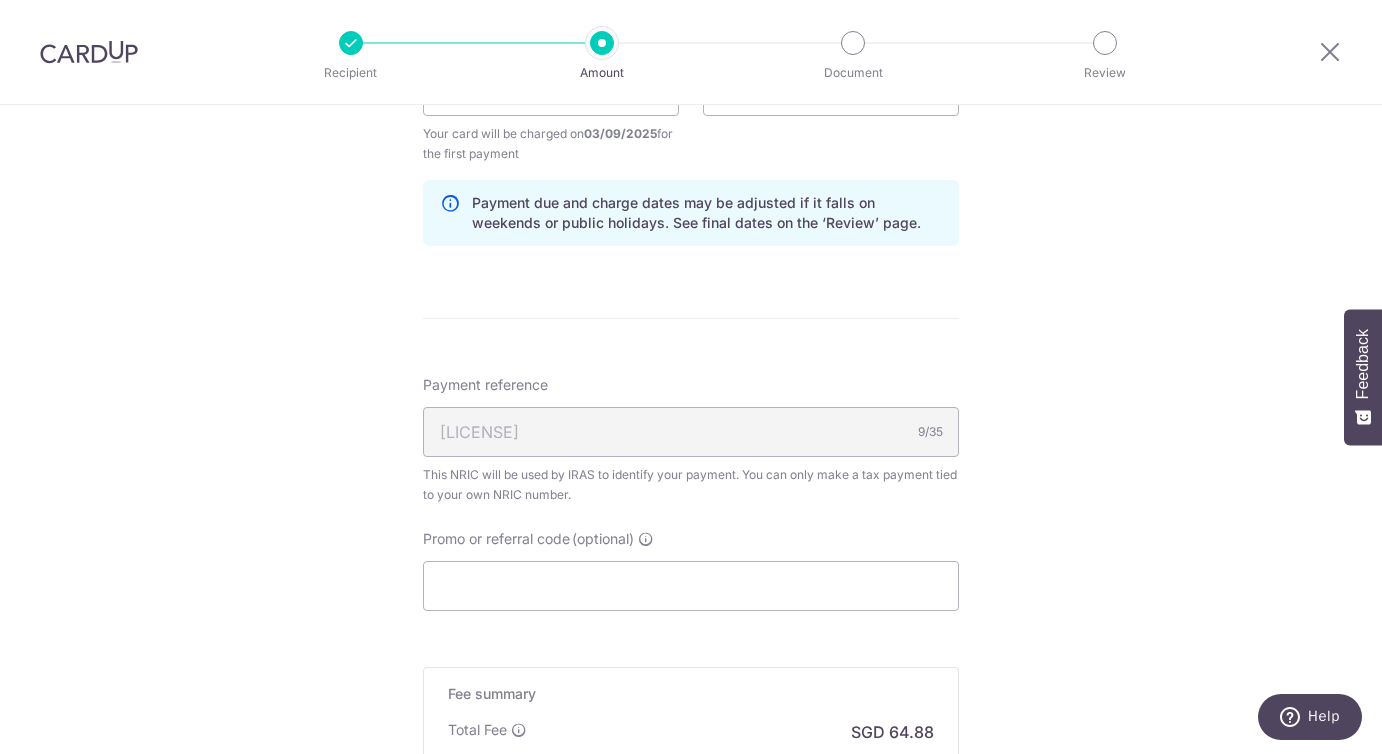 scroll, scrollTop: 1266, scrollLeft: 0, axis: vertical 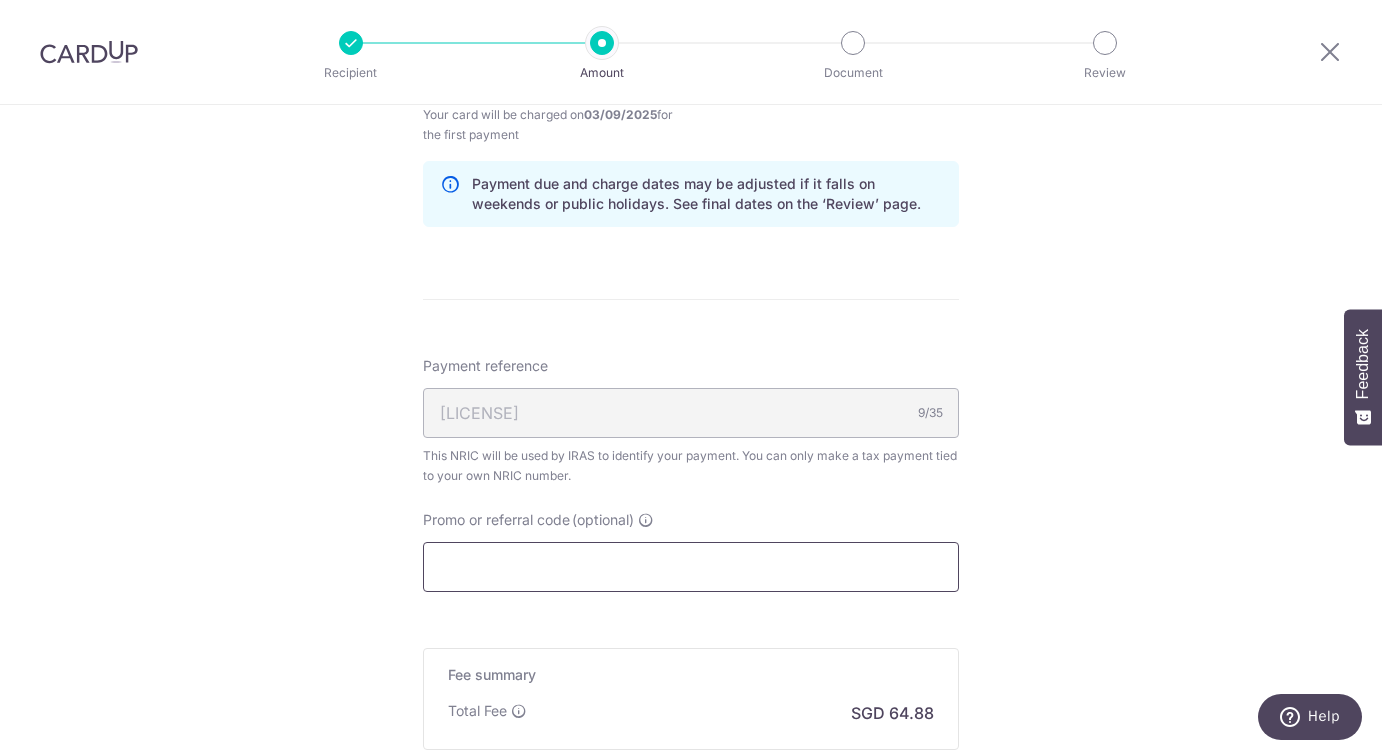 click on "Promo or referral code
(optional)" at bounding box center [691, 567] 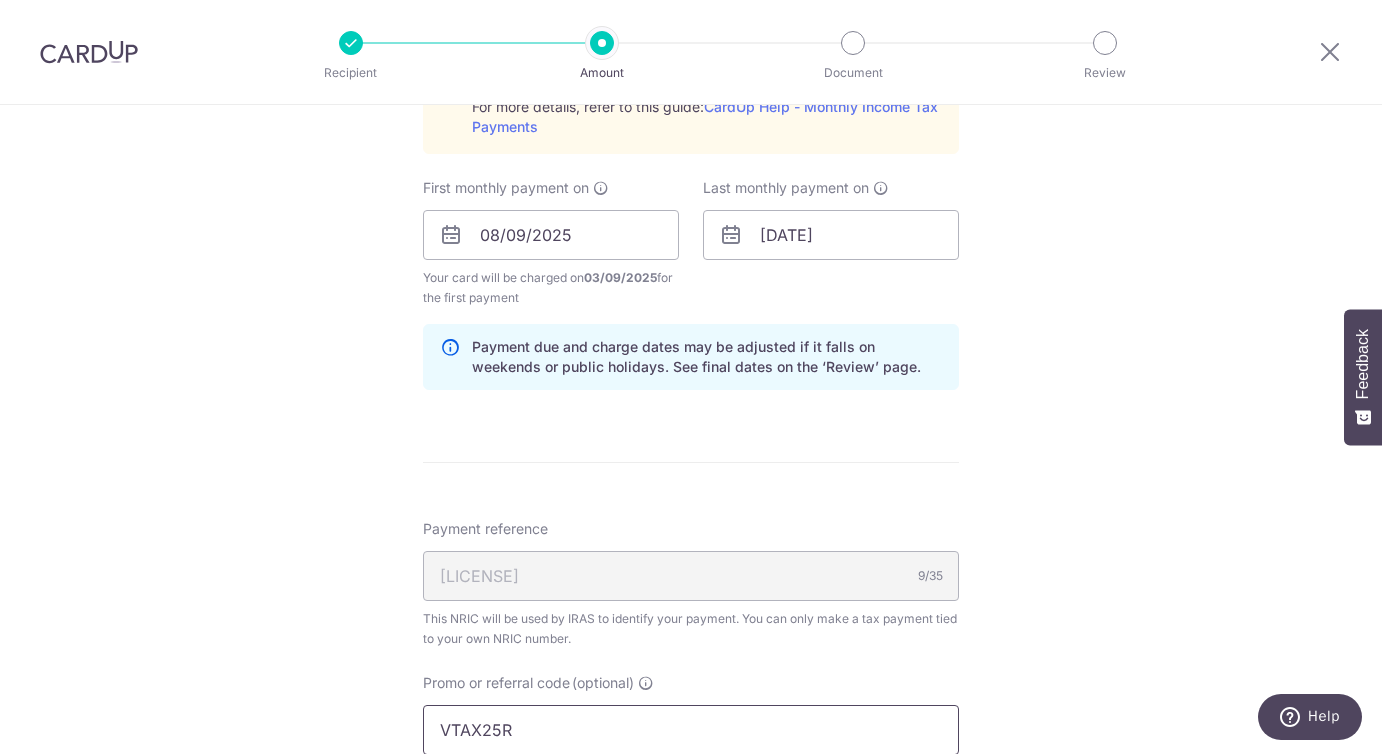 scroll, scrollTop: 1101, scrollLeft: 0, axis: vertical 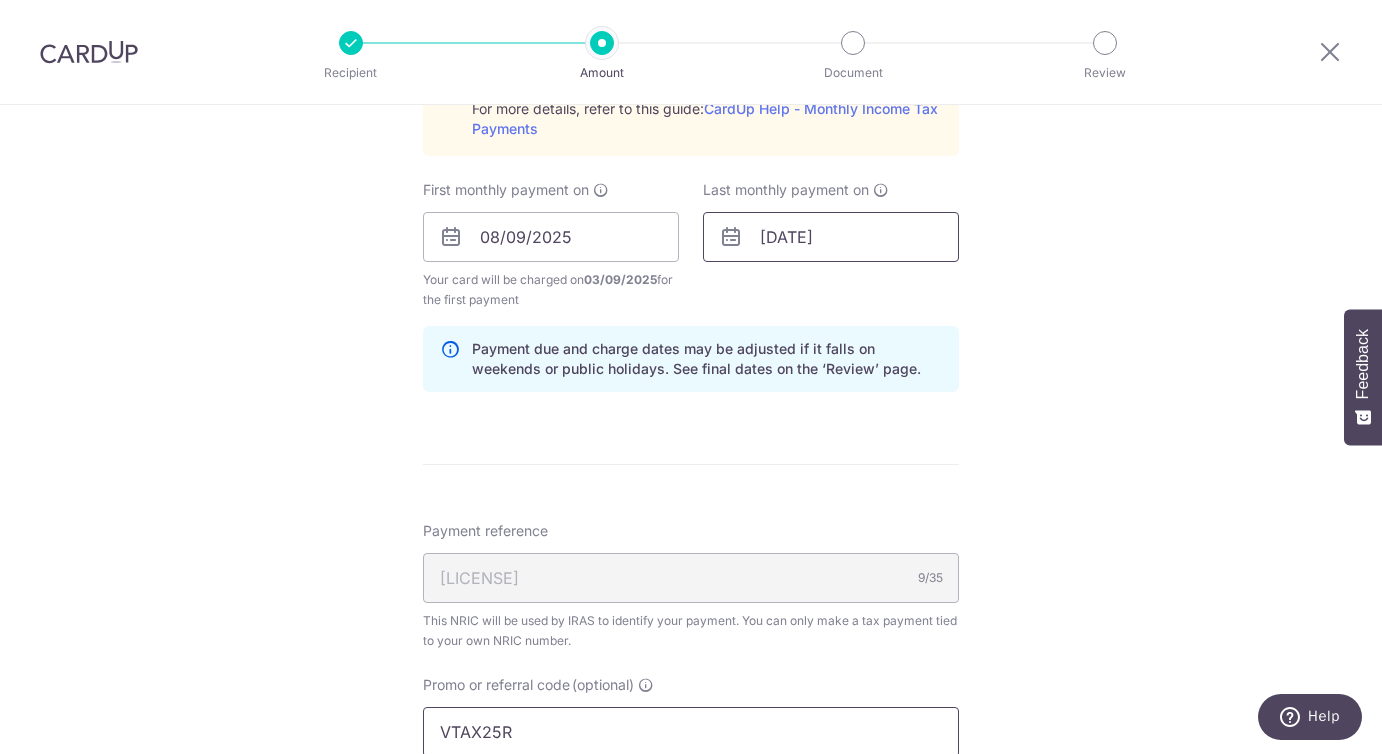 type on "VTAX25R" 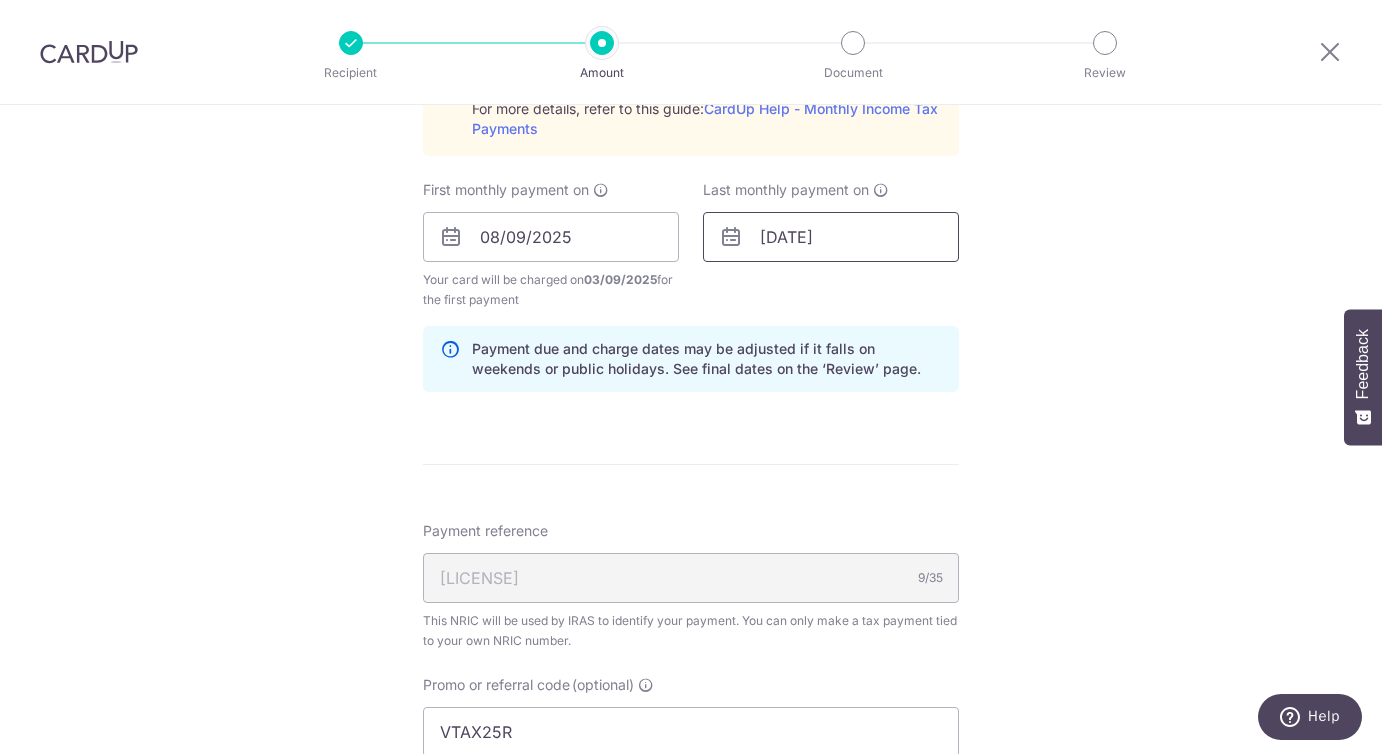 click on "08/06/2026" at bounding box center [831, 237] 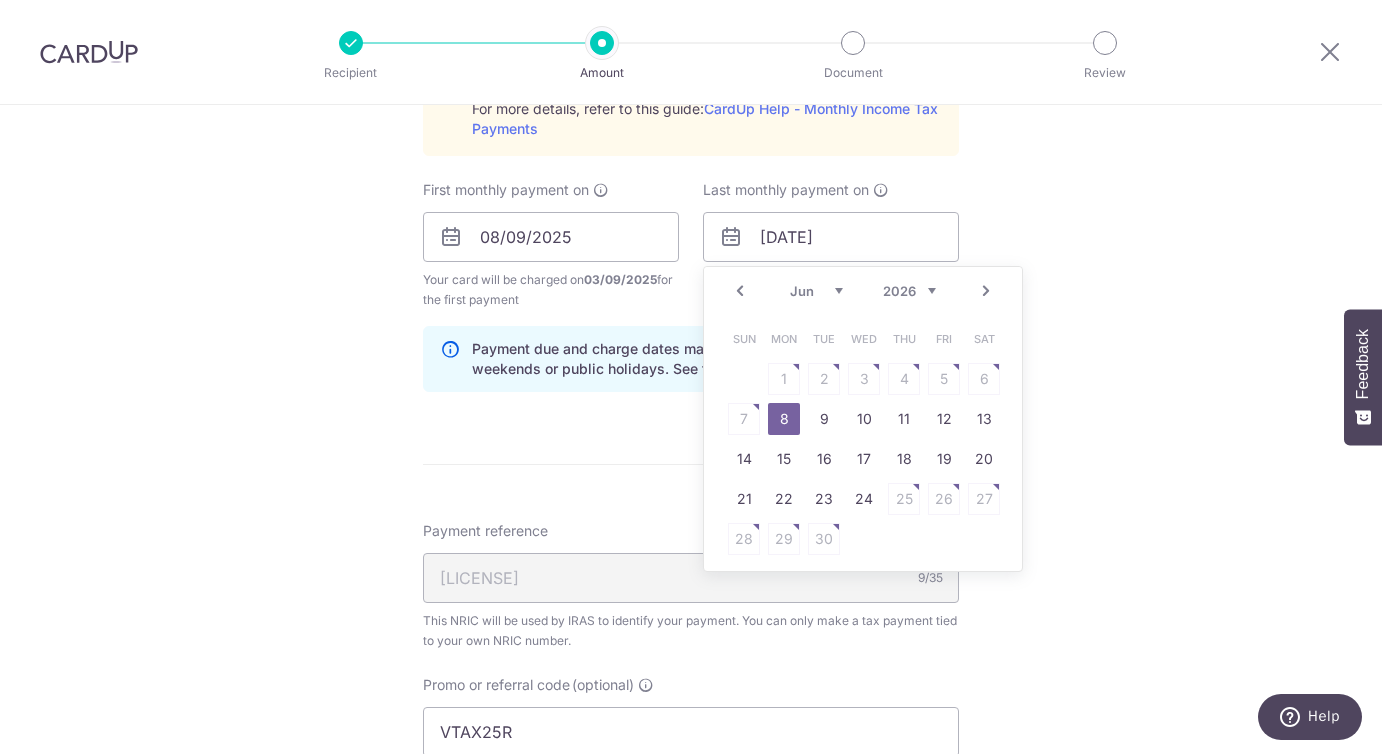click on "Jan Feb Mar Apr May Jun Jul Aug Sep" at bounding box center [816, 291] 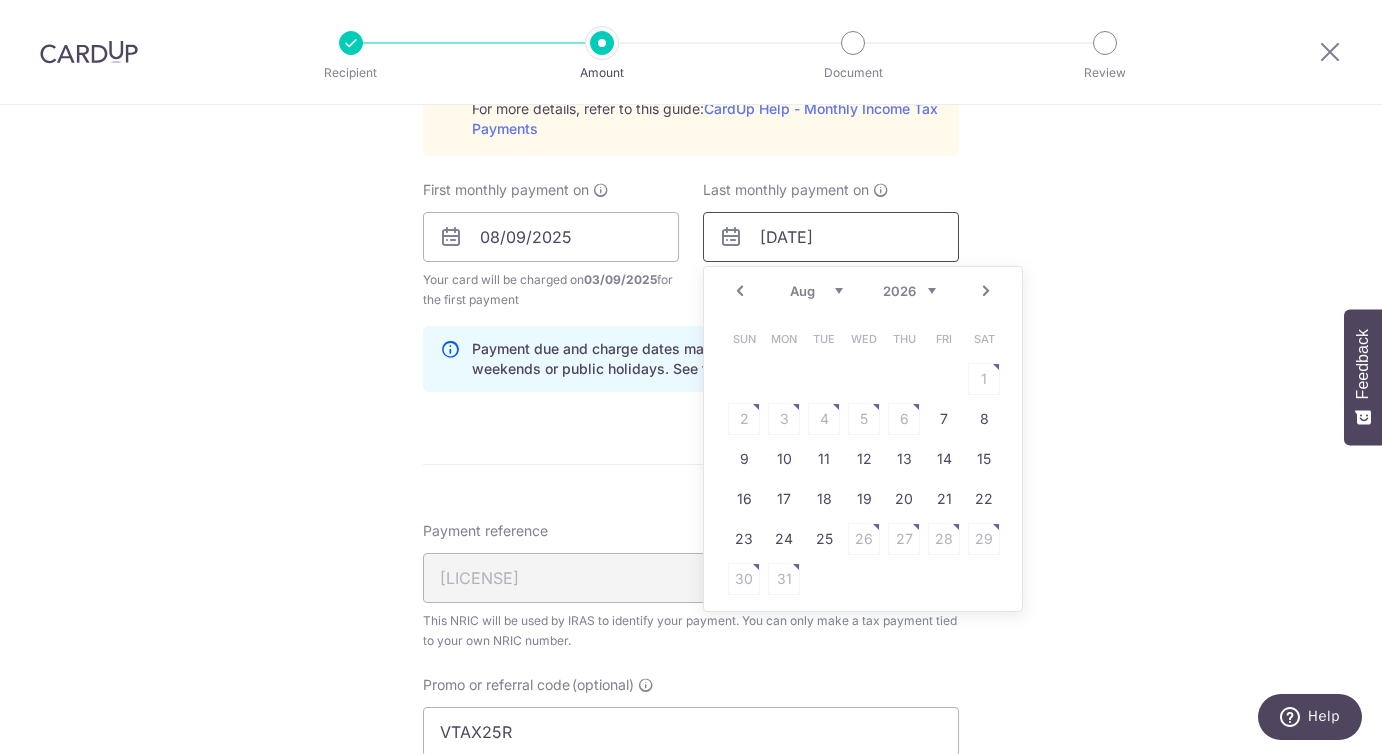 click on "08/06/2026" at bounding box center (831, 237) 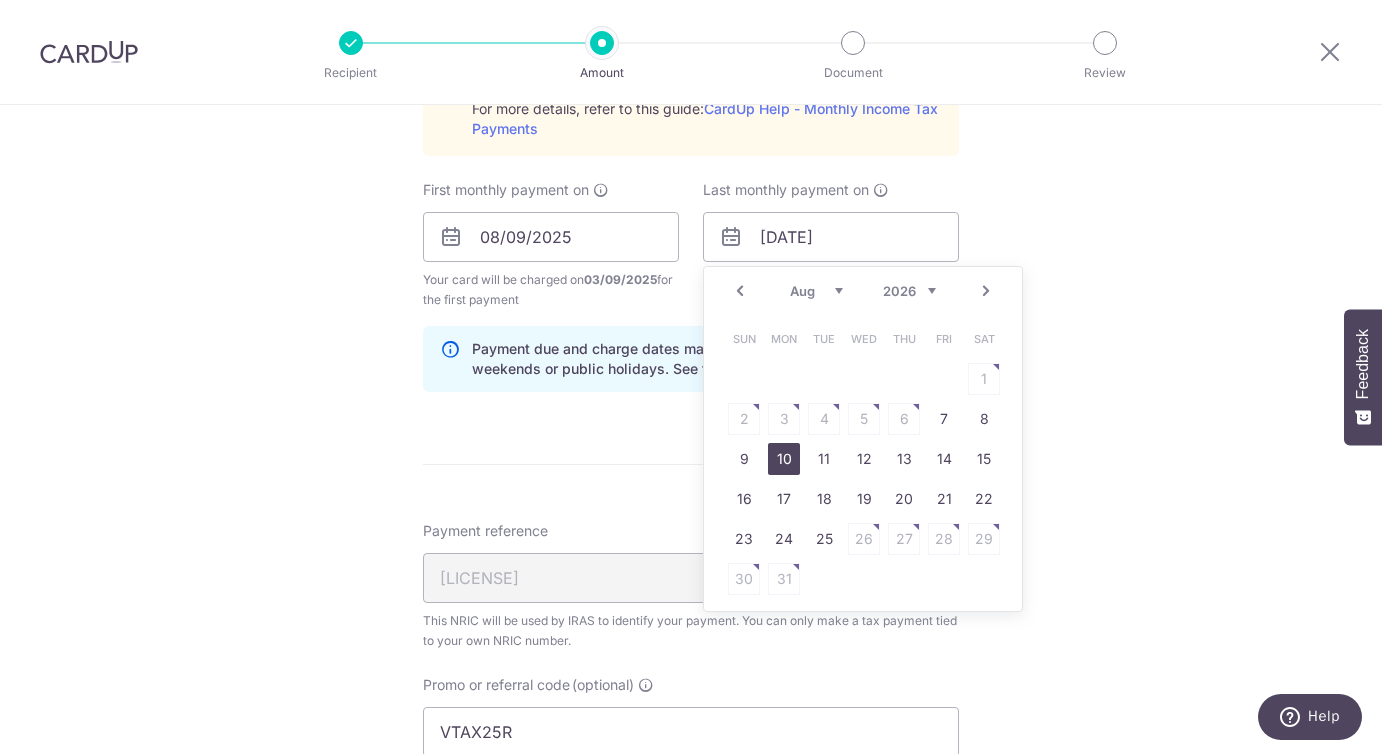 click on "10" at bounding box center (784, 459) 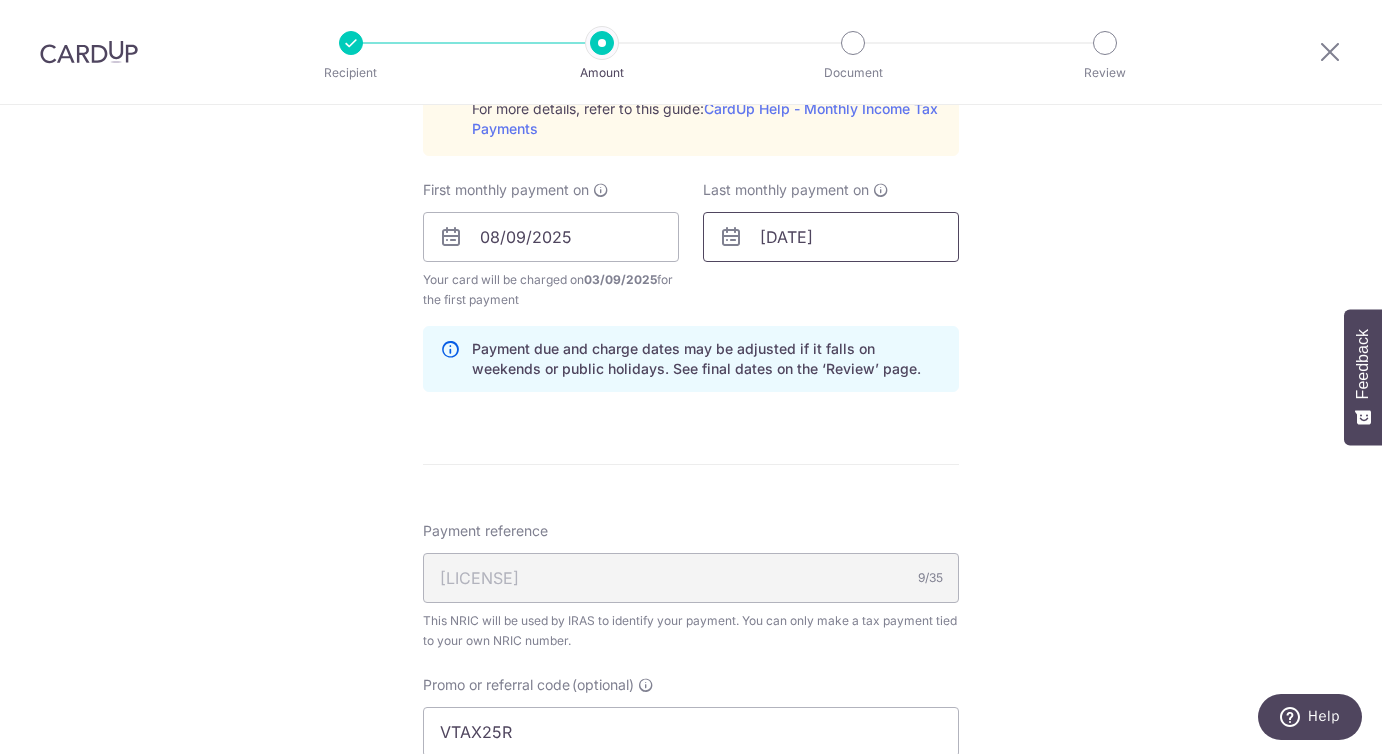 click on "10/08/2026" at bounding box center [831, 237] 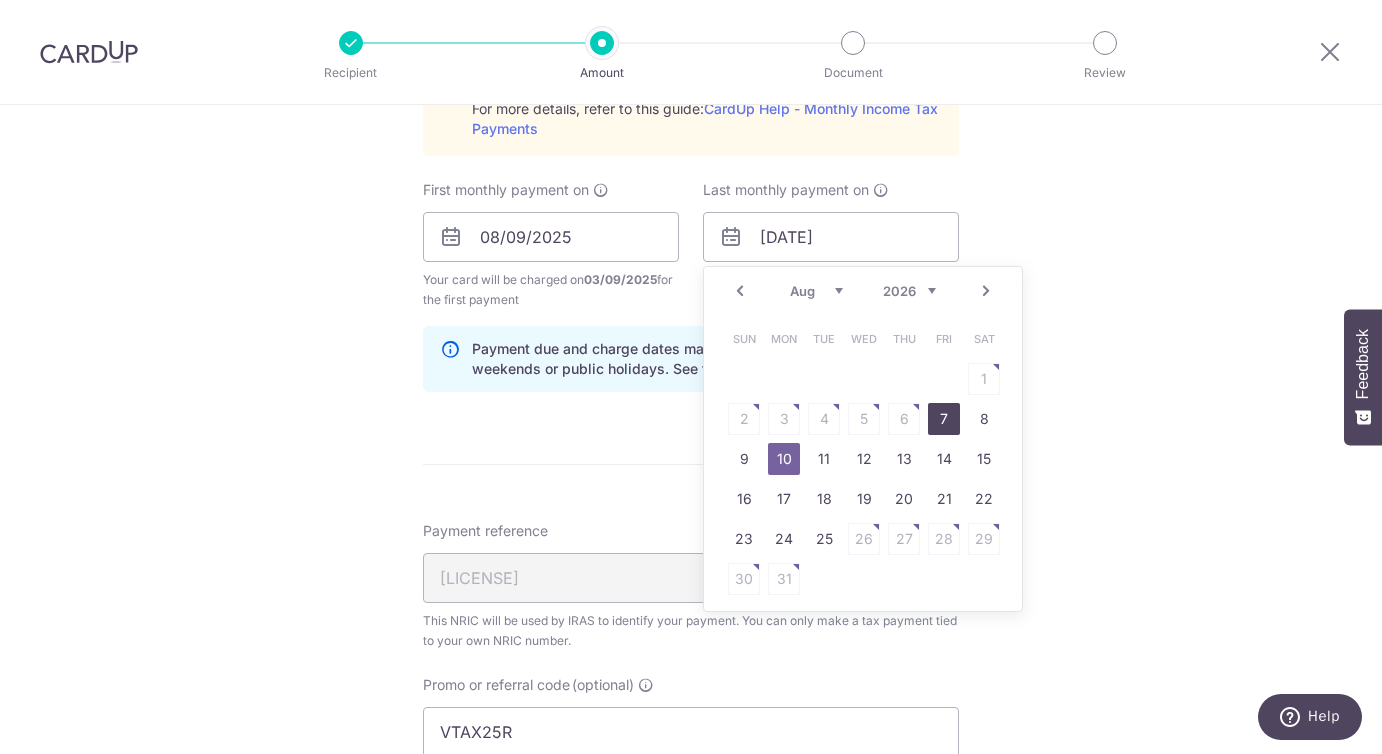 click on "7" at bounding box center (944, 419) 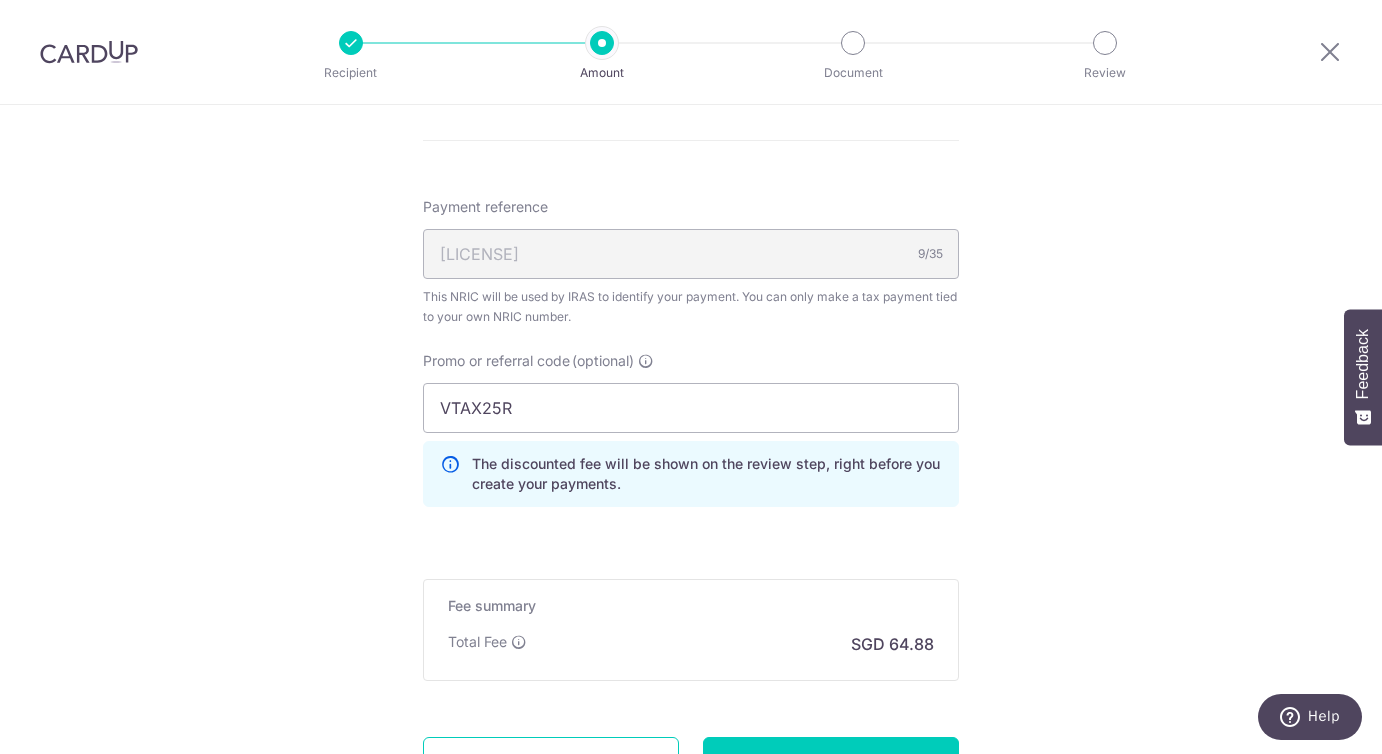 scroll, scrollTop: 1608, scrollLeft: 0, axis: vertical 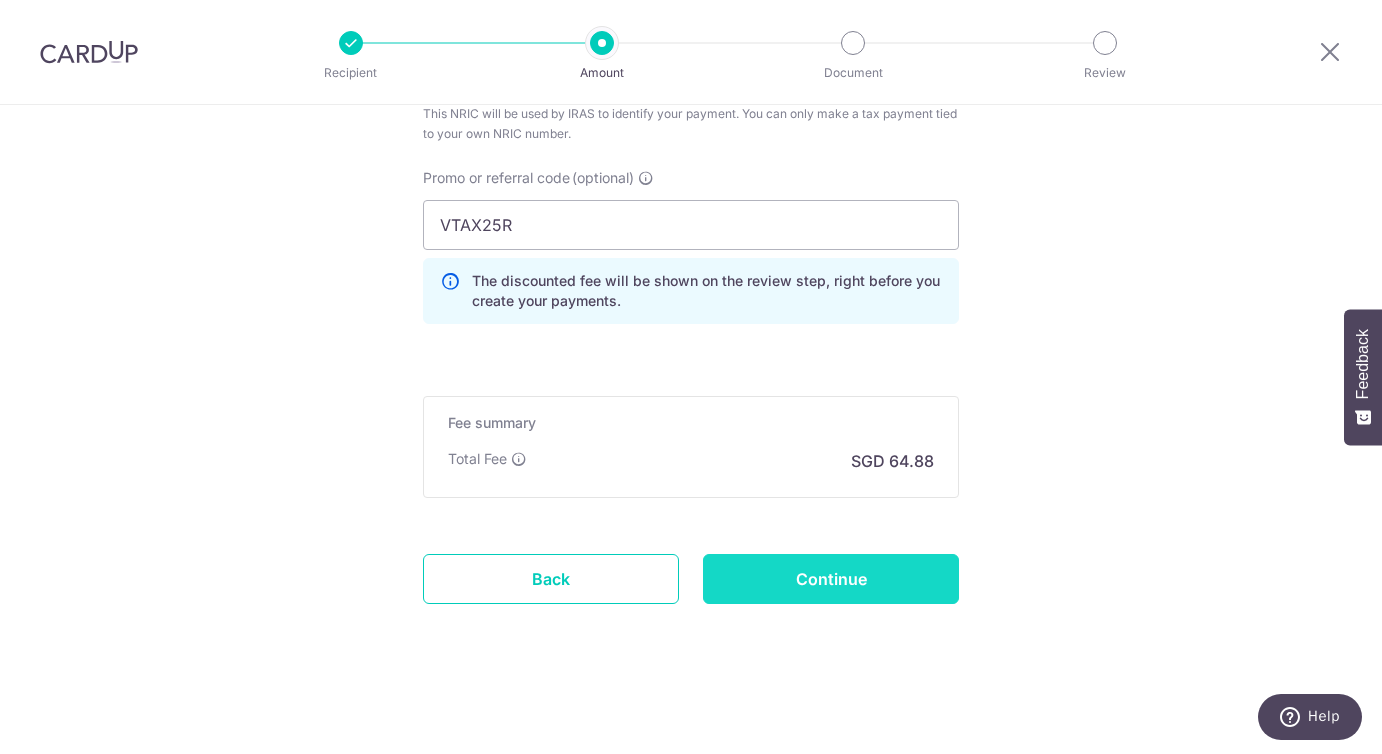click on "Continue" at bounding box center (831, 579) 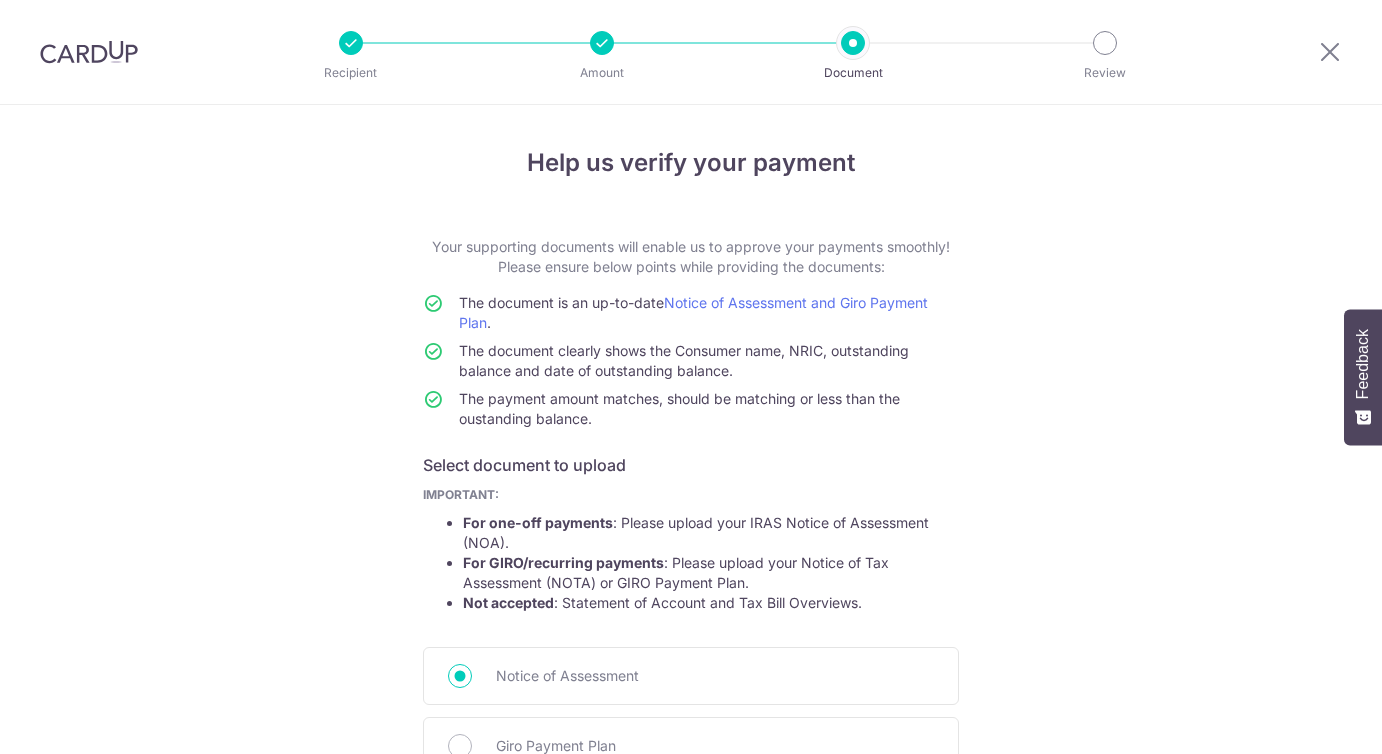 scroll, scrollTop: 0, scrollLeft: 0, axis: both 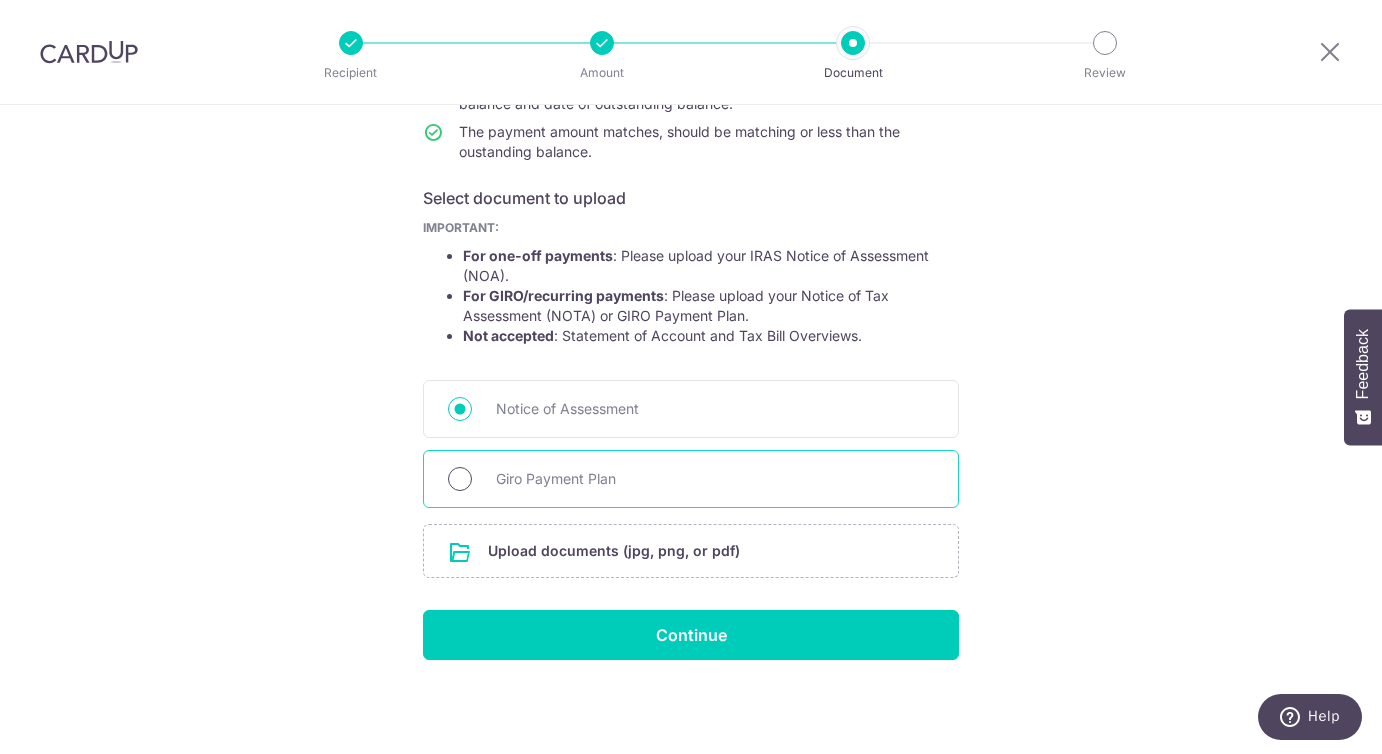 click on "Giro Payment Plan" at bounding box center [460, 479] 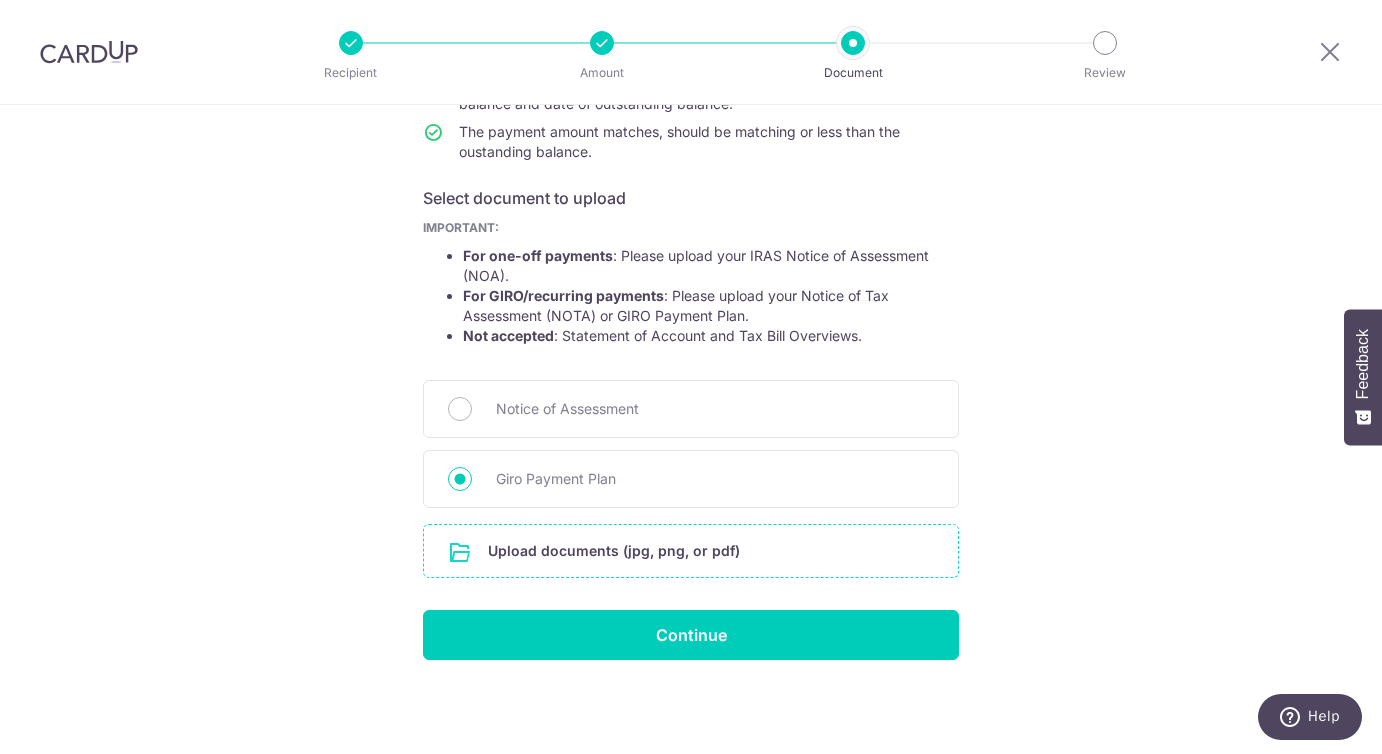 click at bounding box center [691, 551] 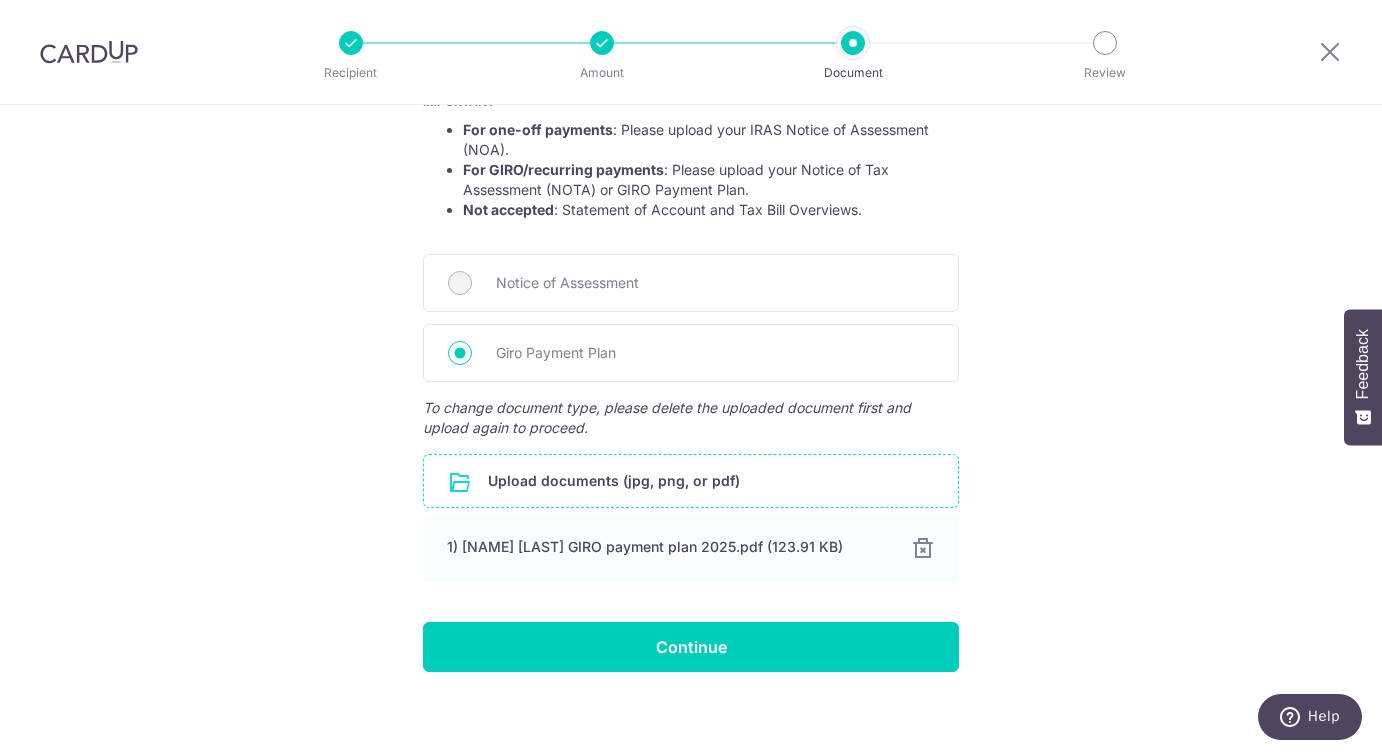 scroll, scrollTop: 405, scrollLeft: 0, axis: vertical 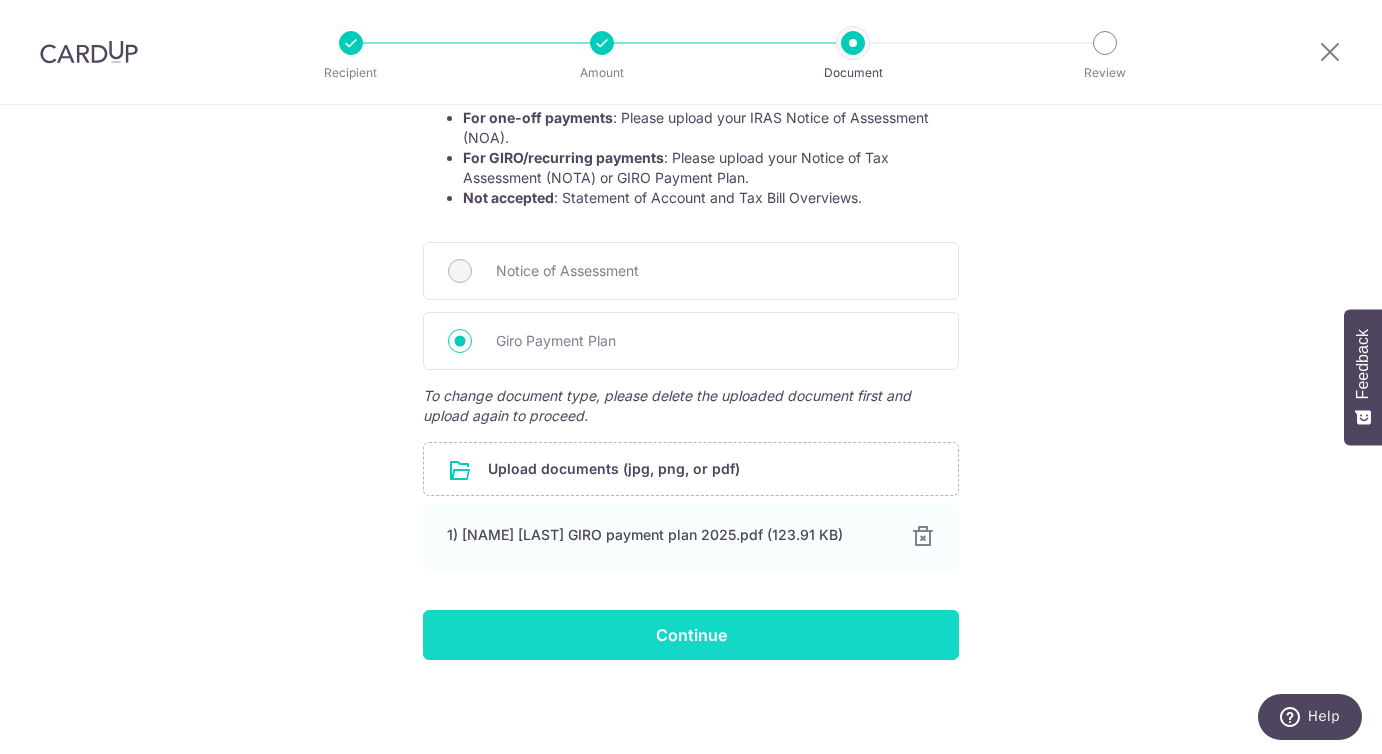 click on "Continue" at bounding box center (691, 635) 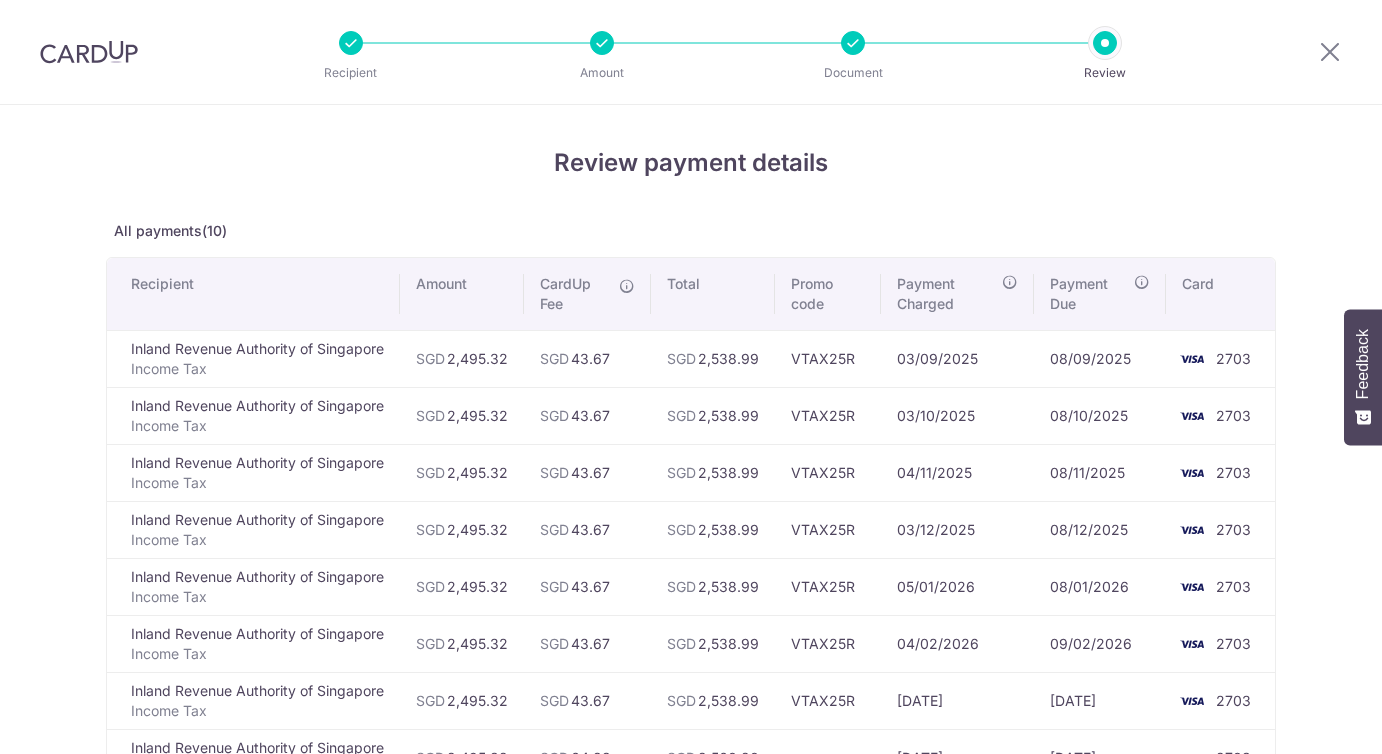 scroll, scrollTop: 0, scrollLeft: 0, axis: both 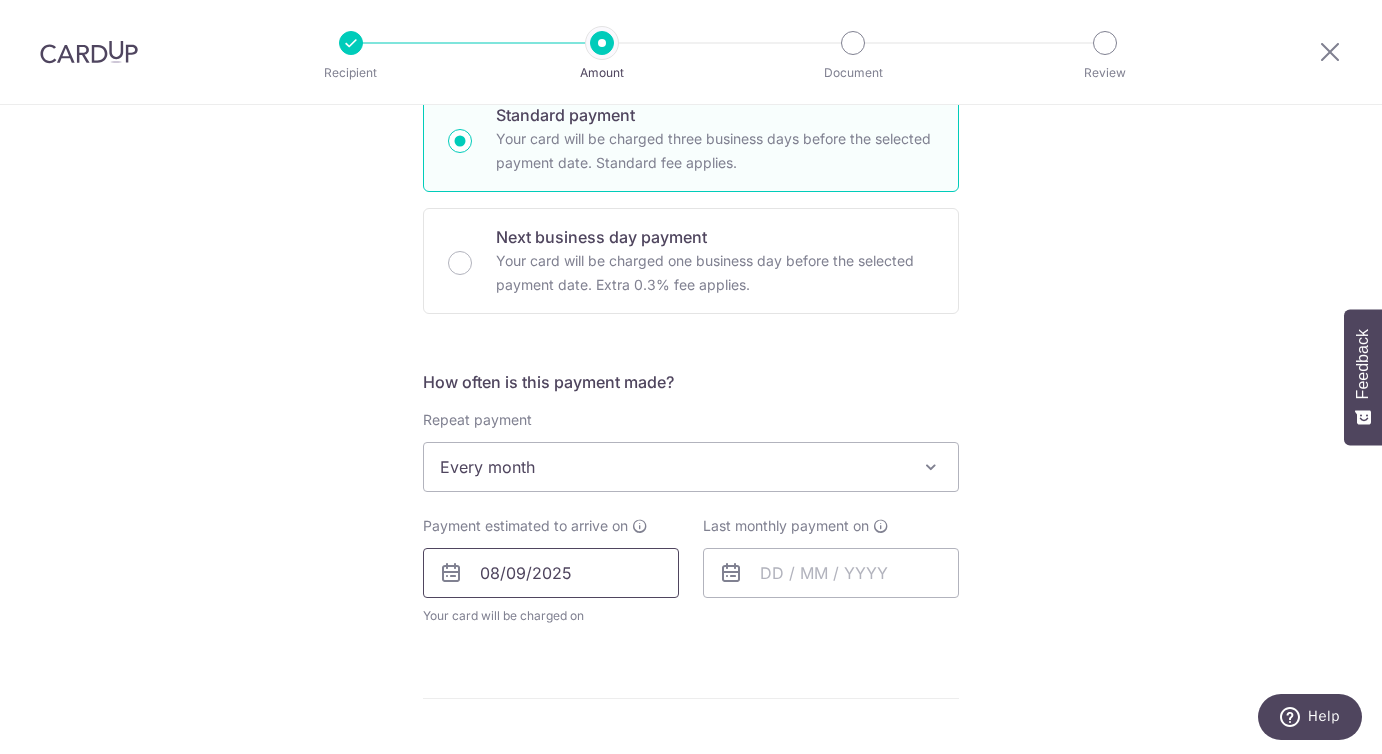 click on "08/09/2025" at bounding box center (551, 573) 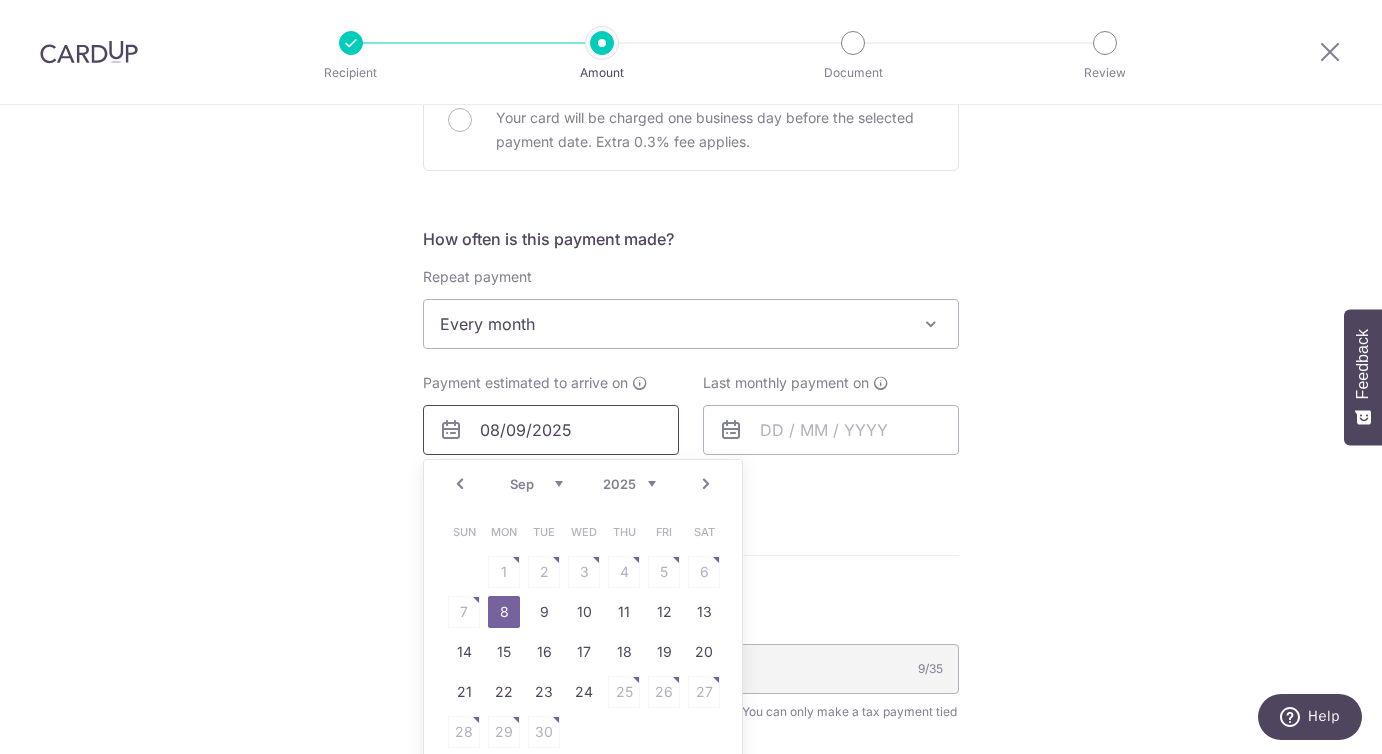 scroll, scrollTop: 709, scrollLeft: 0, axis: vertical 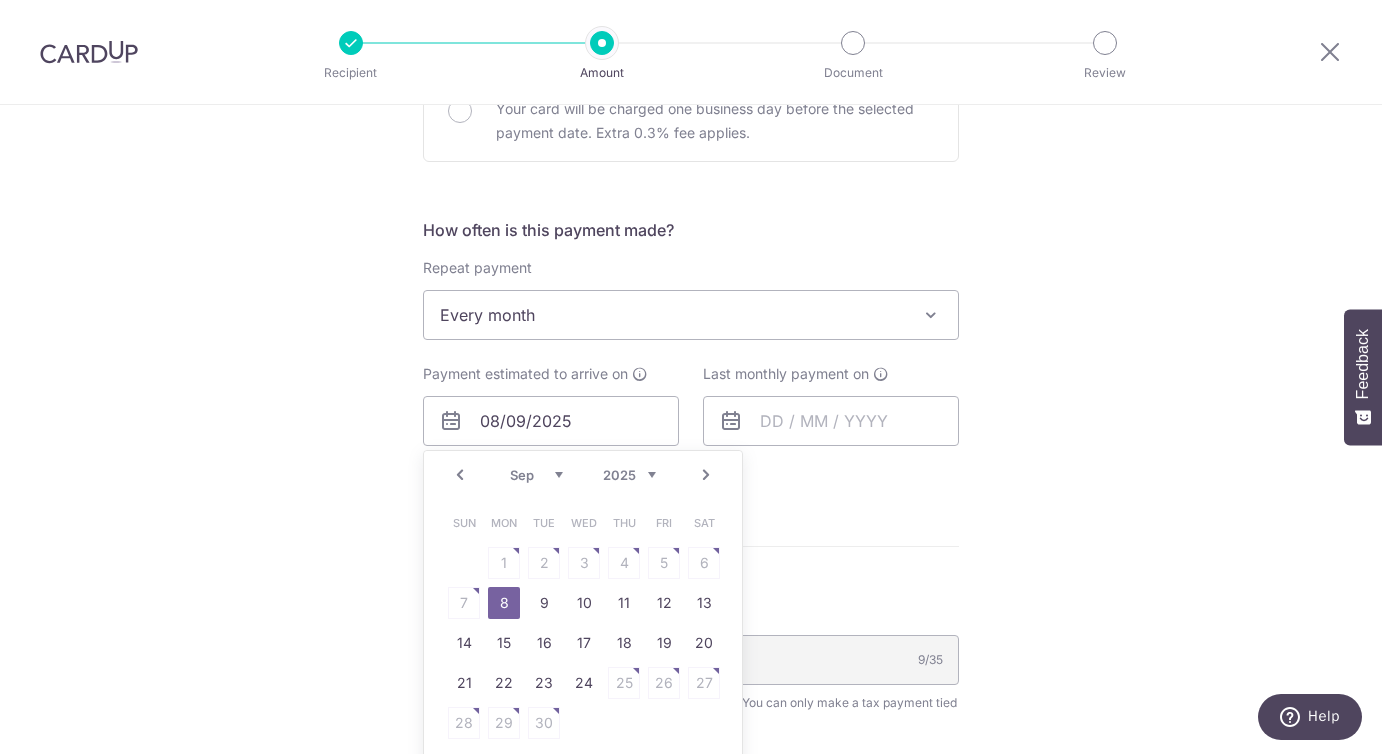 click on "Prev" at bounding box center (460, 475) 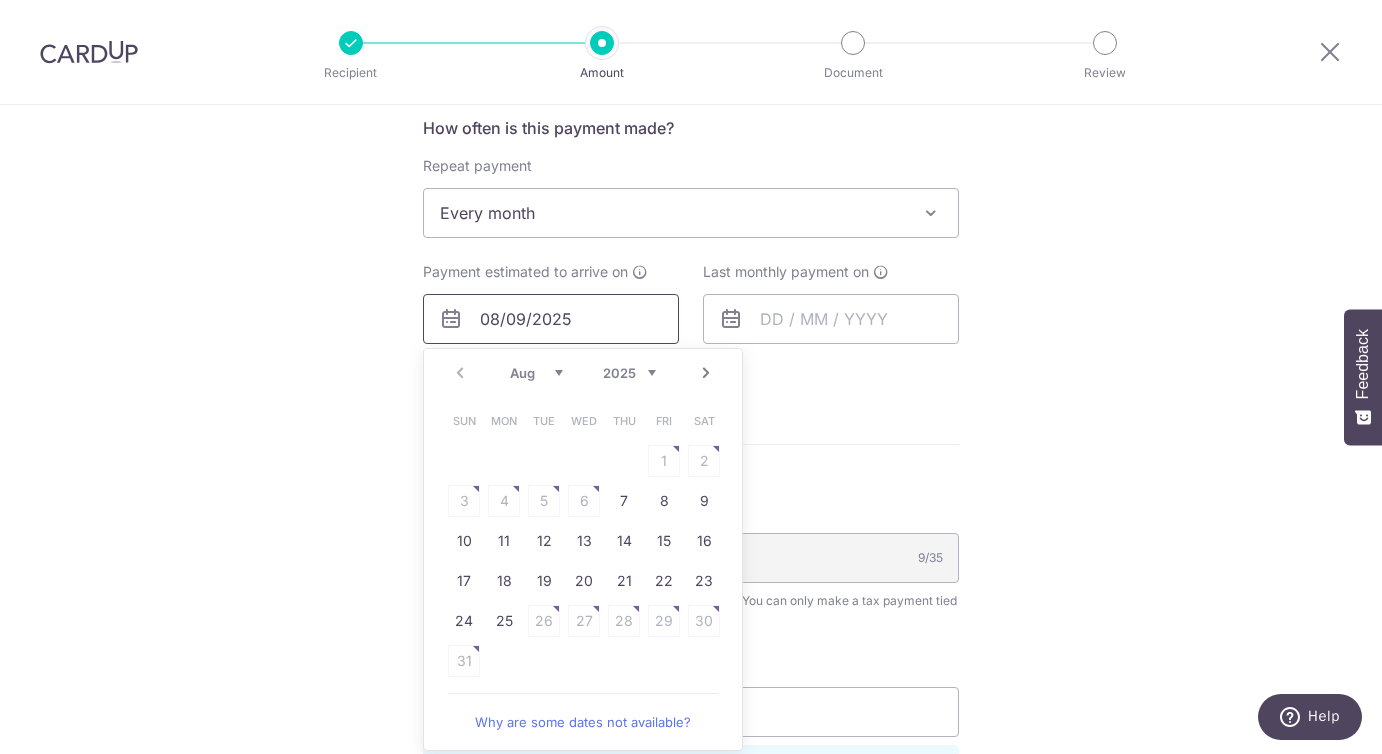 scroll, scrollTop: 813, scrollLeft: 0, axis: vertical 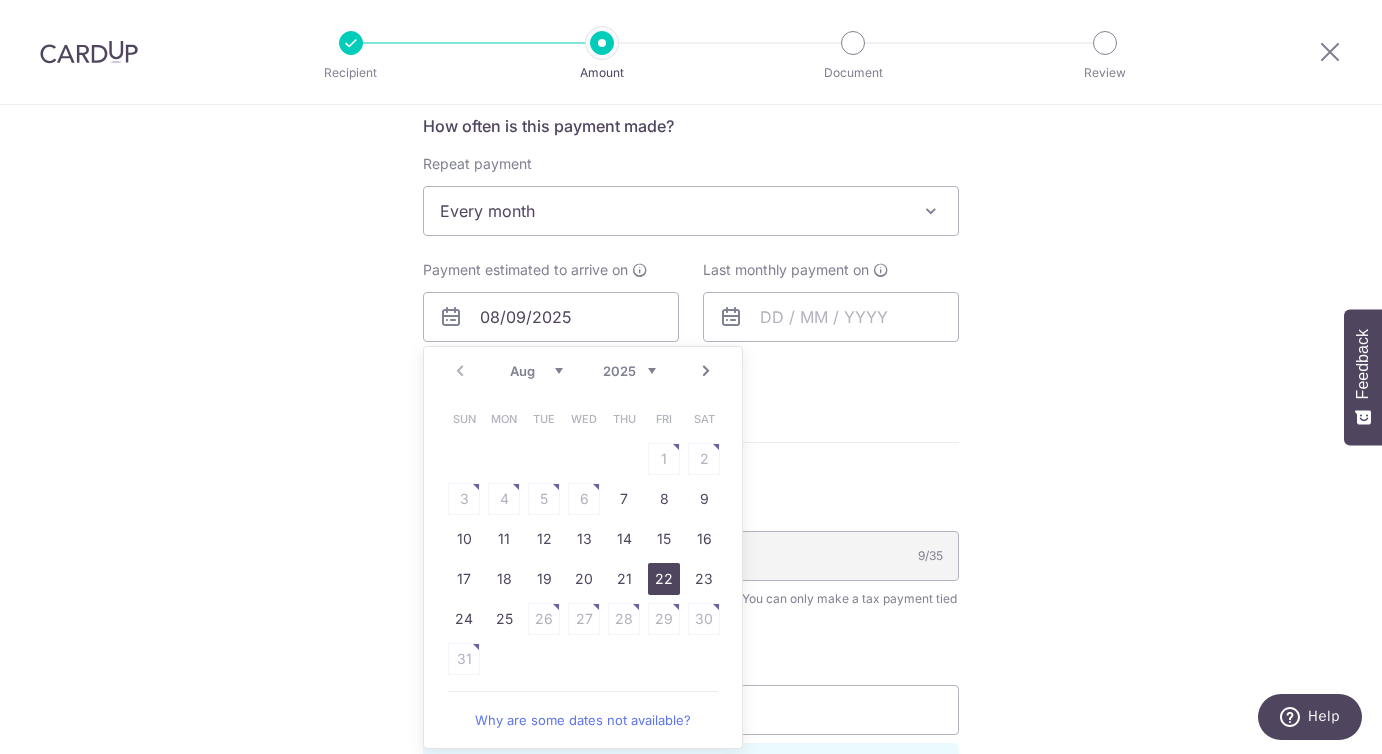 click on "22" at bounding box center (664, 579) 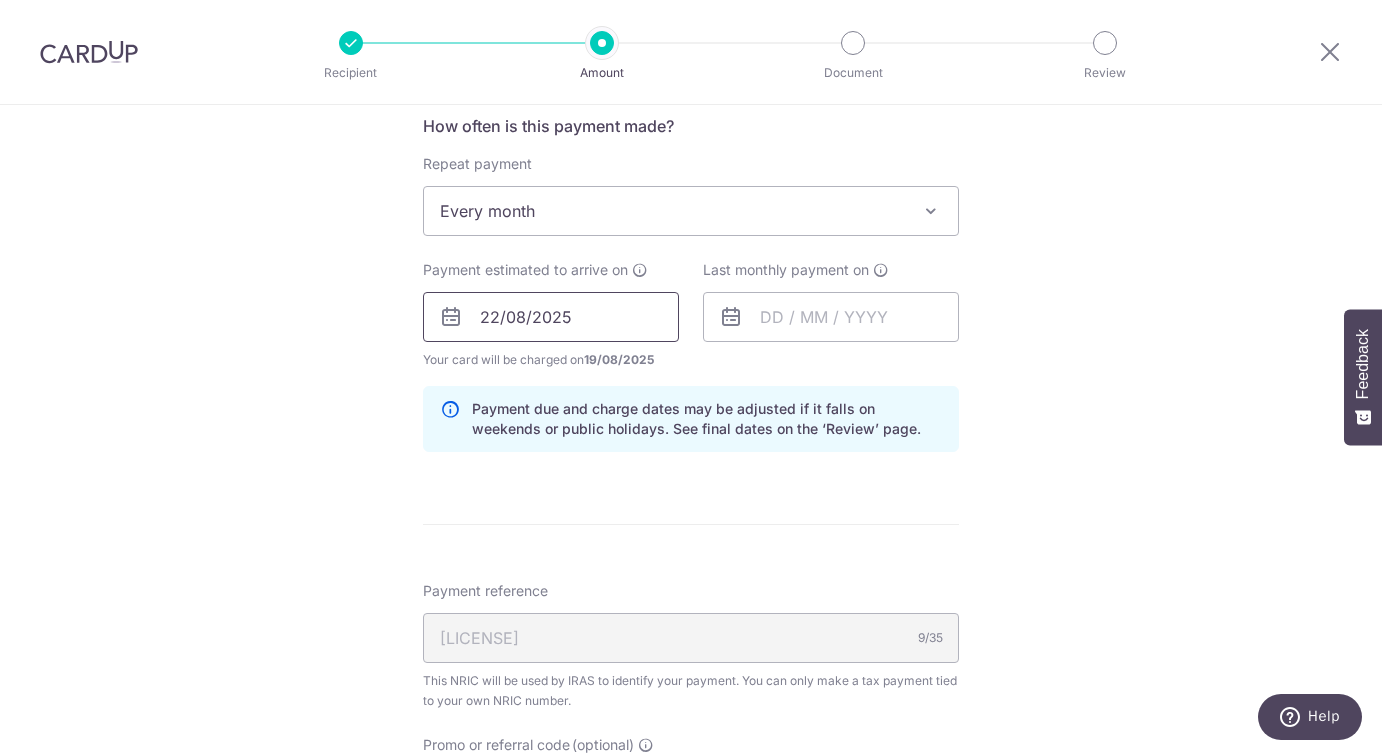 click on "22/08/2025" at bounding box center [551, 317] 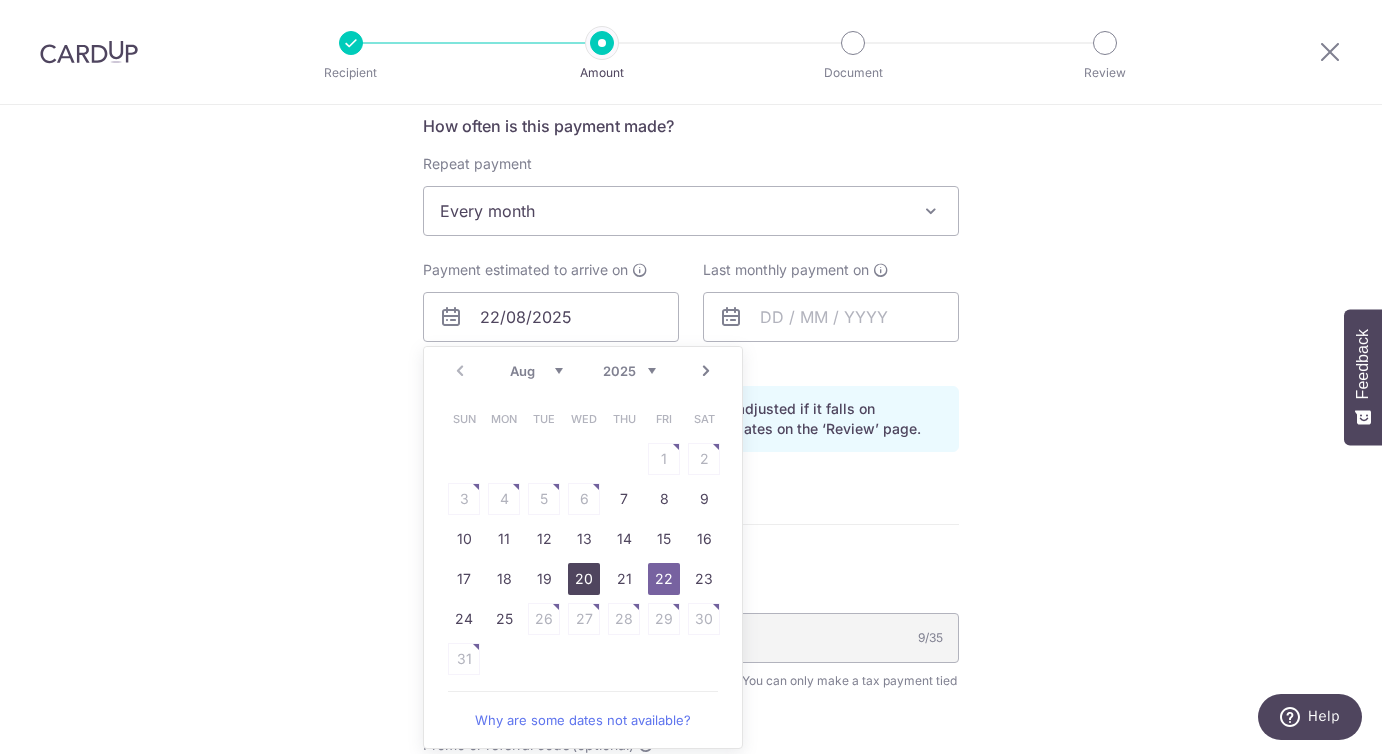 click on "20" at bounding box center [584, 579] 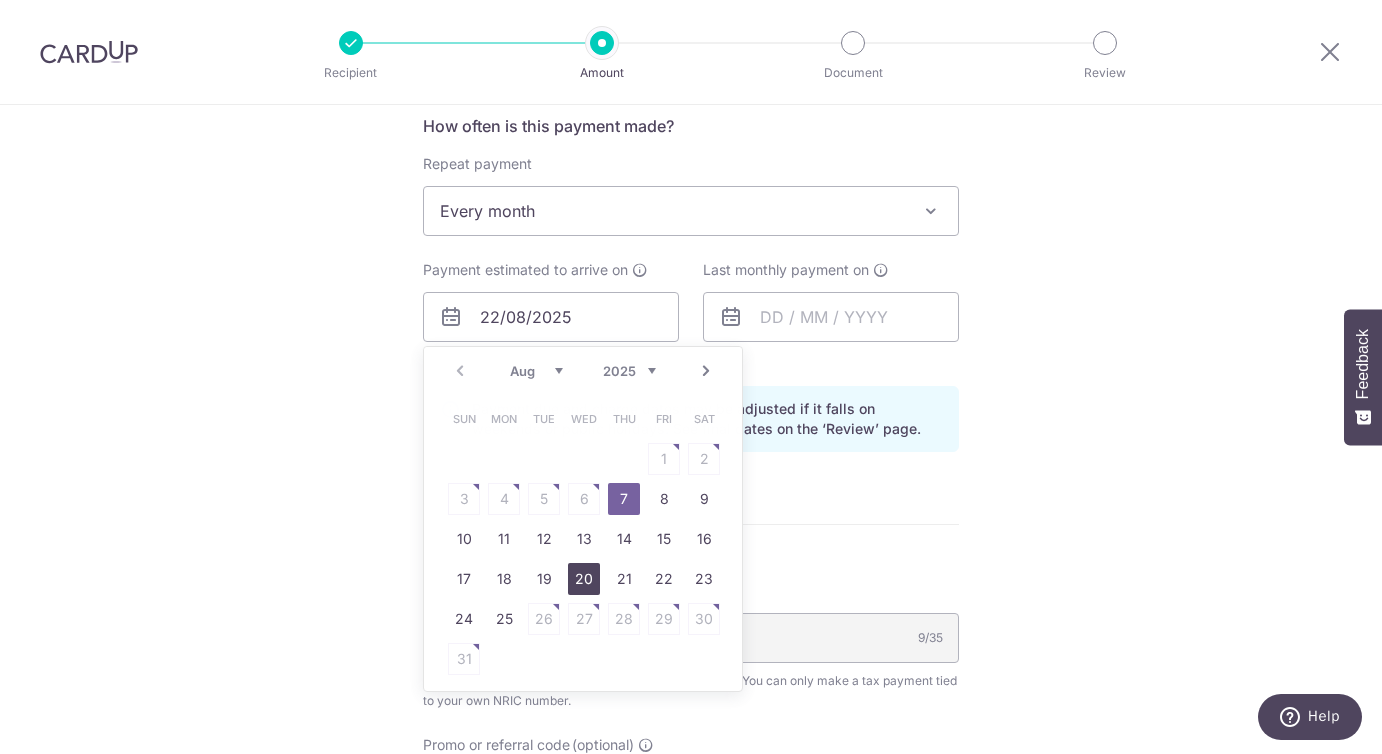 type on "20/08/2025" 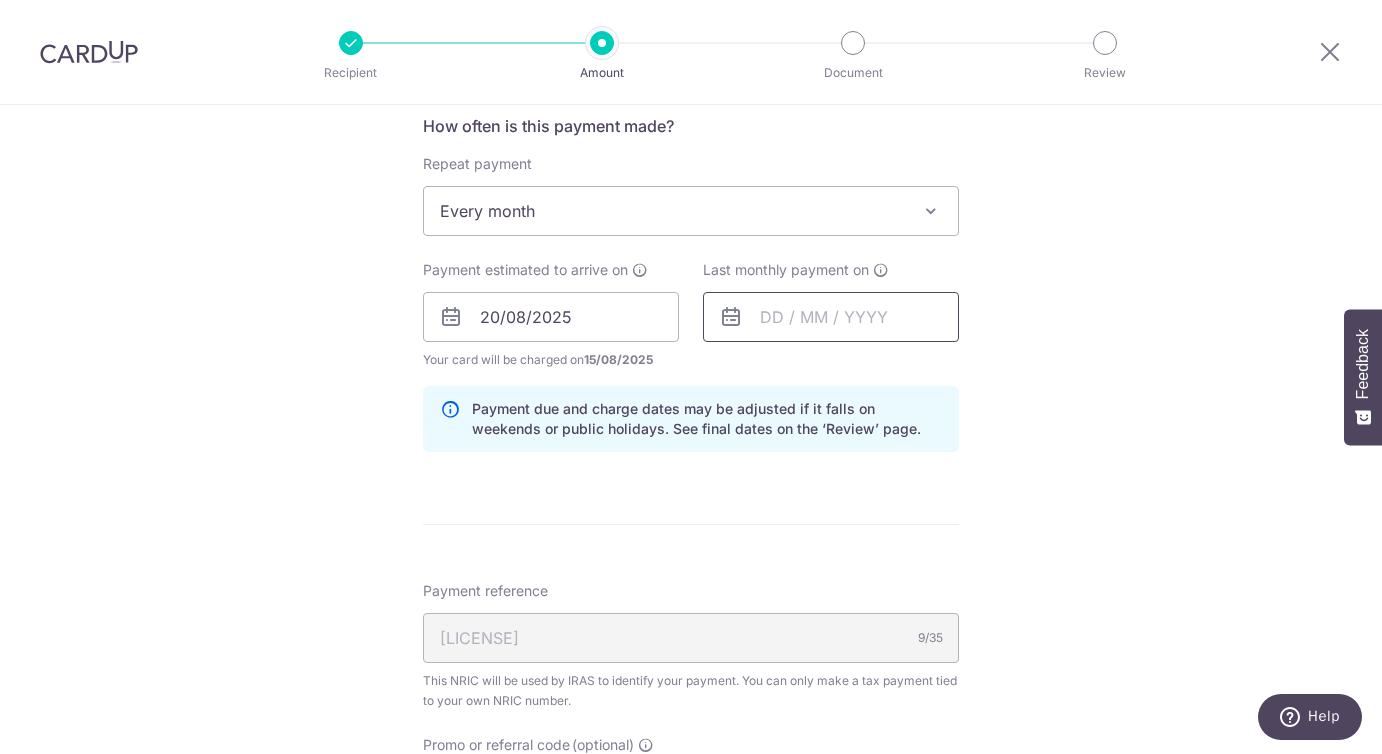 click at bounding box center [831, 317] 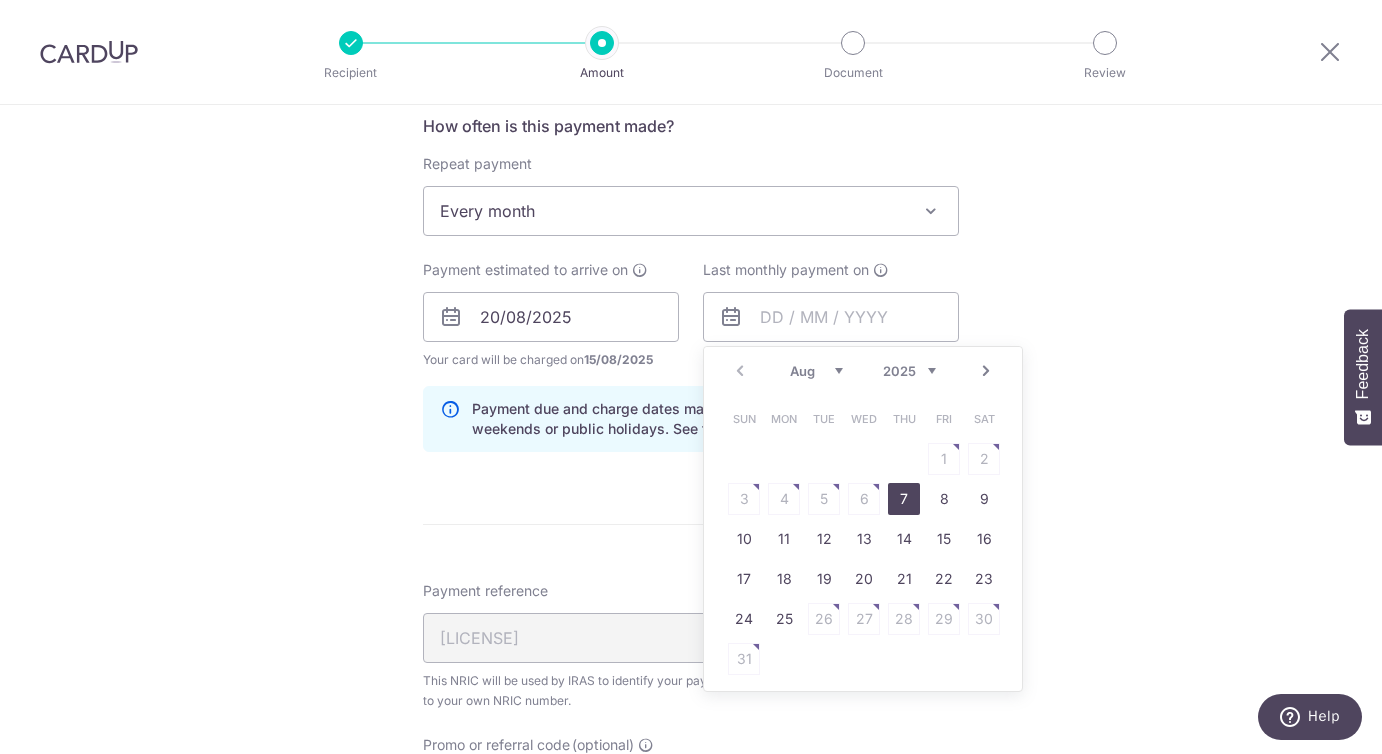 click on "2025 2026" at bounding box center (909, 371) 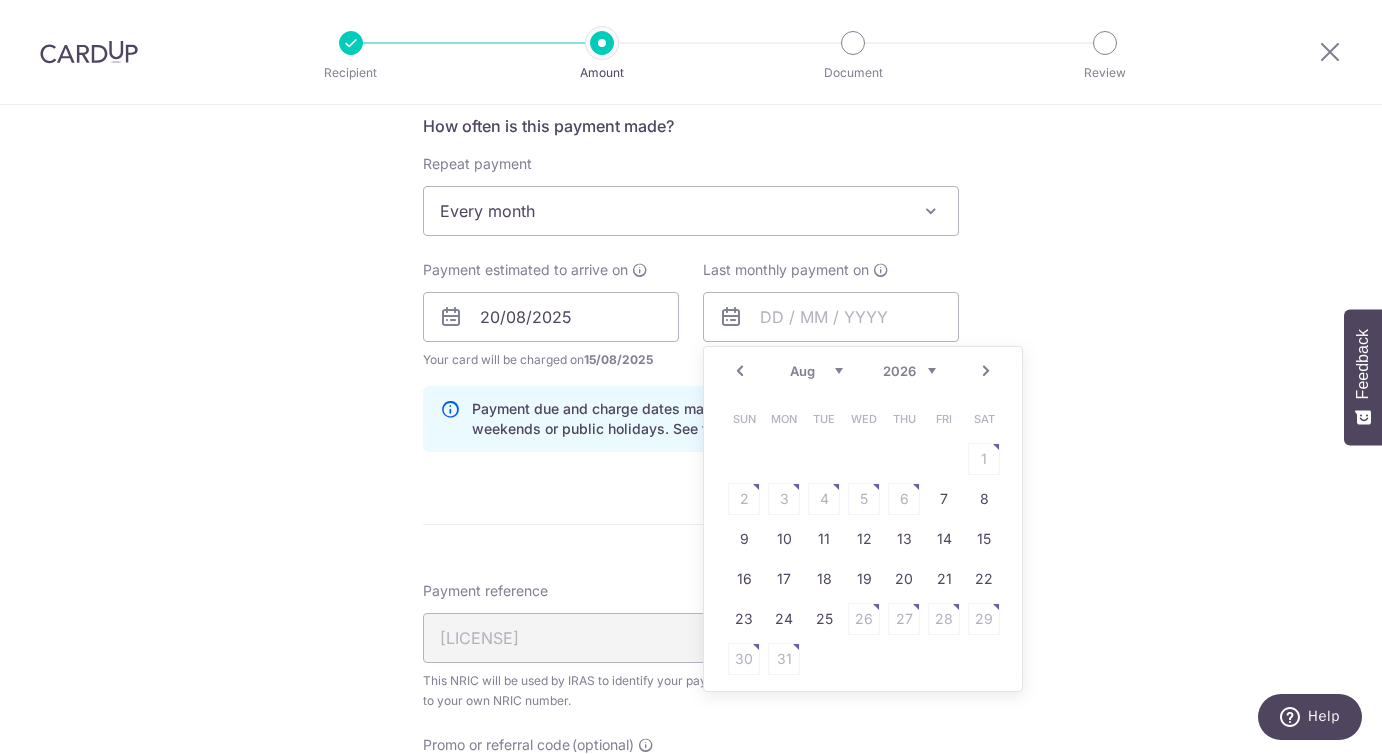 click on "Prev" at bounding box center [740, 371] 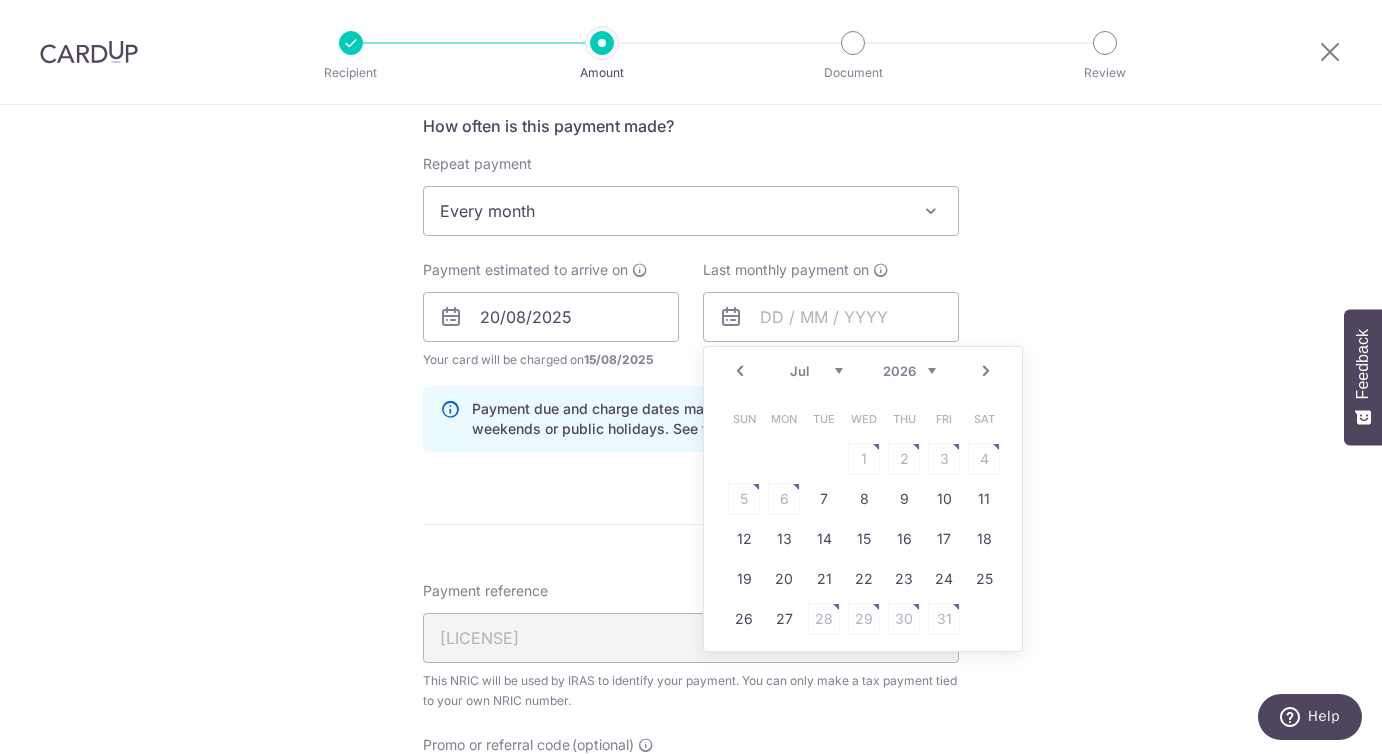 click on "Prev" at bounding box center (740, 371) 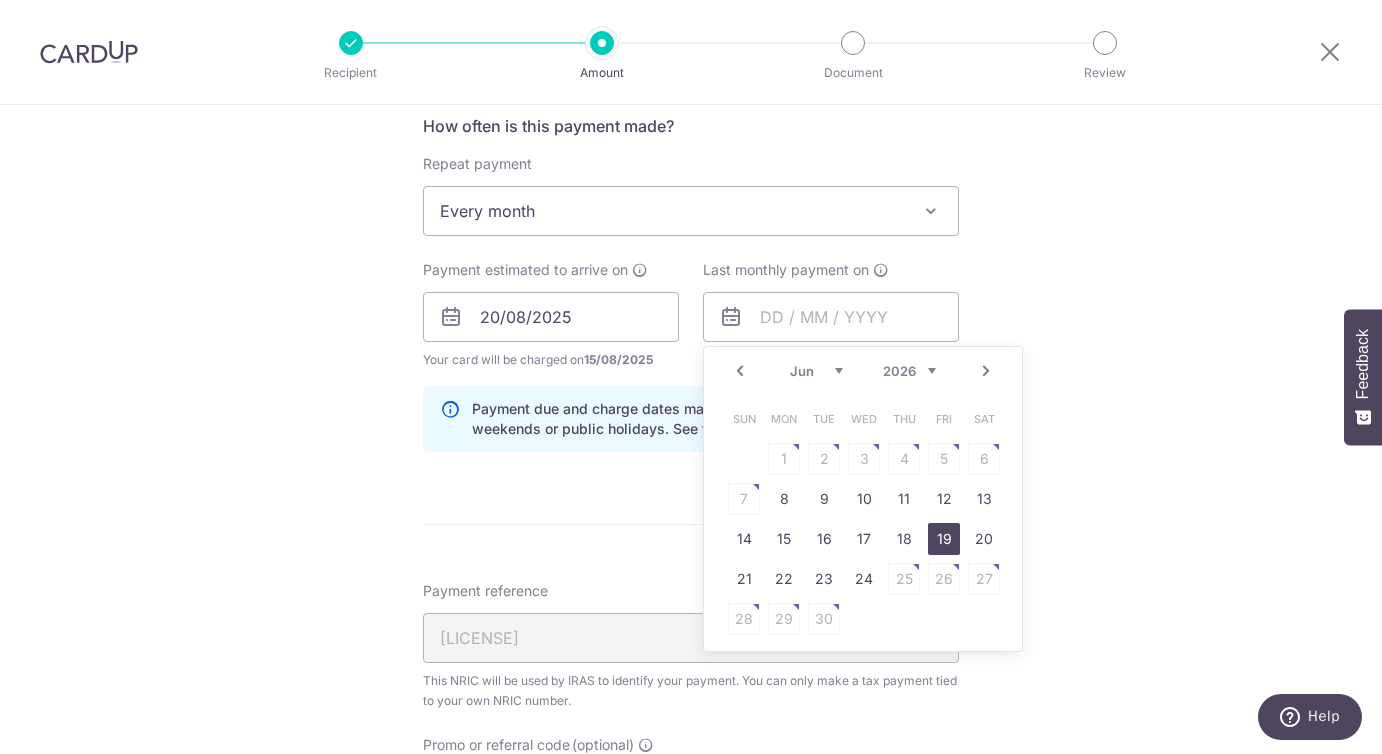 click on "19" at bounding box center (944, 539) 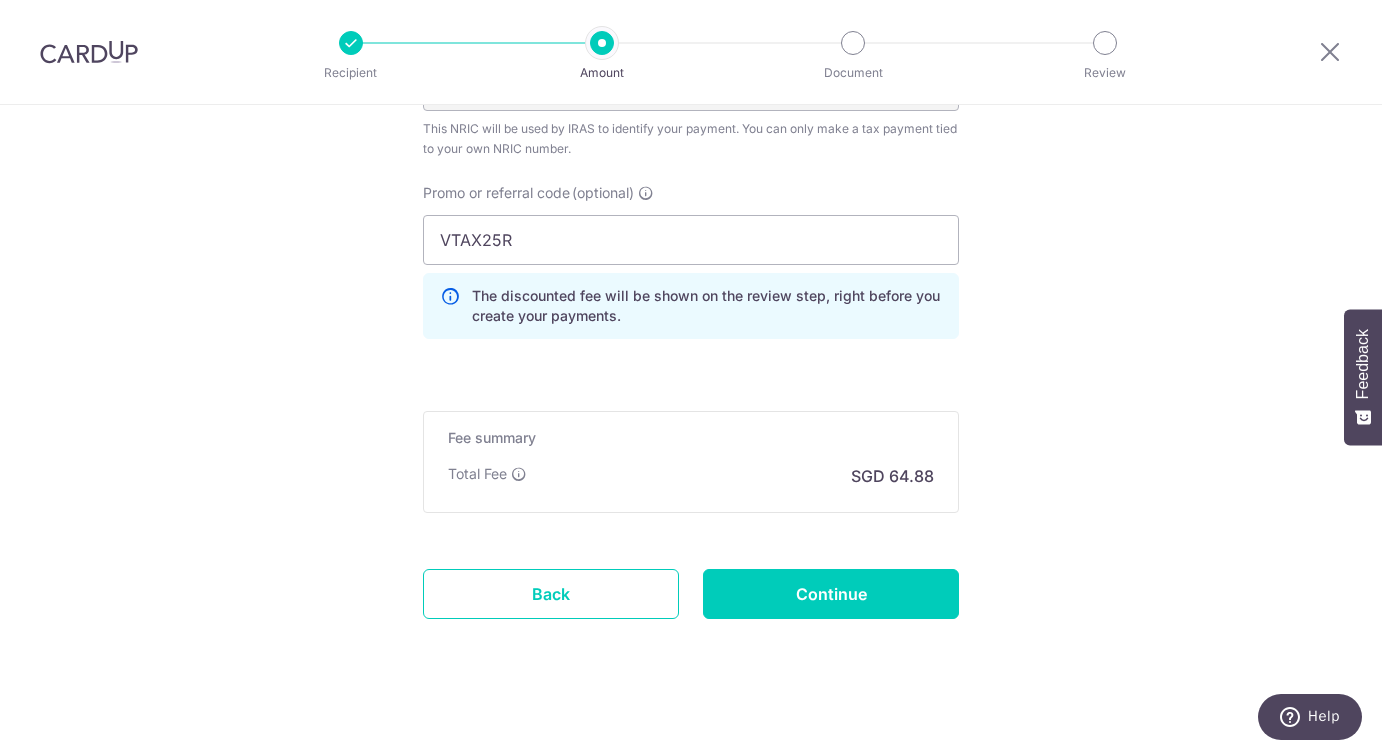 scroll, scrollTop: 1380, scrollLeft: 0, axis: vertical 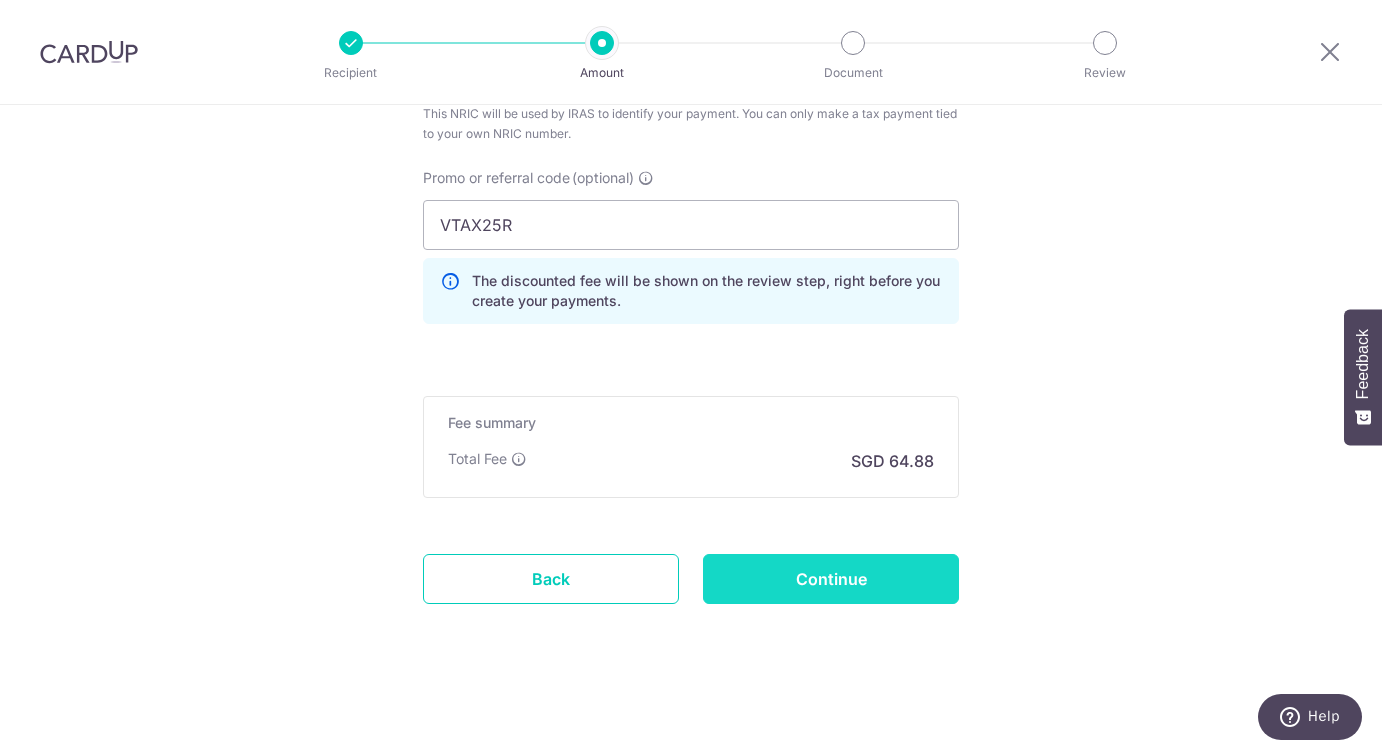 click on "Continue" at bounding box center (831, 579) 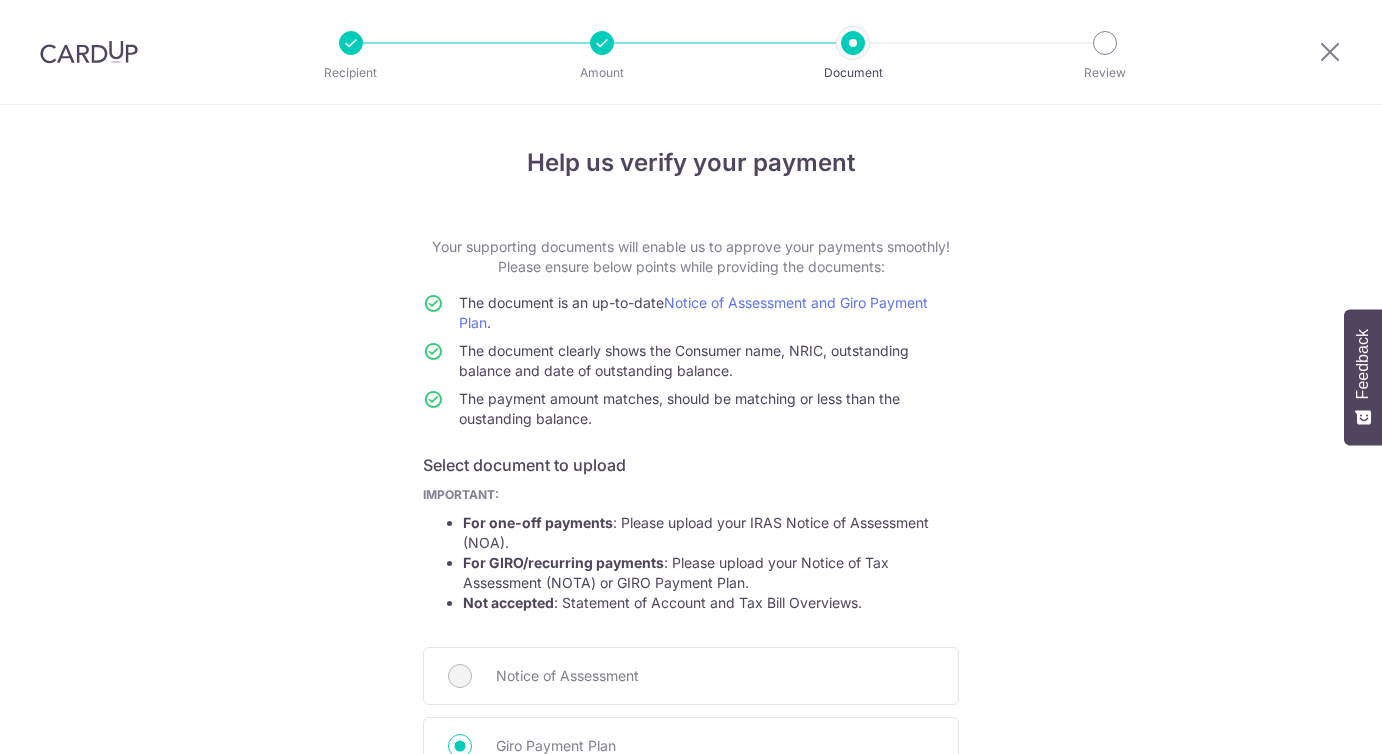 scroll, scrollTop: 0, scrollLeft: 0, axis: both 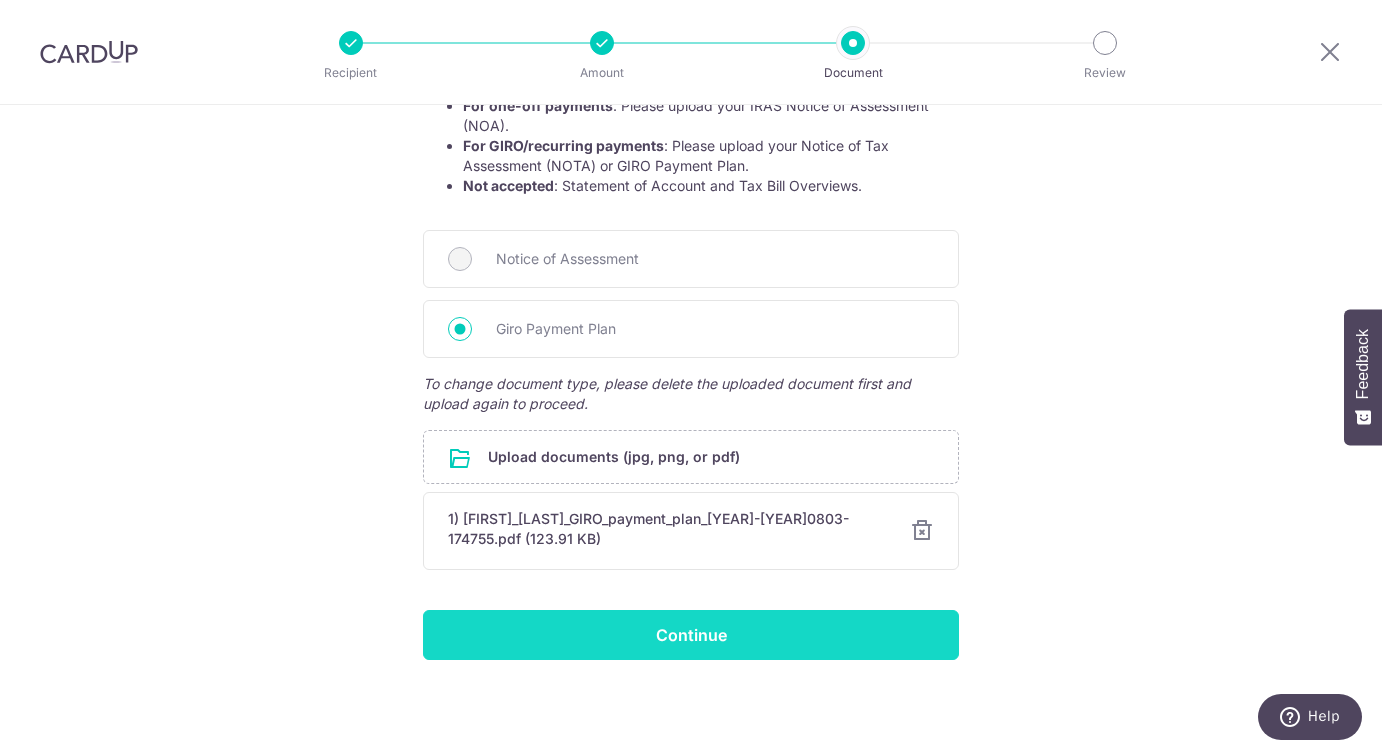 click on "Continue" at bounding box center [691, 635] 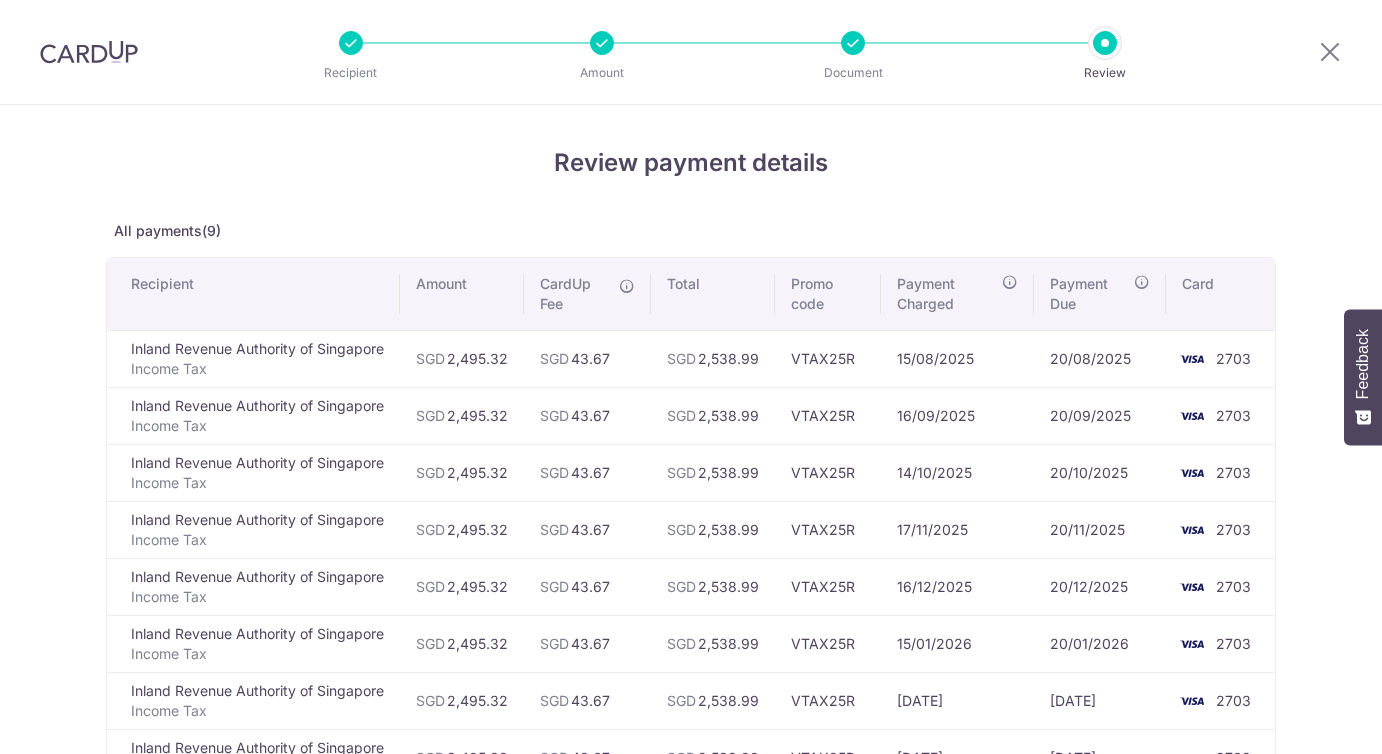 scroll, scrollTop: 0, scrollLeft: 0, axis: both 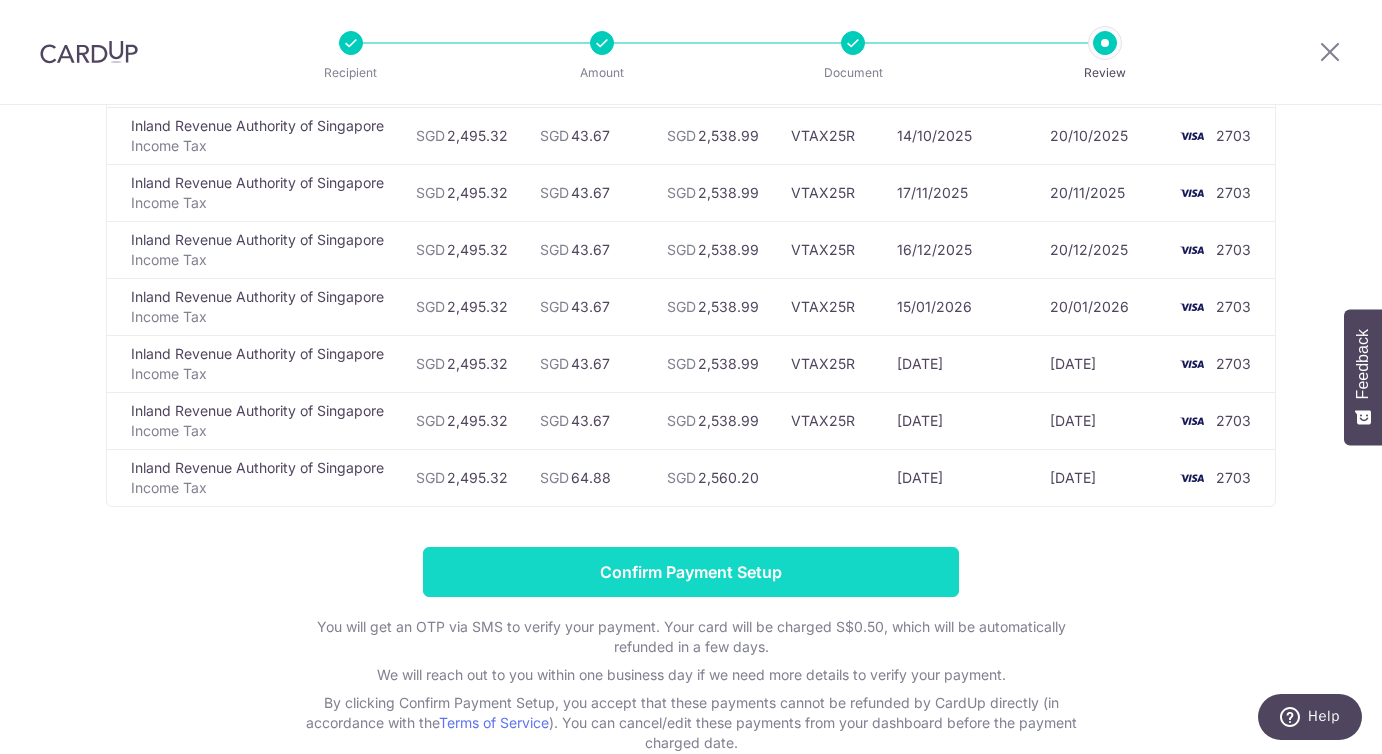 click on "Confirm Payment Setup" at bounding box center [691, 572] 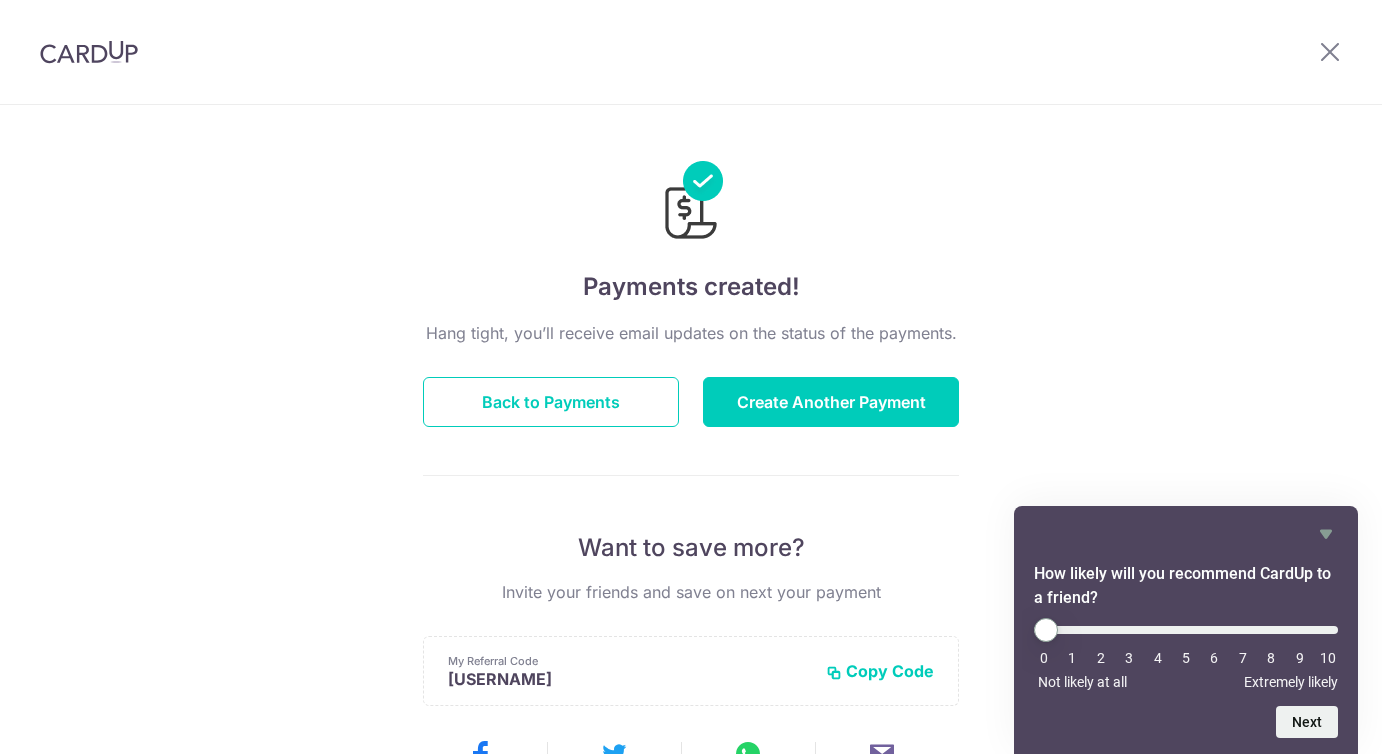 scroll, scrollTop: 0, scrollLeft: 0, axis: both 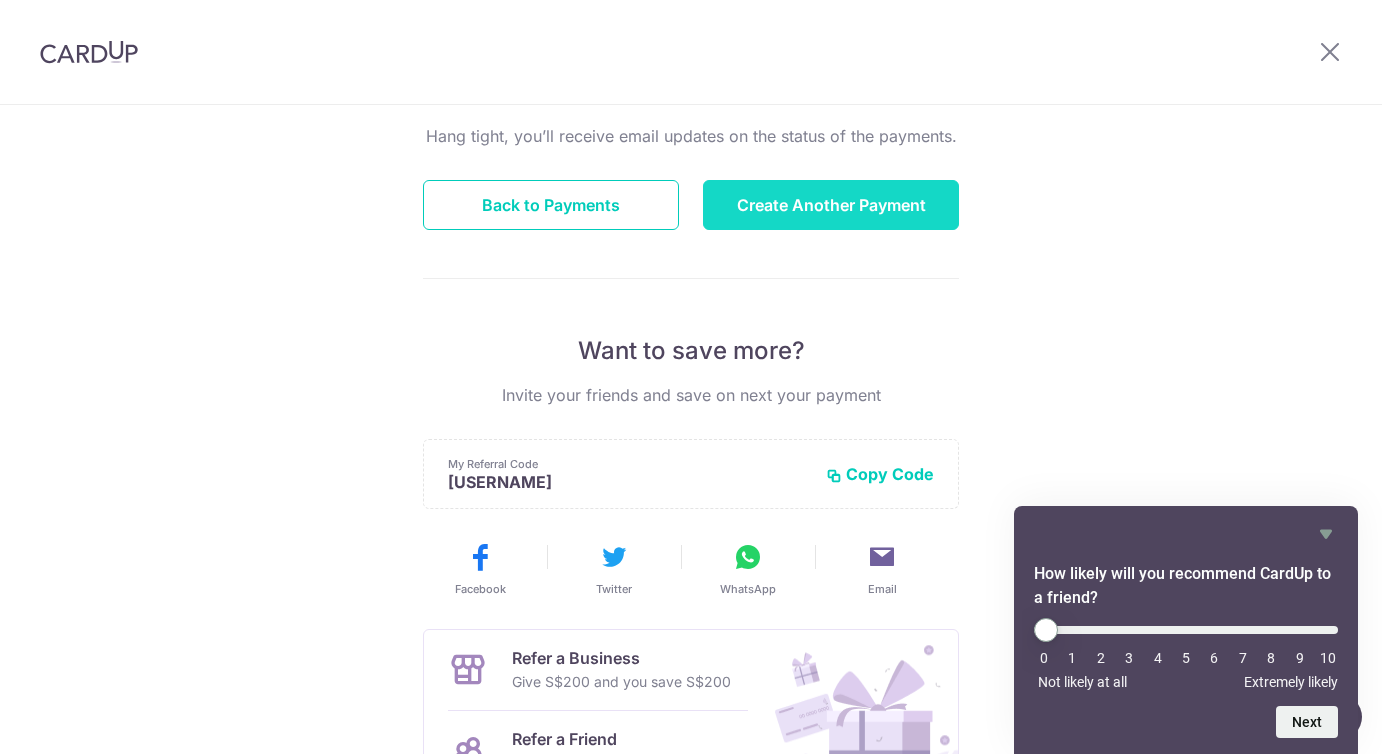 click on "Create Another Payment" at bounding box center (831, 205) 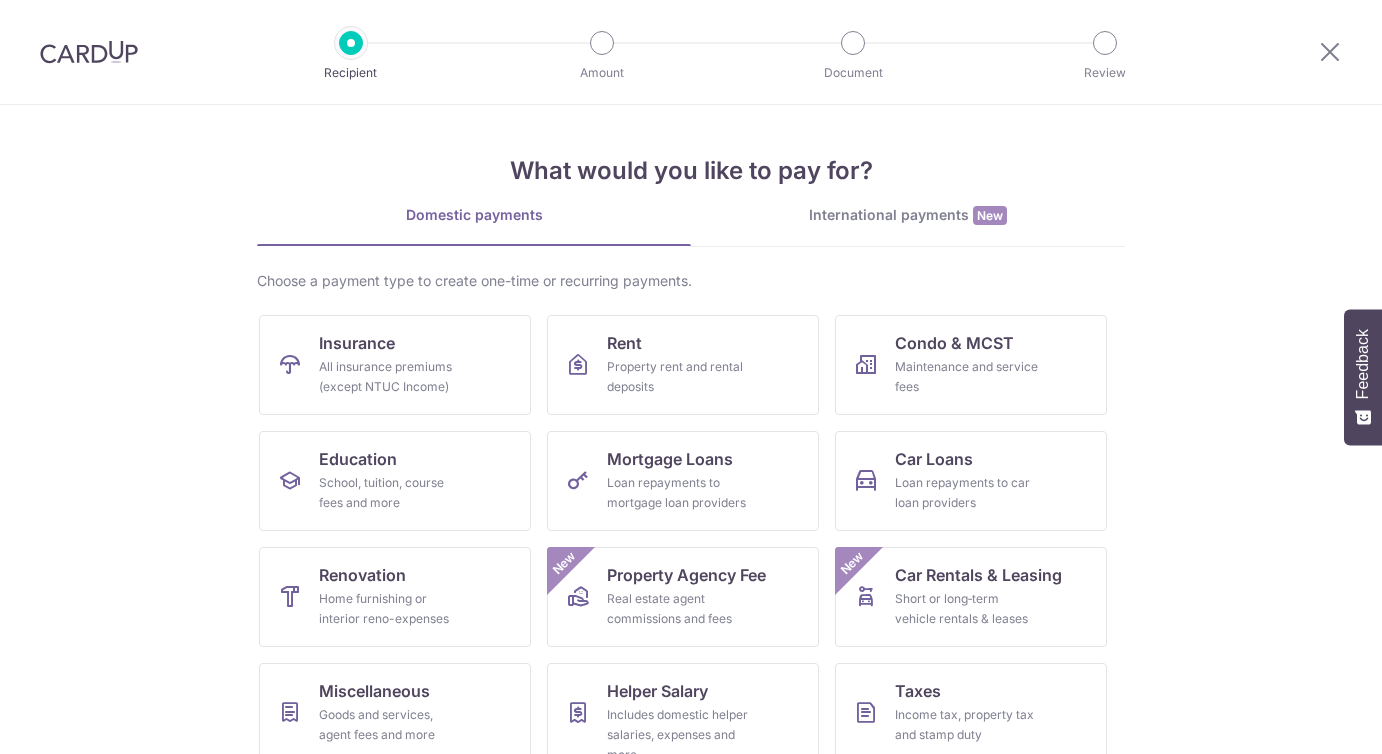 scroll, scrollTop: 0, scrollLeft: 0, axis: both 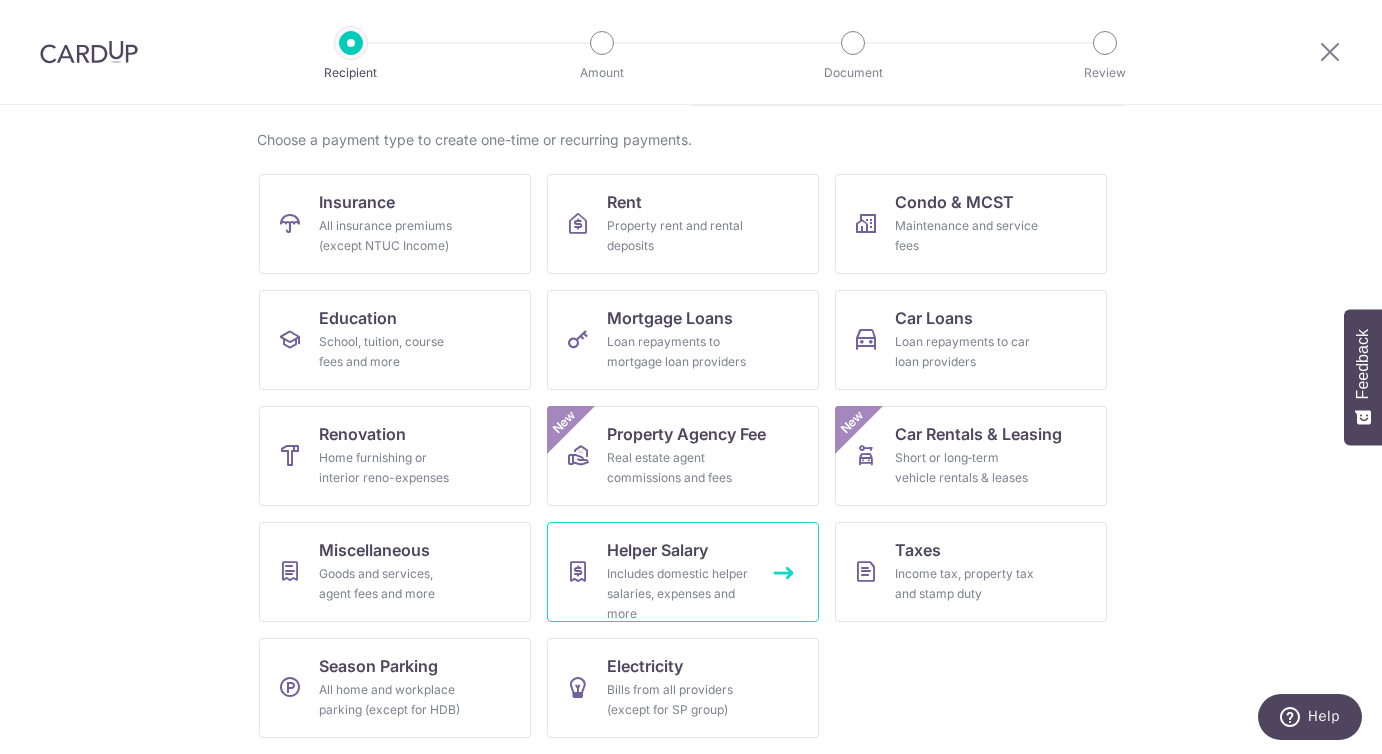 click on "Includes domestic helper salaries, expenses and more" at bounding box center [679, 594] 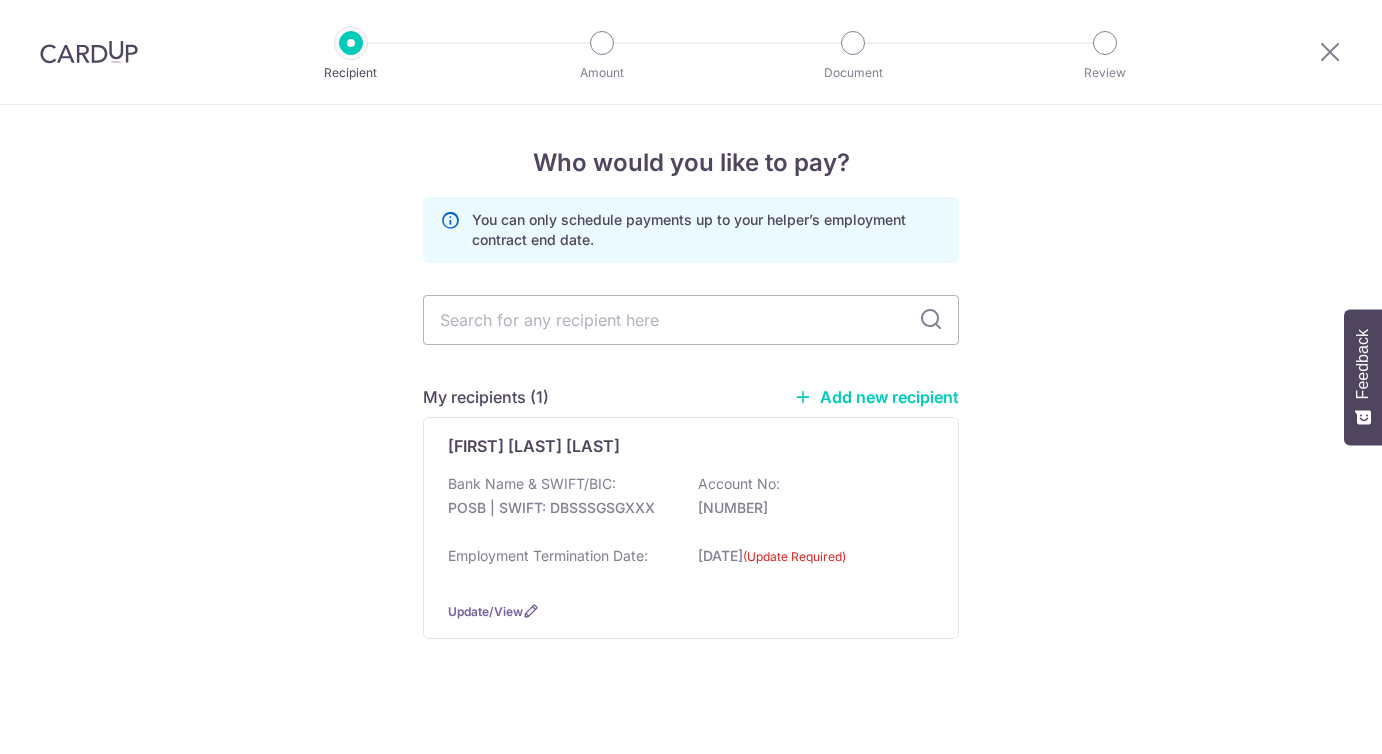 scroll, scrollTop: 0, scrollLeft: 0, axis: both 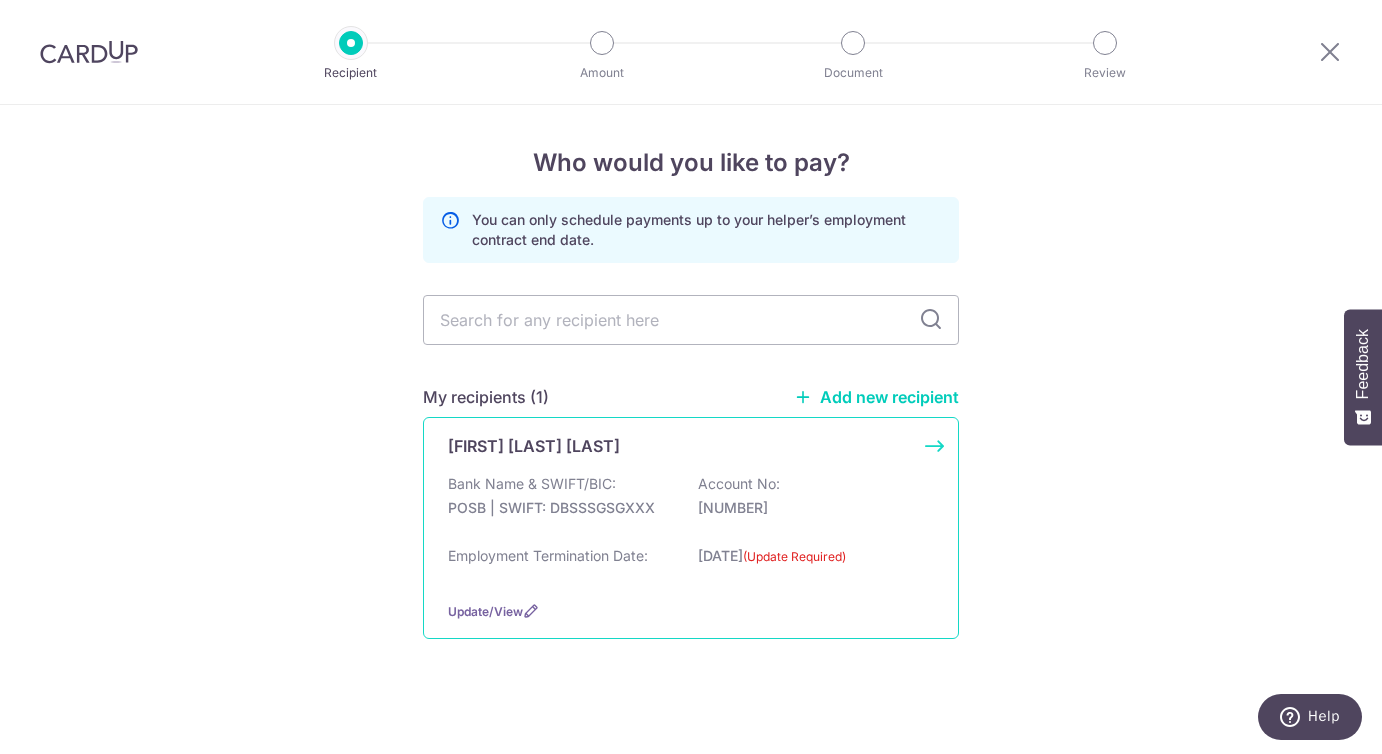 click on "(Update Required)" at bounding box center (794, 557) 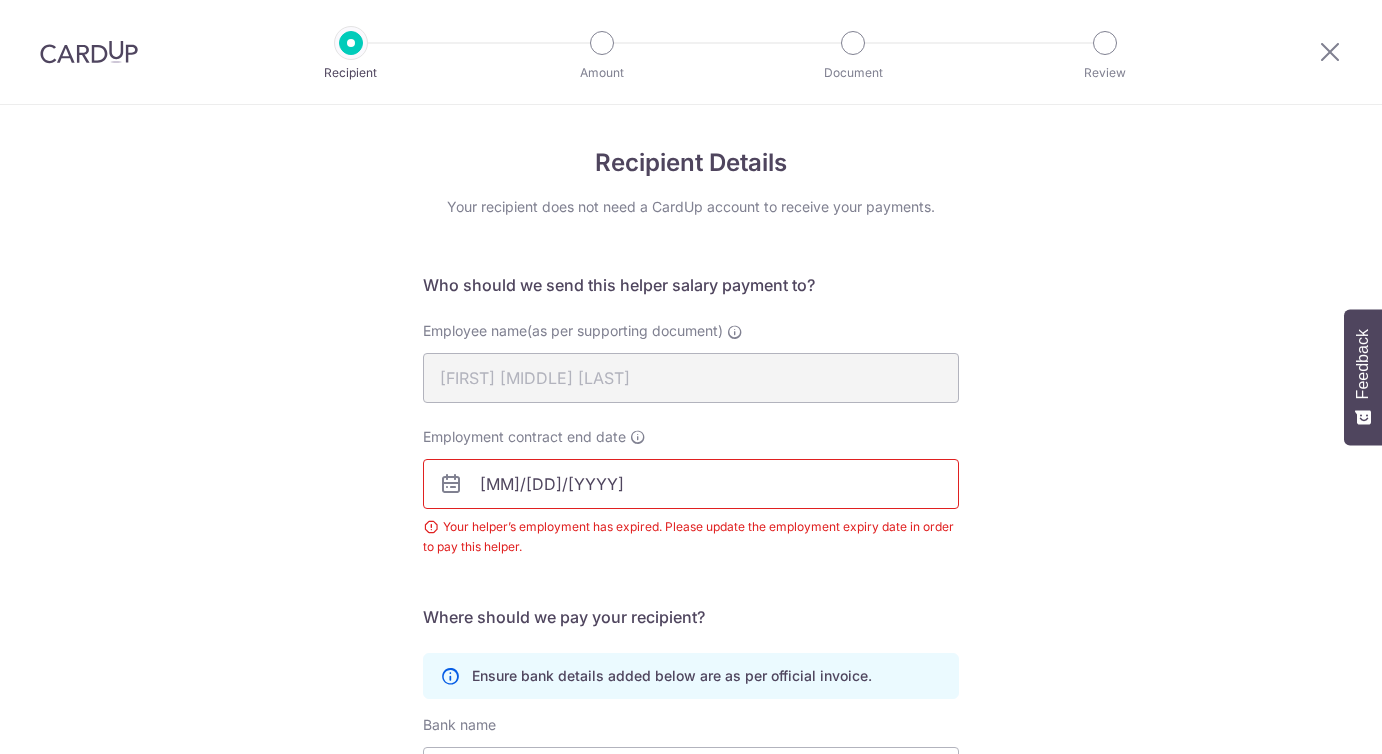 scroll, scrollTop: 0, scrollLeft: 0, axis: both 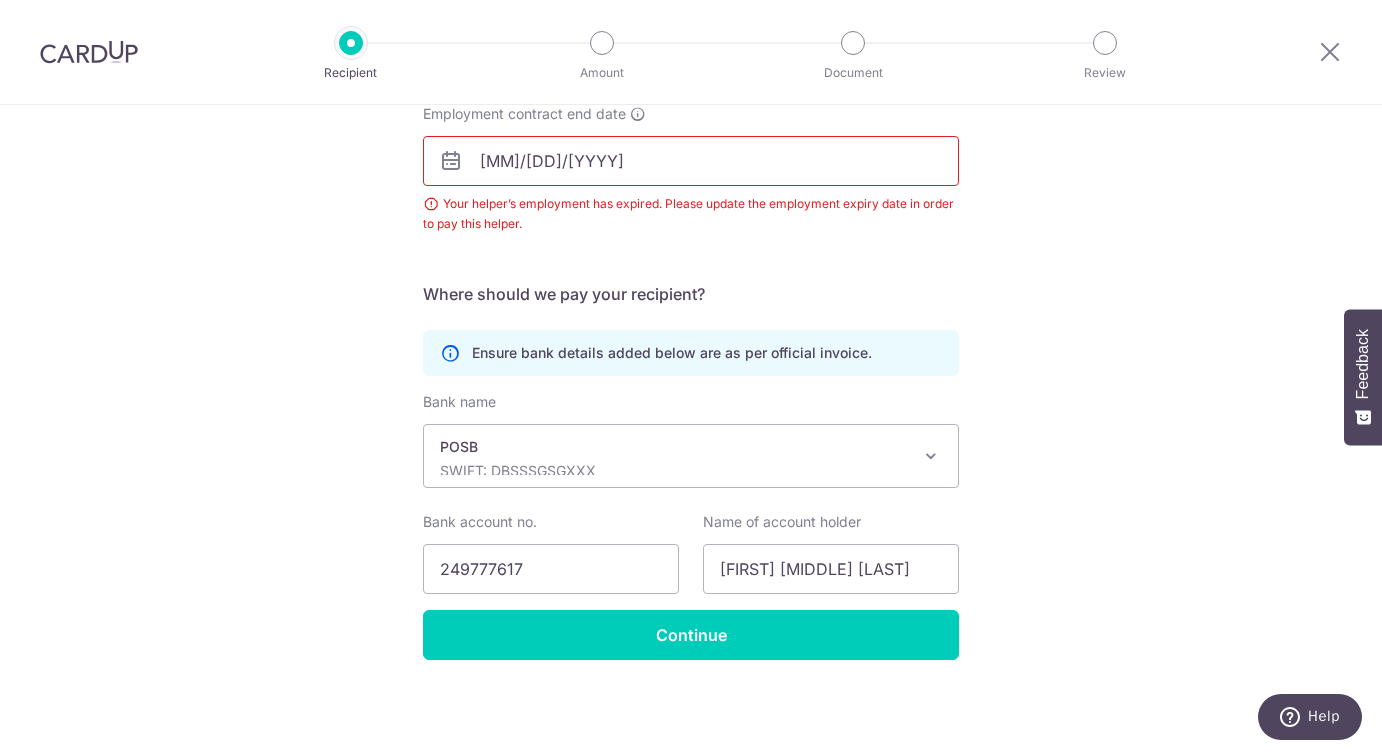 click on "08/12/2023" at bounding box center (691, 161) 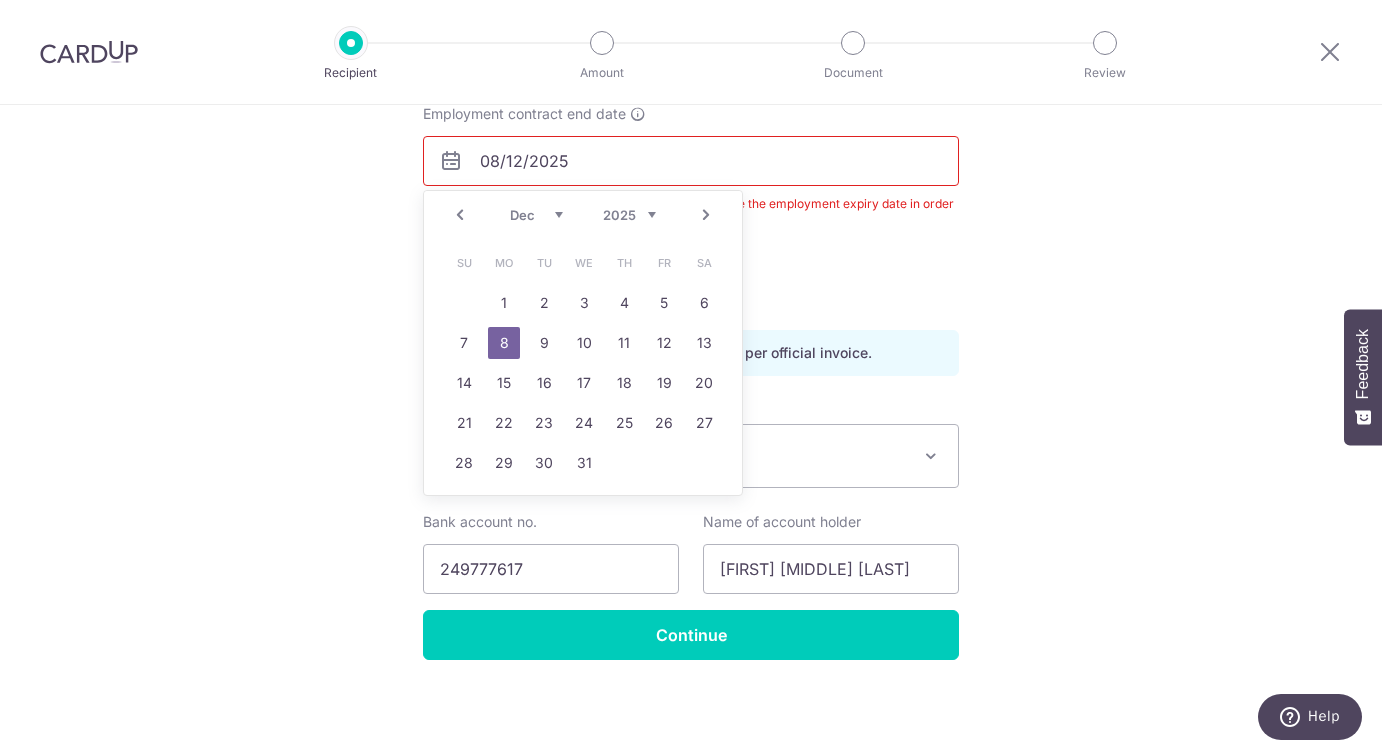click on "08/12/2025" at bounding box center [691, 161] 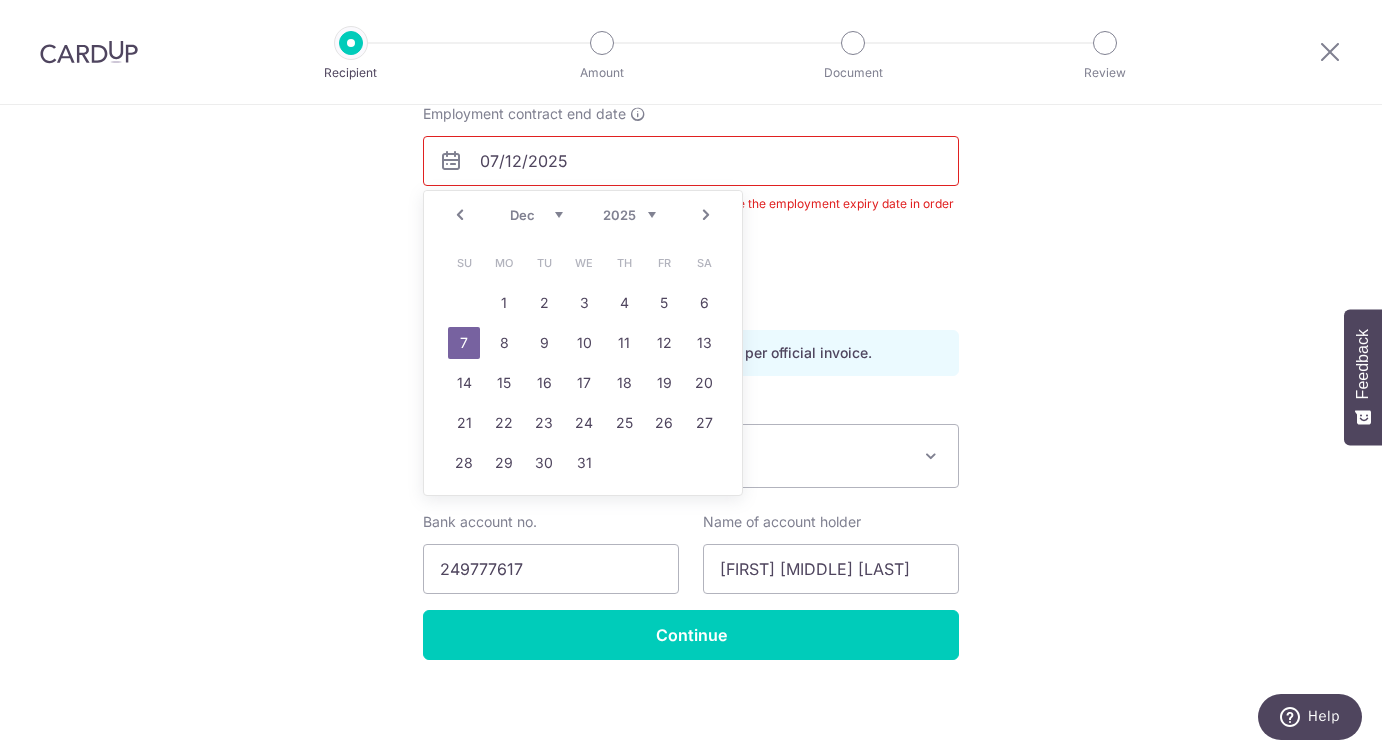 type on "07/12/2025" 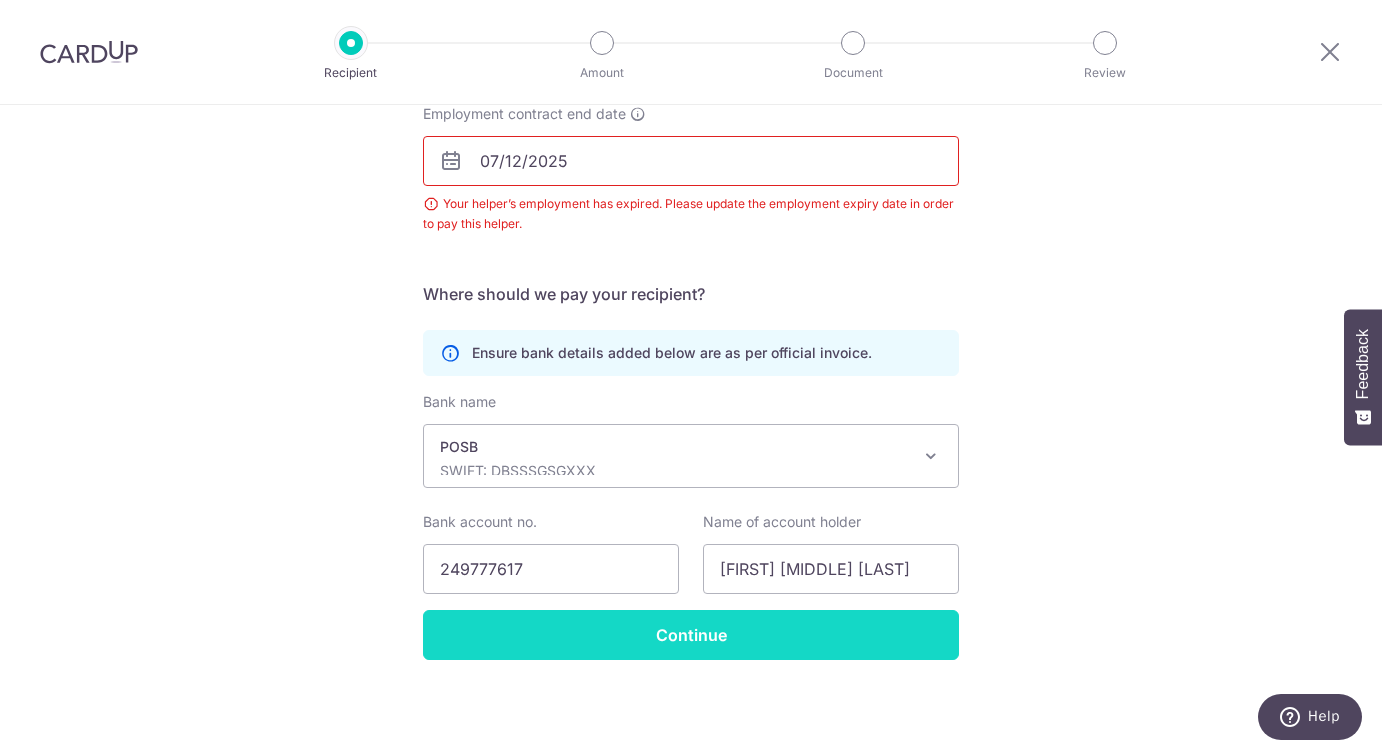 click on "Continue" at bounding box center (691, 635) 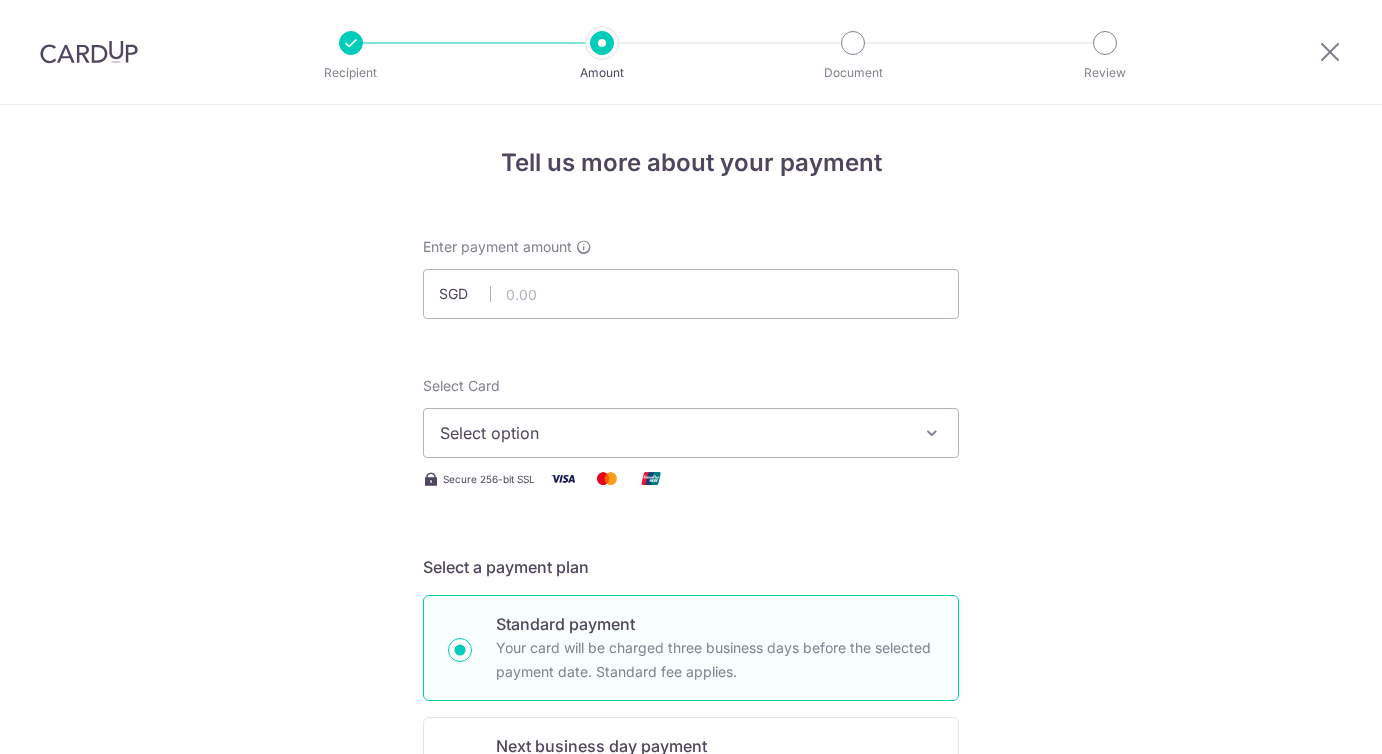 scroll, scrollTop: 0, scrollLeft: 0, axis: both 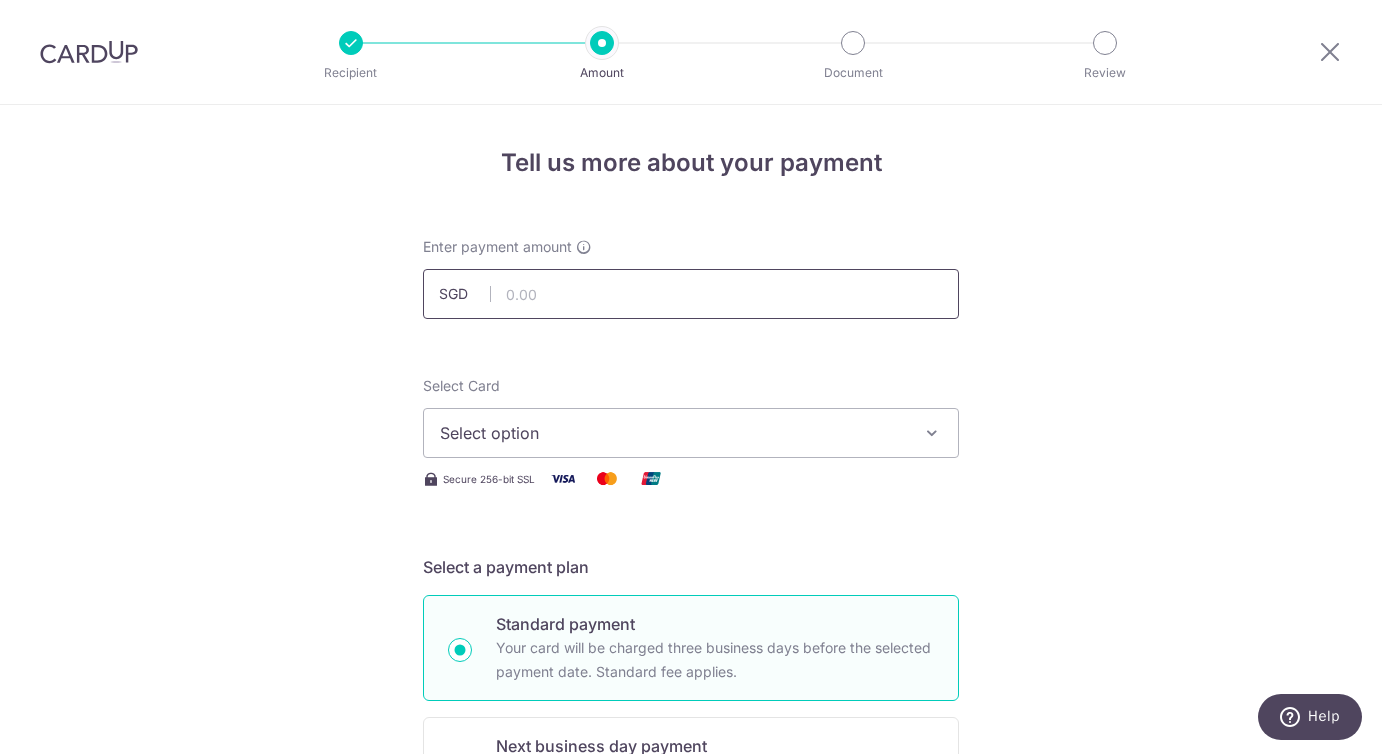 click at bounding box center [691, 294] 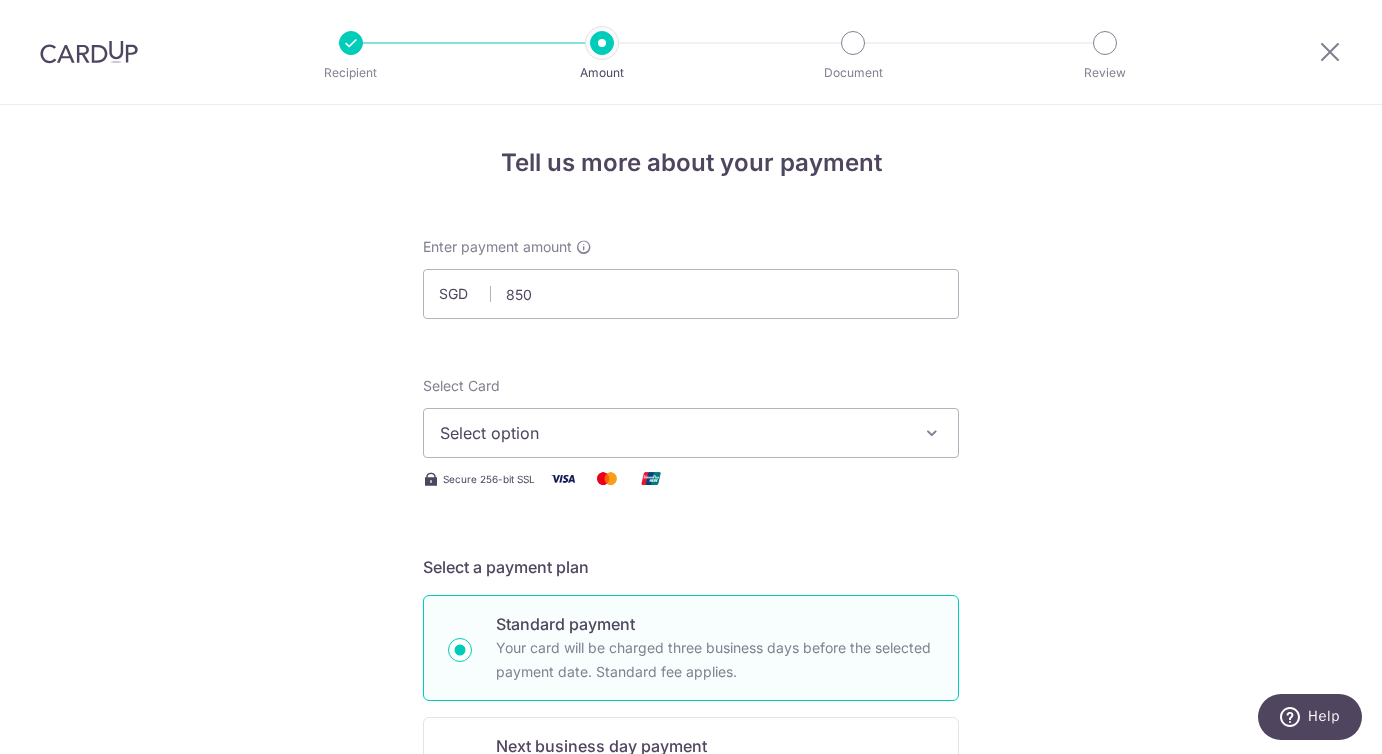 type on "850.00" 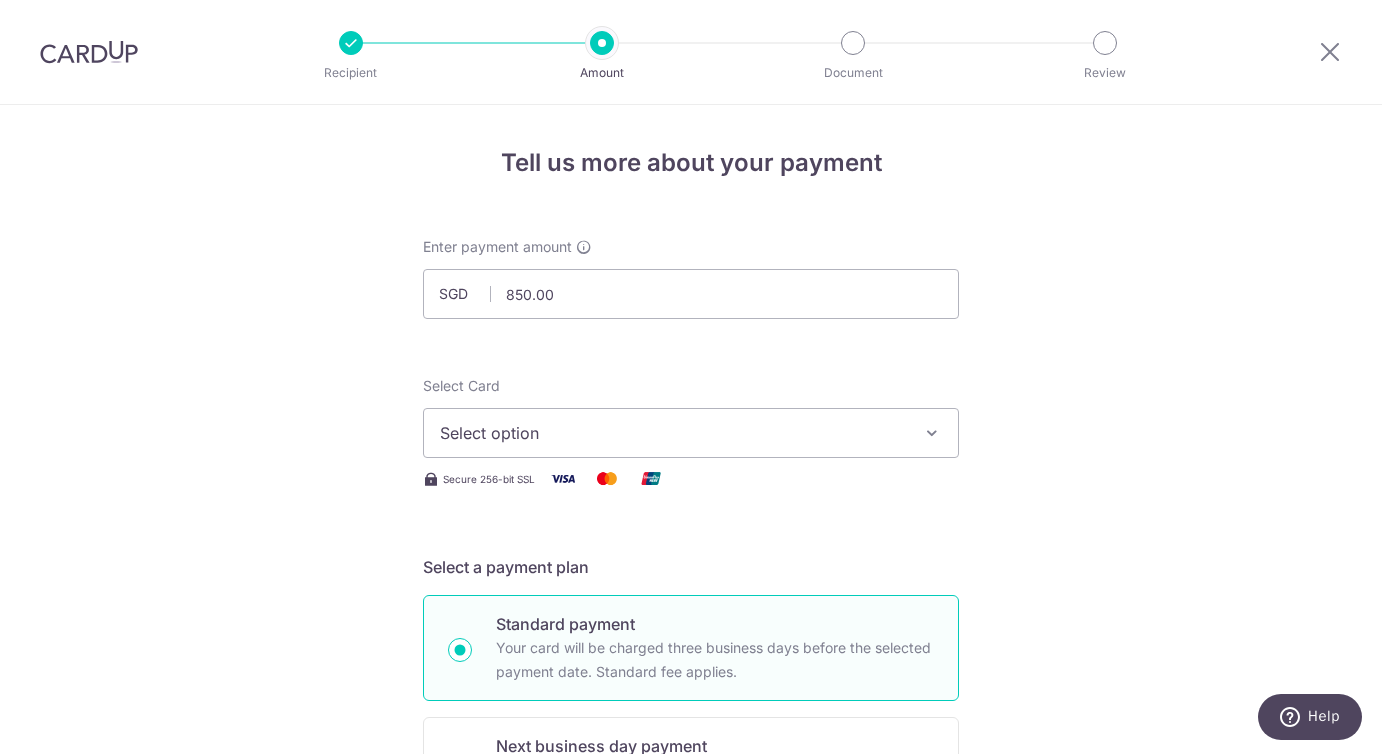 click on "Select option" at bounding box center [673, 433] 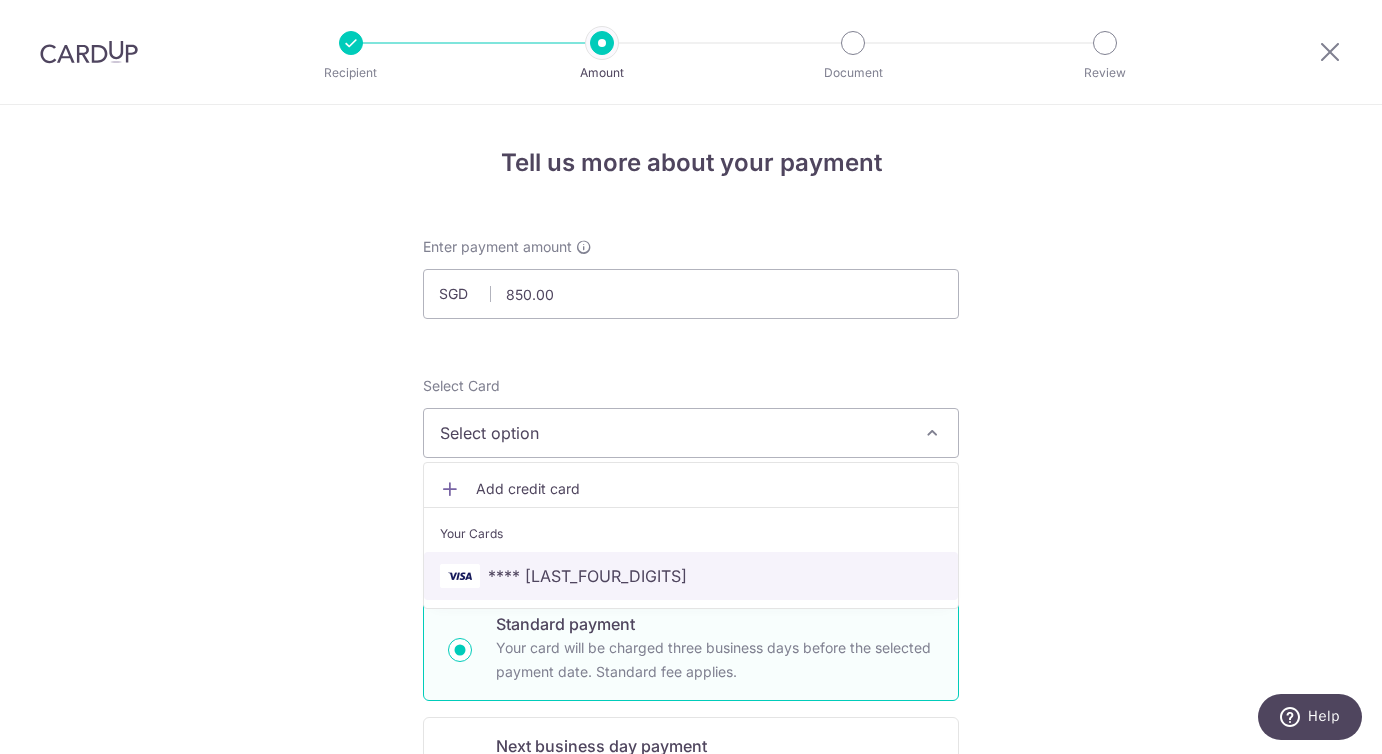 click on "**** [LAST_FOUR_DIGITS]" at bounding box center (587, 576) 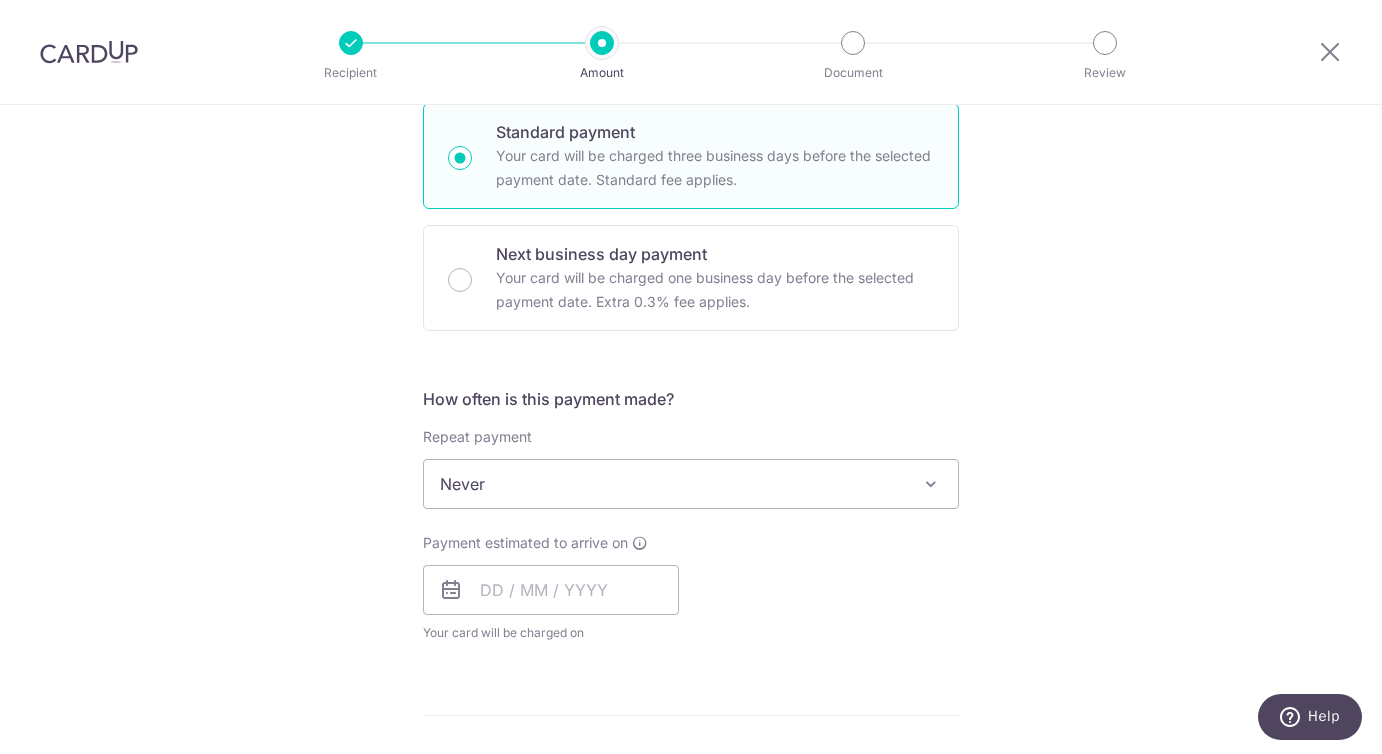 scroll, scrollTop: 497, scrollLeft: 0, axis: vertical 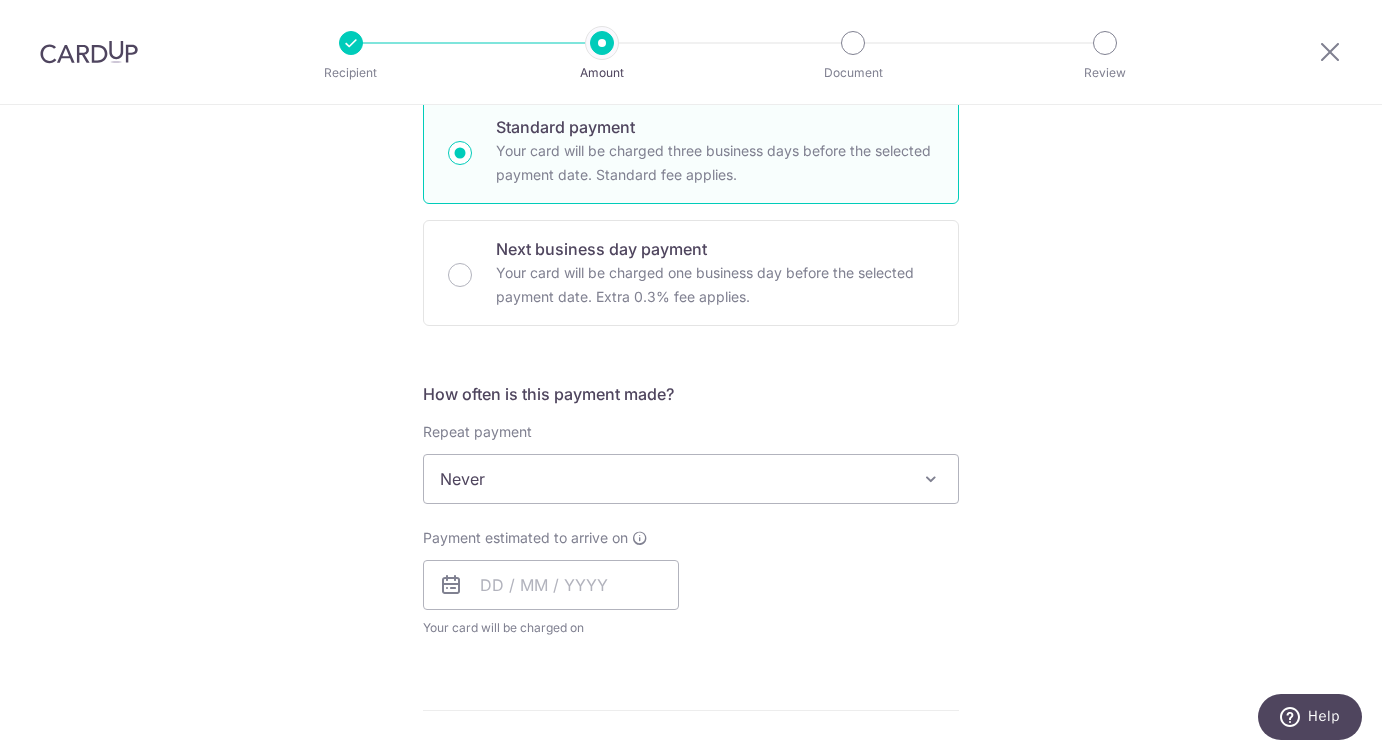 click on "Never" at bounding box center (691, 479) 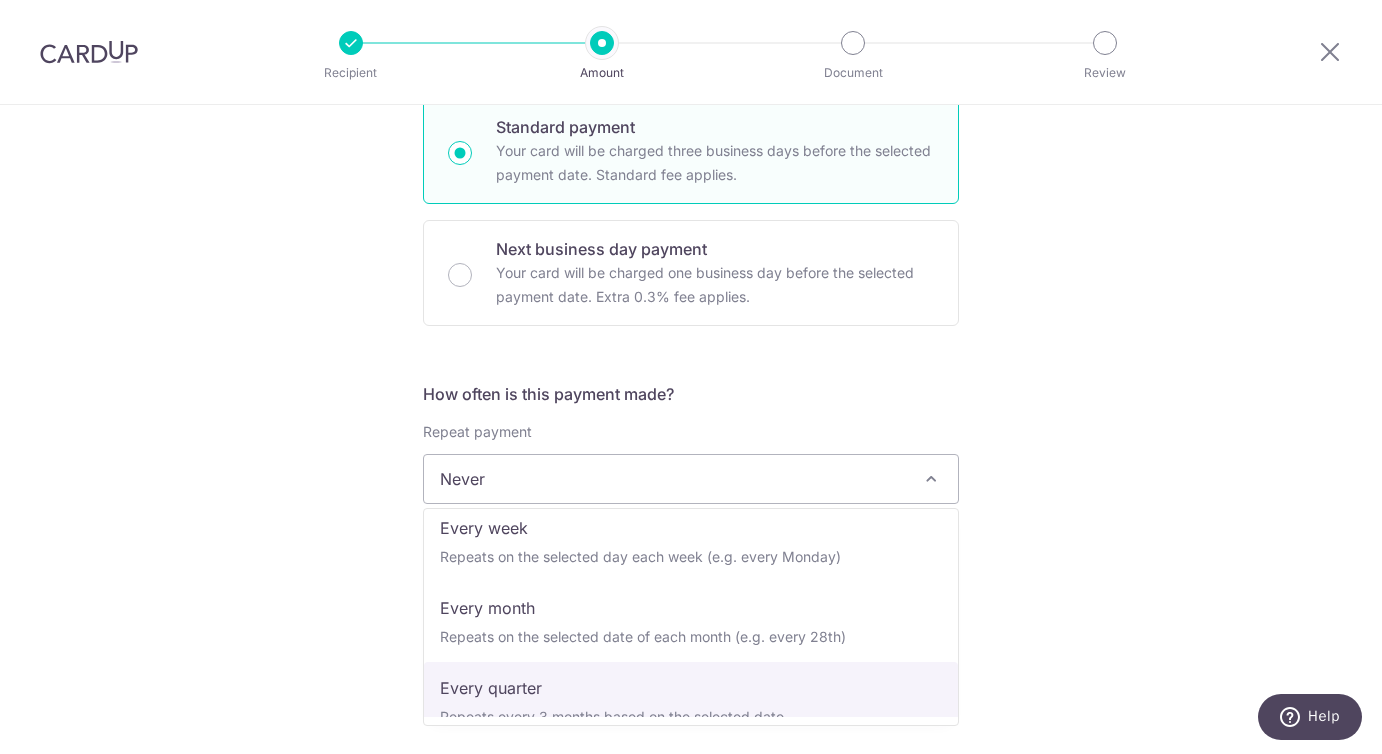 scroll, scrollTop: 88, scrollLeft: 0, axis: vertical 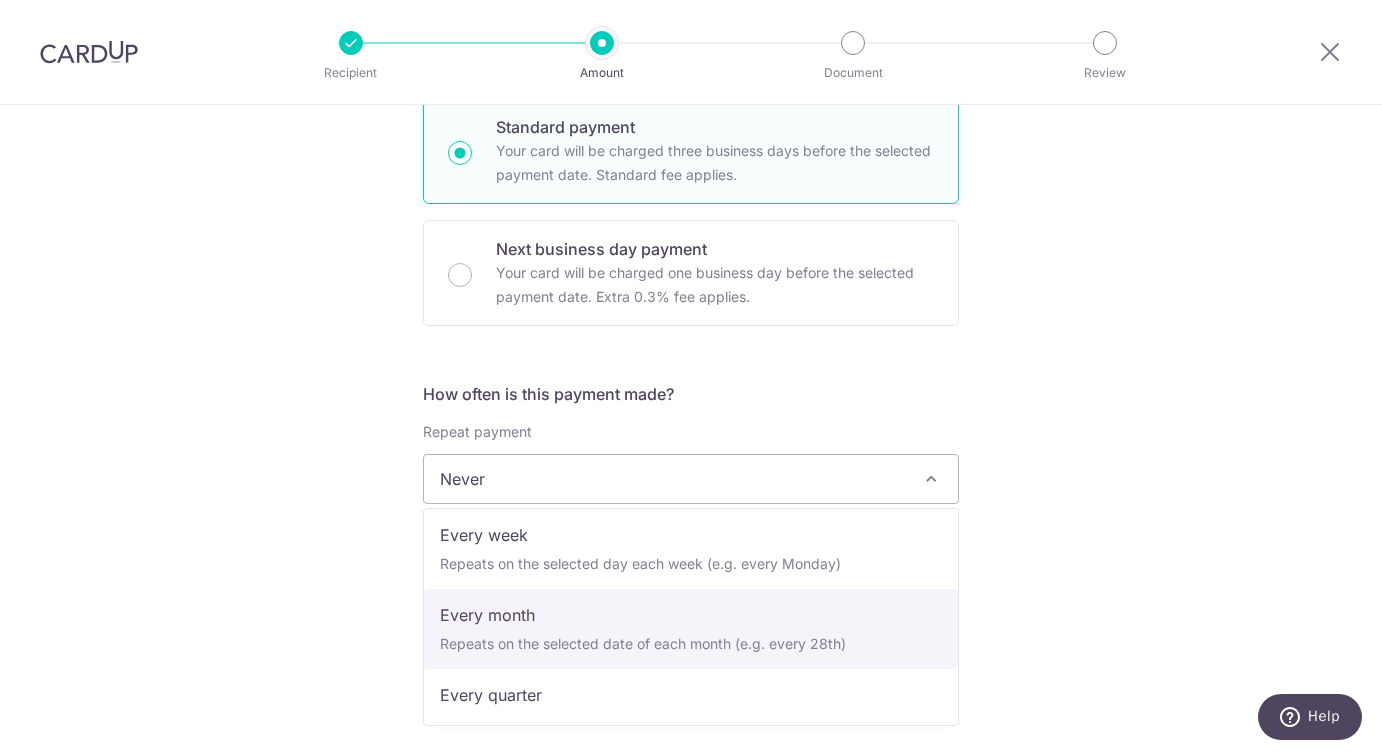 select on "3" 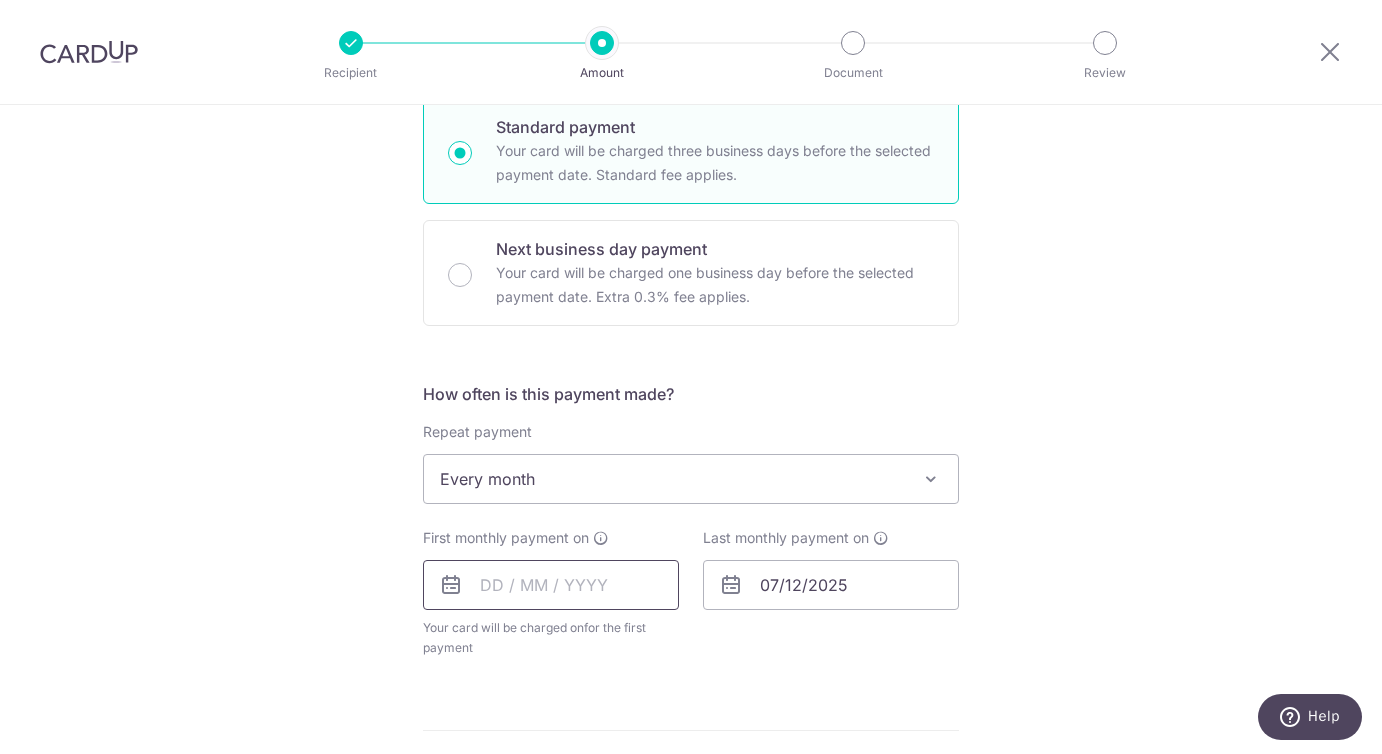 click at bounding box center (551, 585) 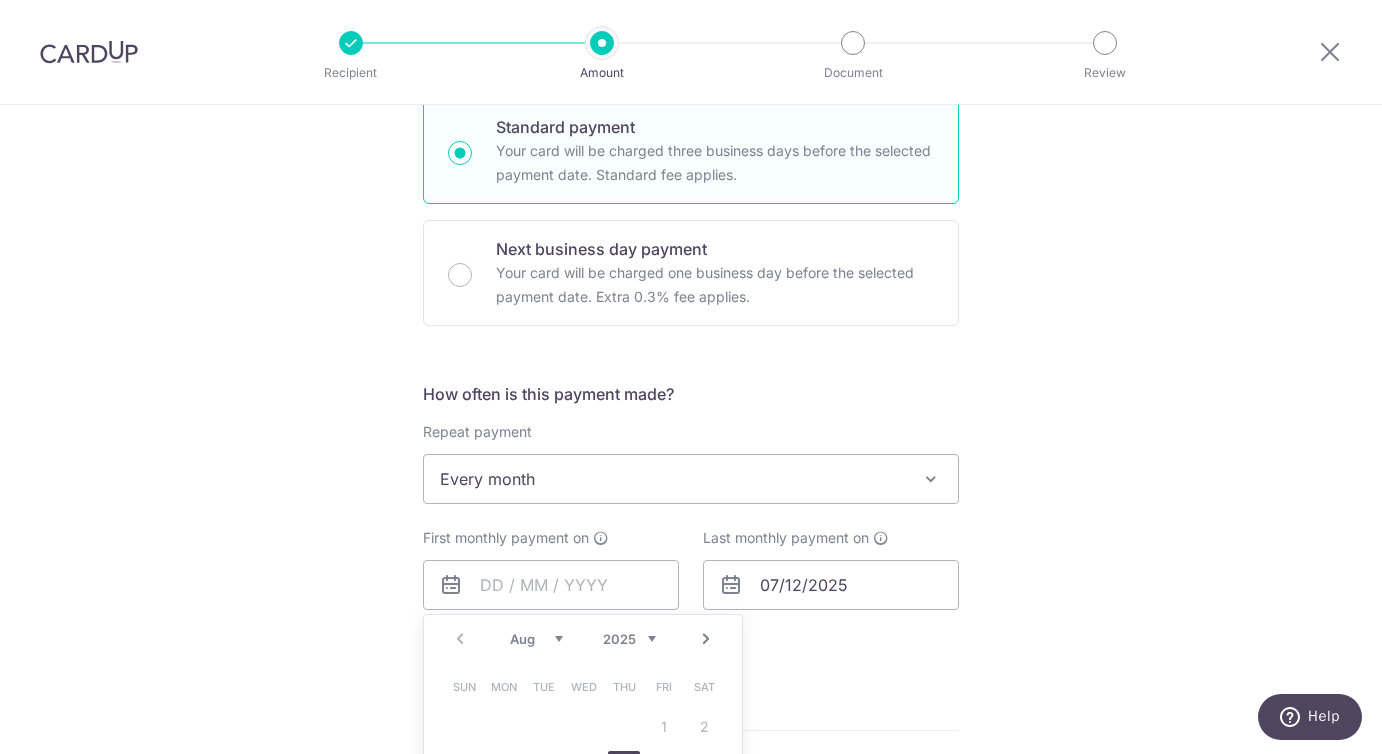 click on "Aug Sep Oct Nov Dec" at bounding box center (536, 639) 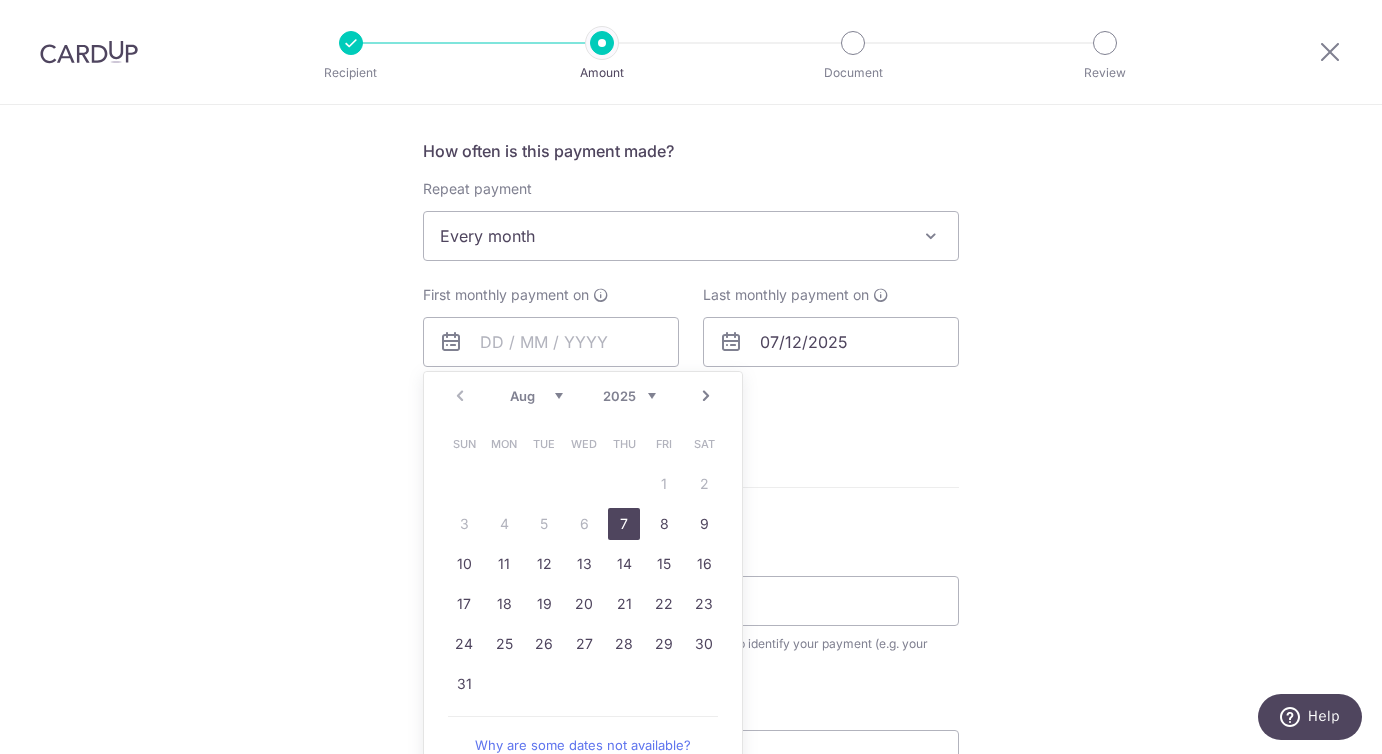 scroll, scrollTop: 745, scrollLeft: 0, axis: vertical 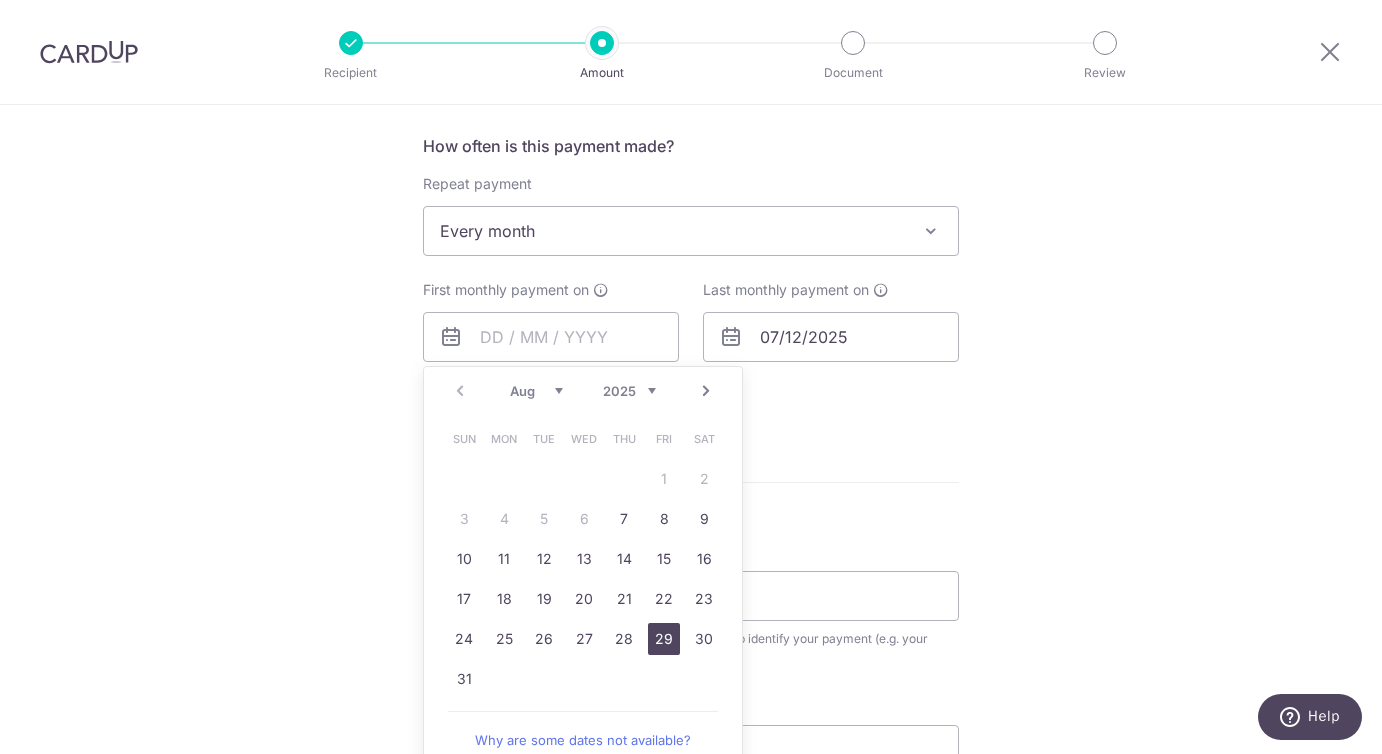click on "29" at bounding box center (664, 639) 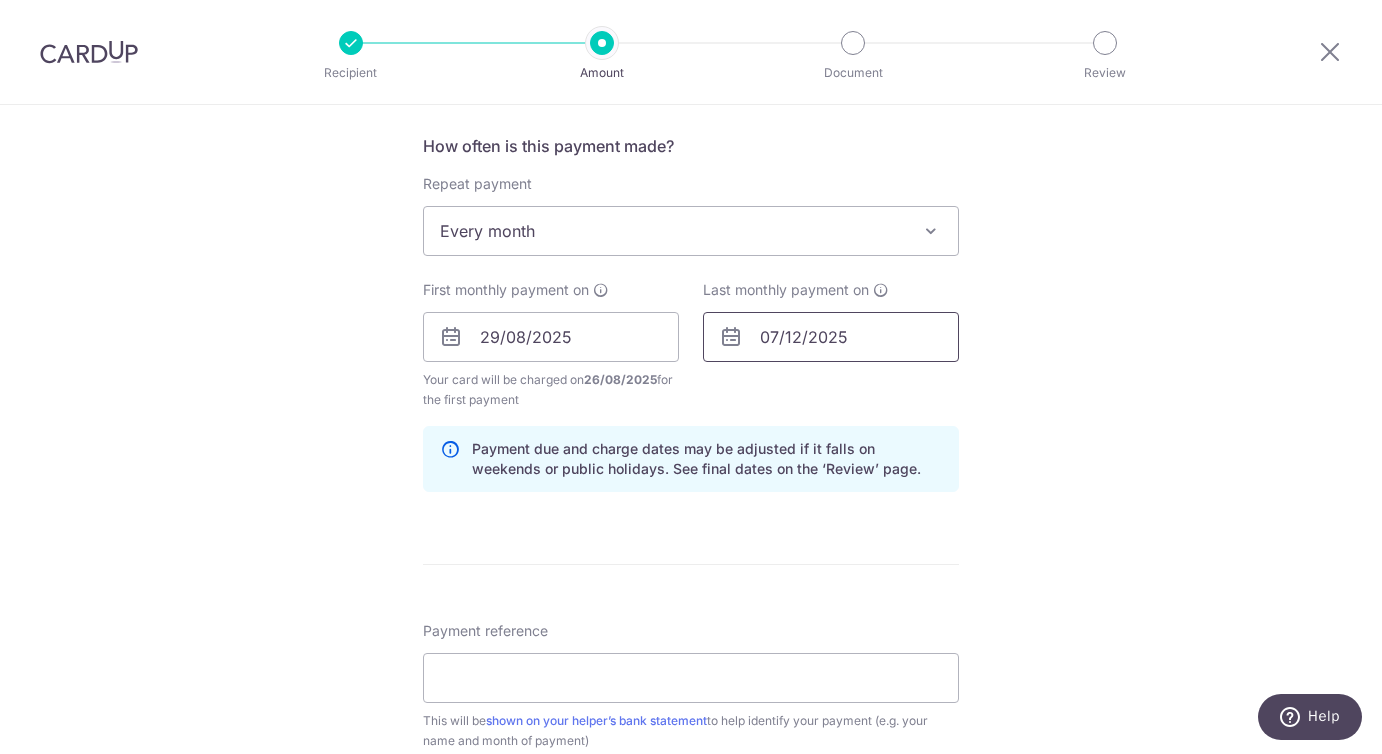 click on "07/12/2025" at bounding box center (831, 337) 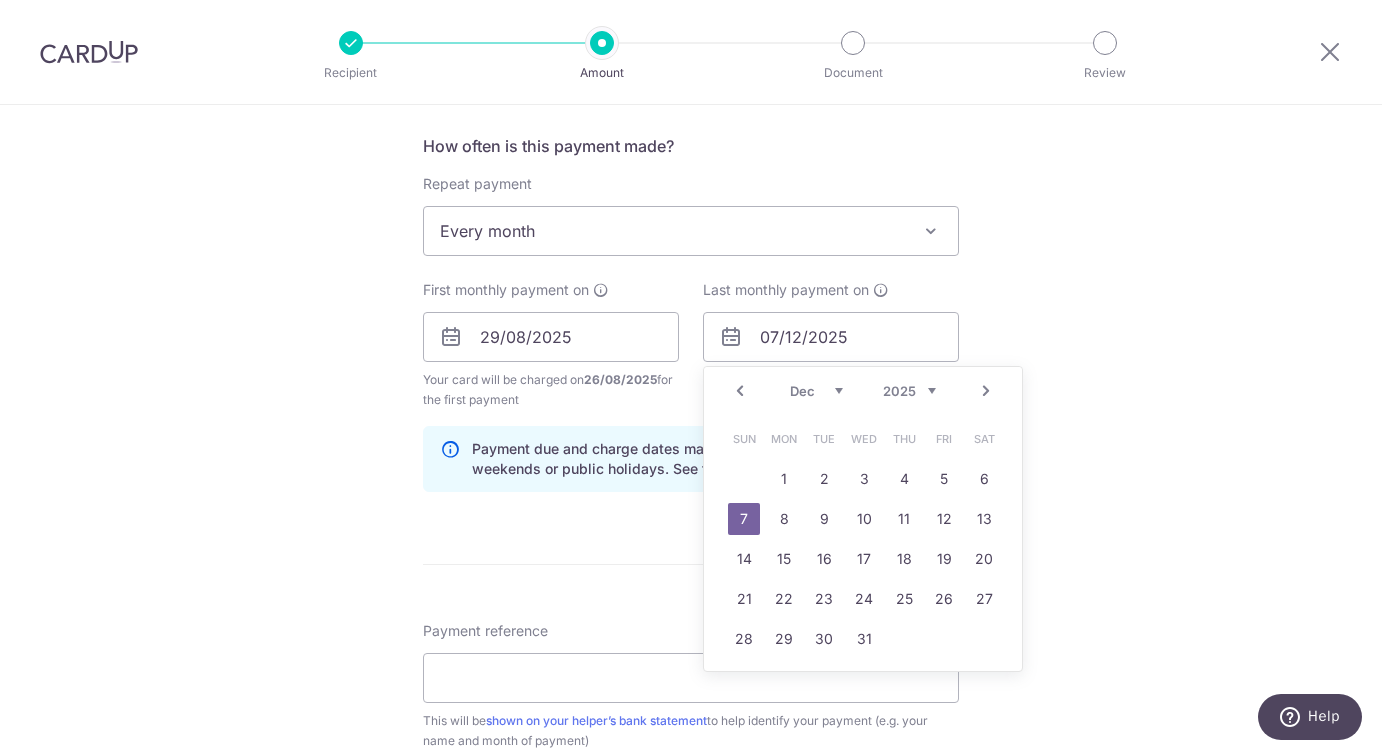 click on "Prev" at bounding box center [740, 391] 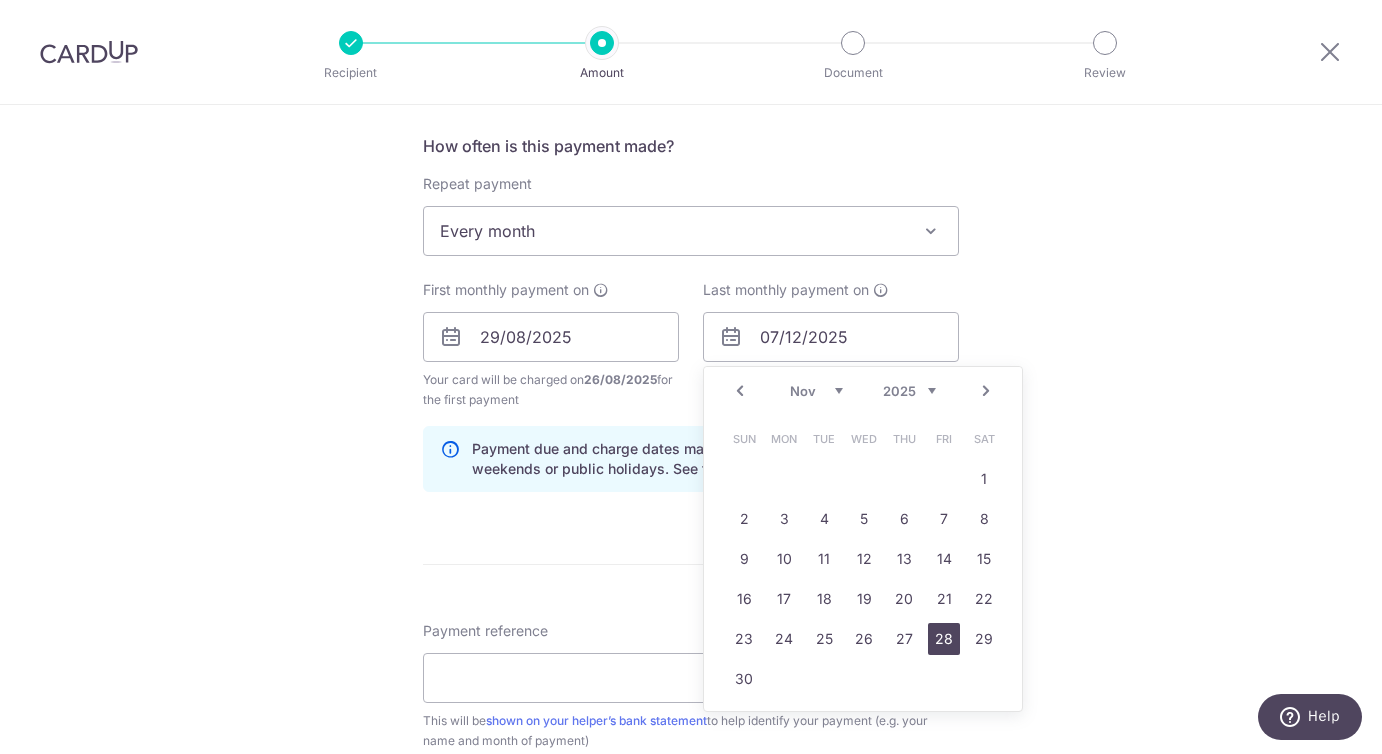 click on "28" at bounding box center [944, 639] 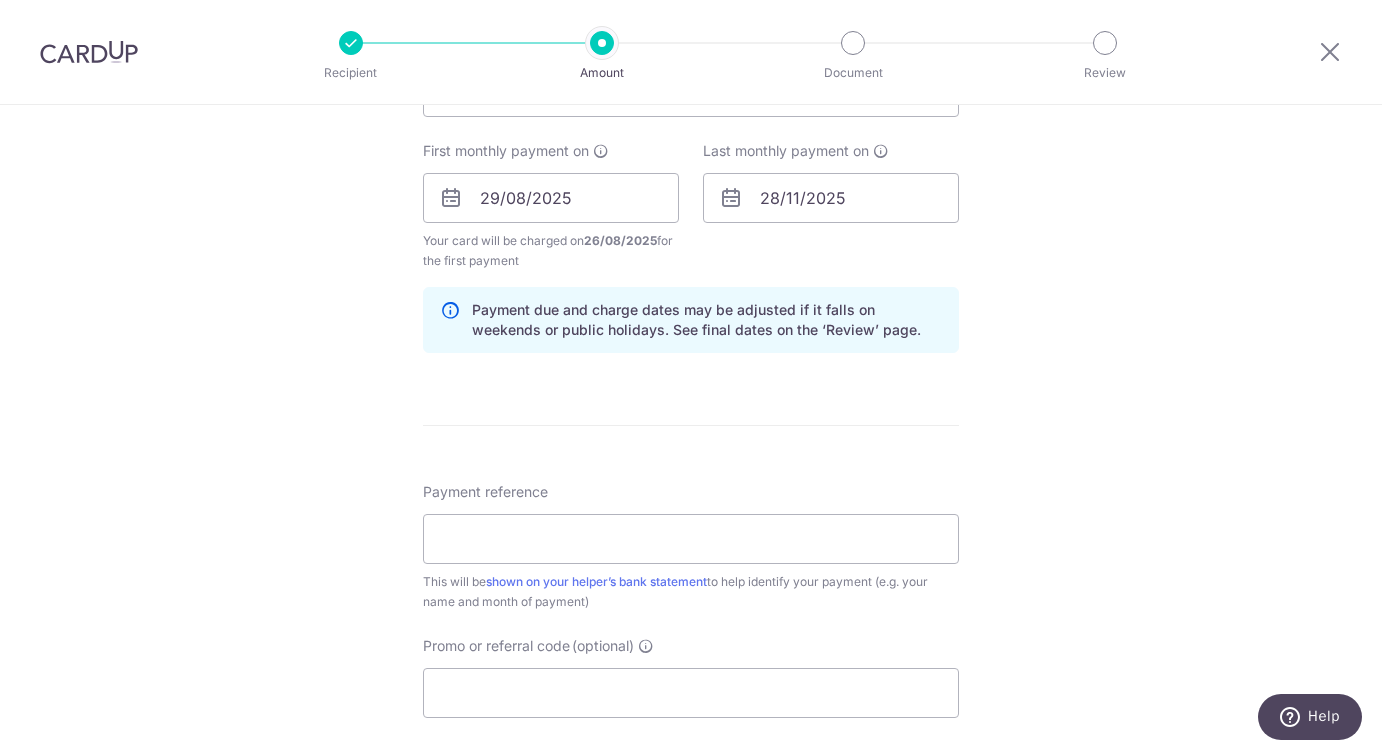 scroll, scrollTop: 898, scrollLeft: 0, axis: vertical 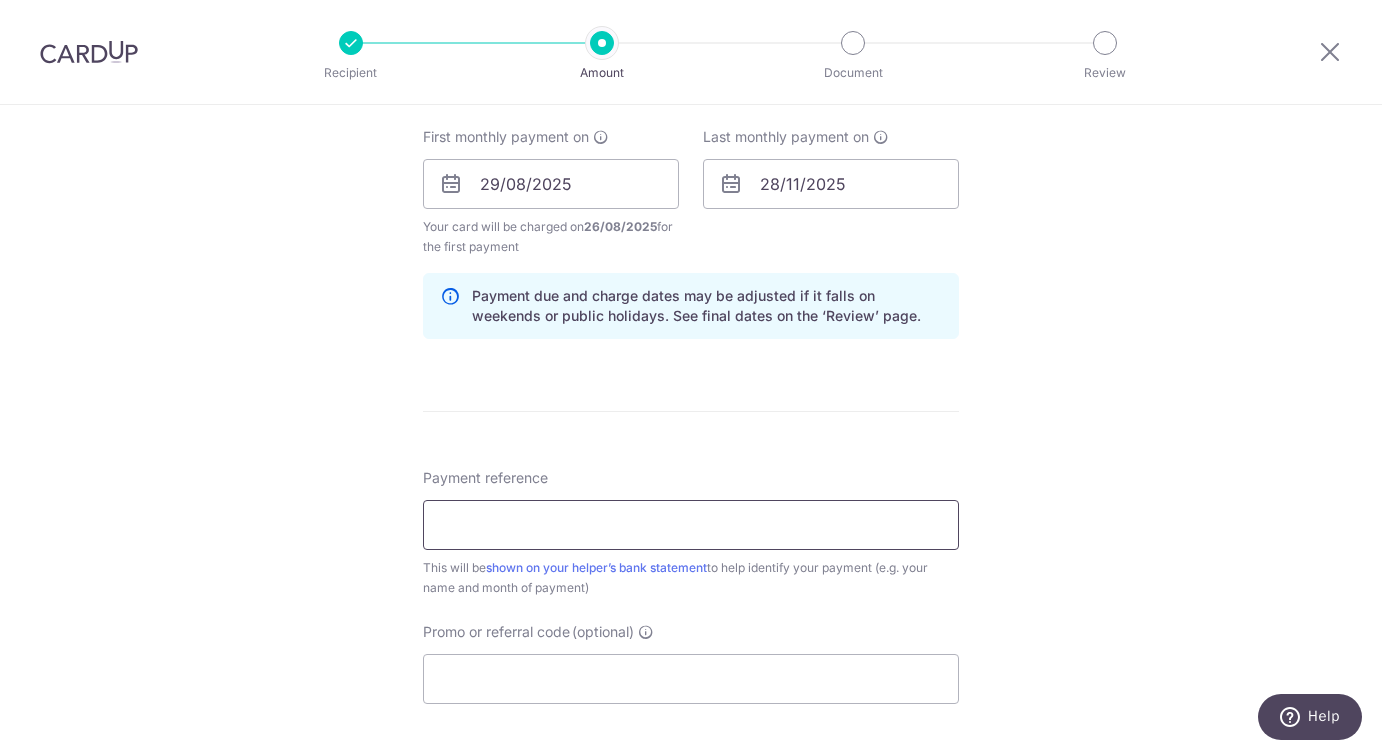 click on "Payment reference" at bounding box center [691, 525] 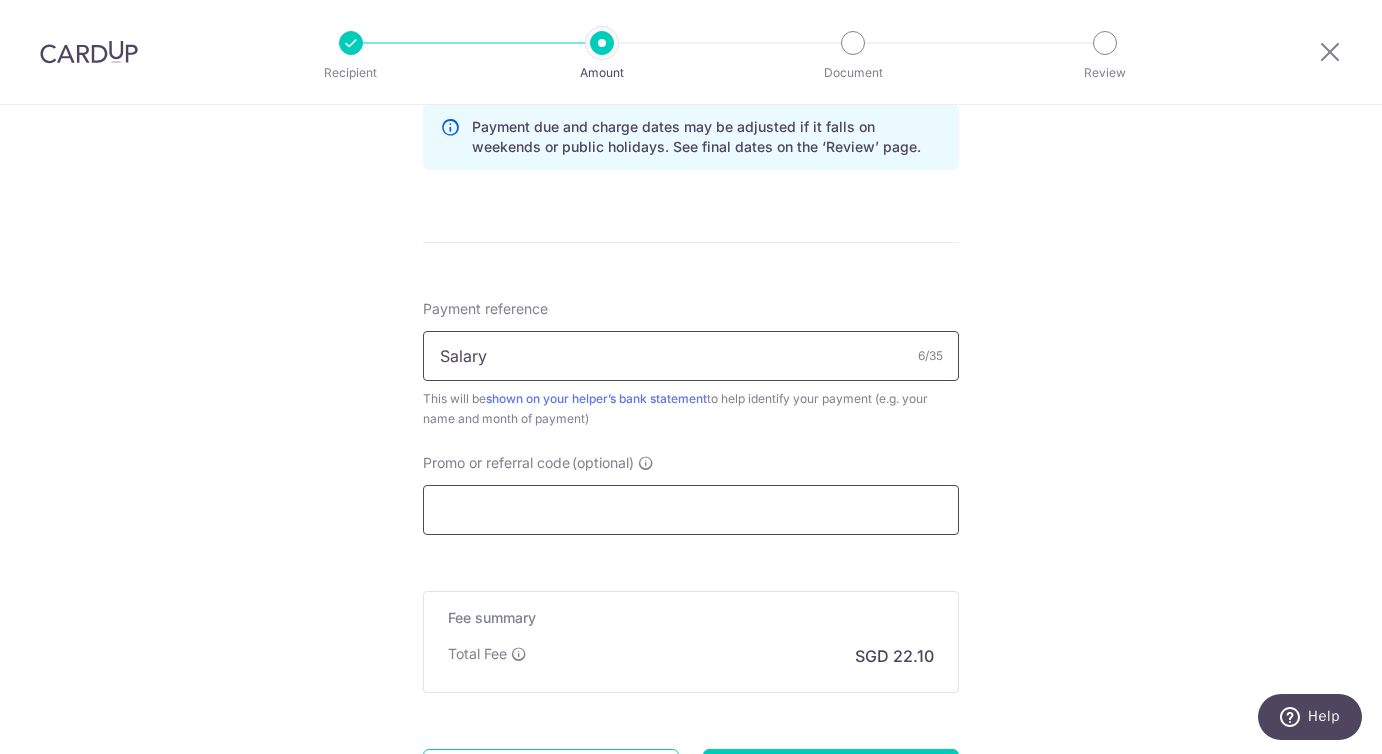 scroll, scrollTop: 1076, scrollLeft: 0, axis: vertical 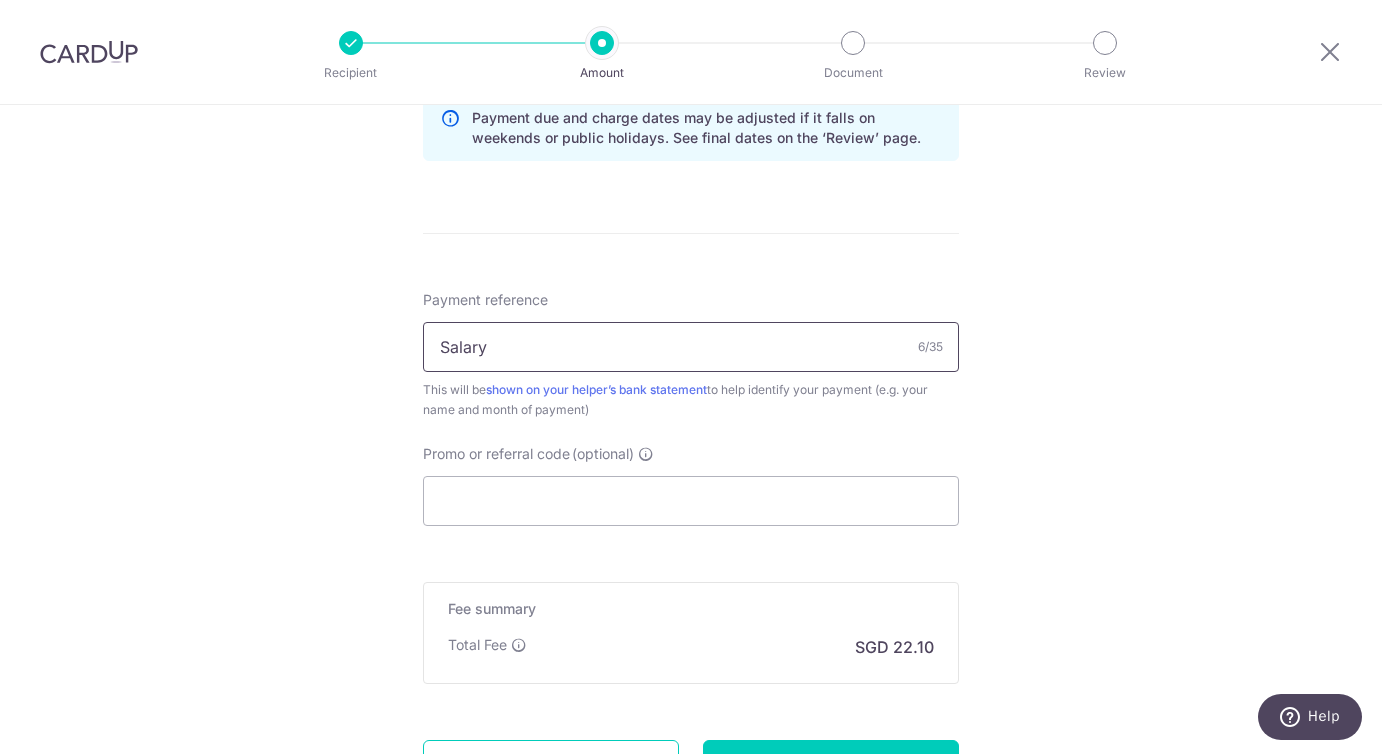 type on "Salary" 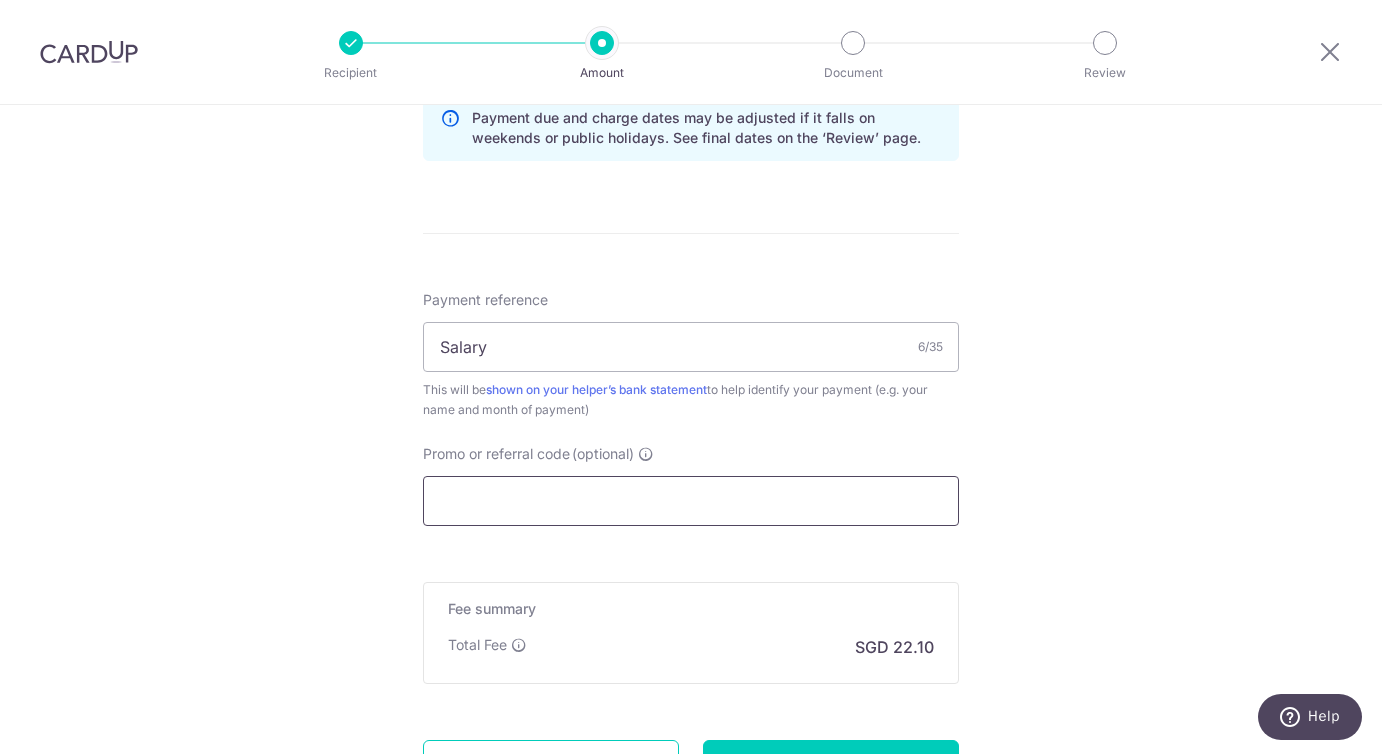 click on "Promo or referral code
(optional)" at bounding box center [691, 501] 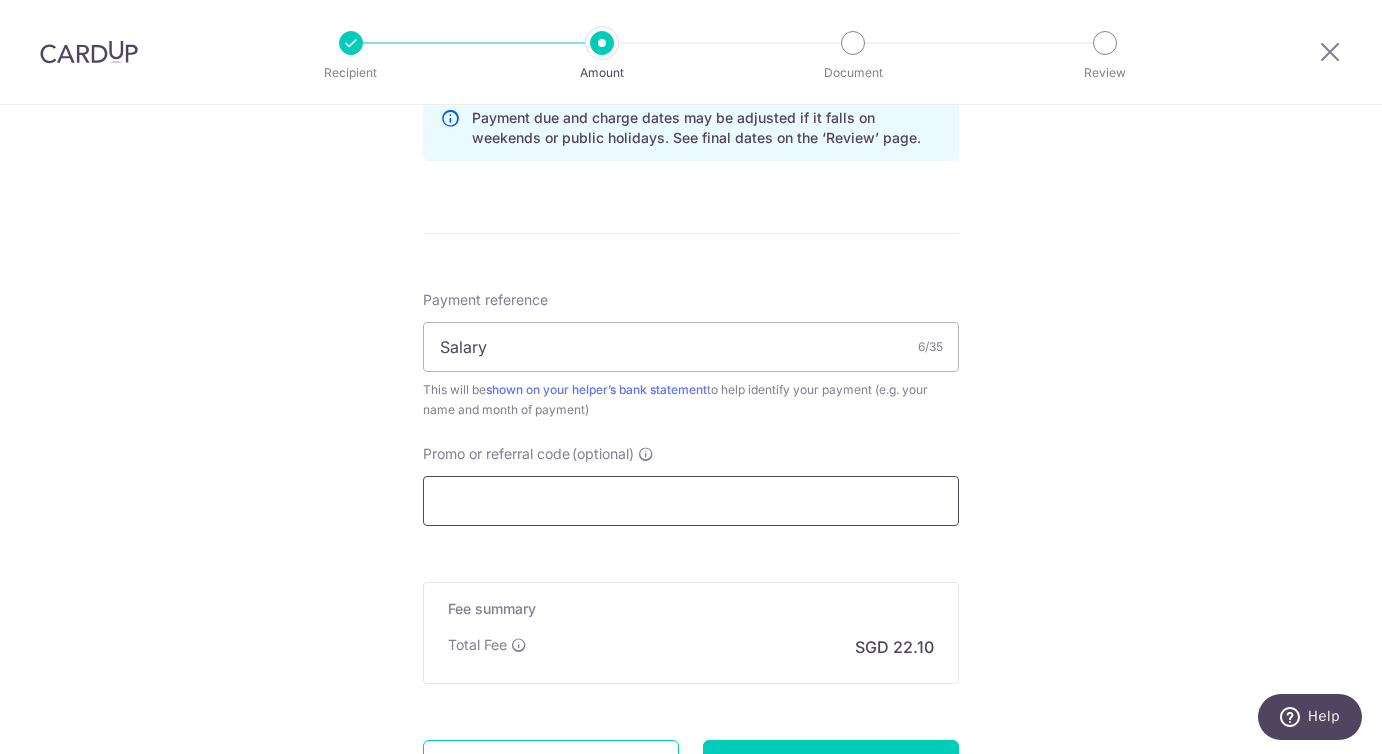 type on "E" 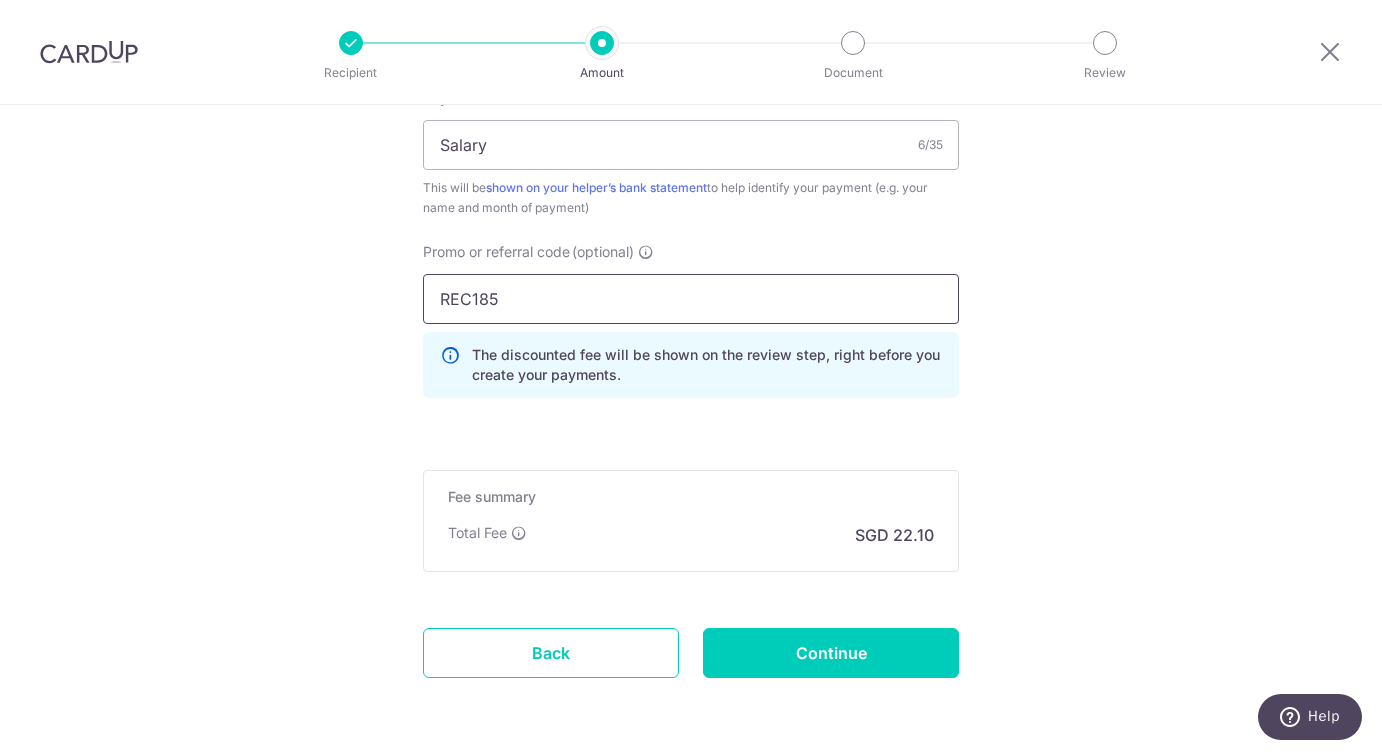 scroll, scrollTop: 1282, scrollLeft: 0, axis: vertical 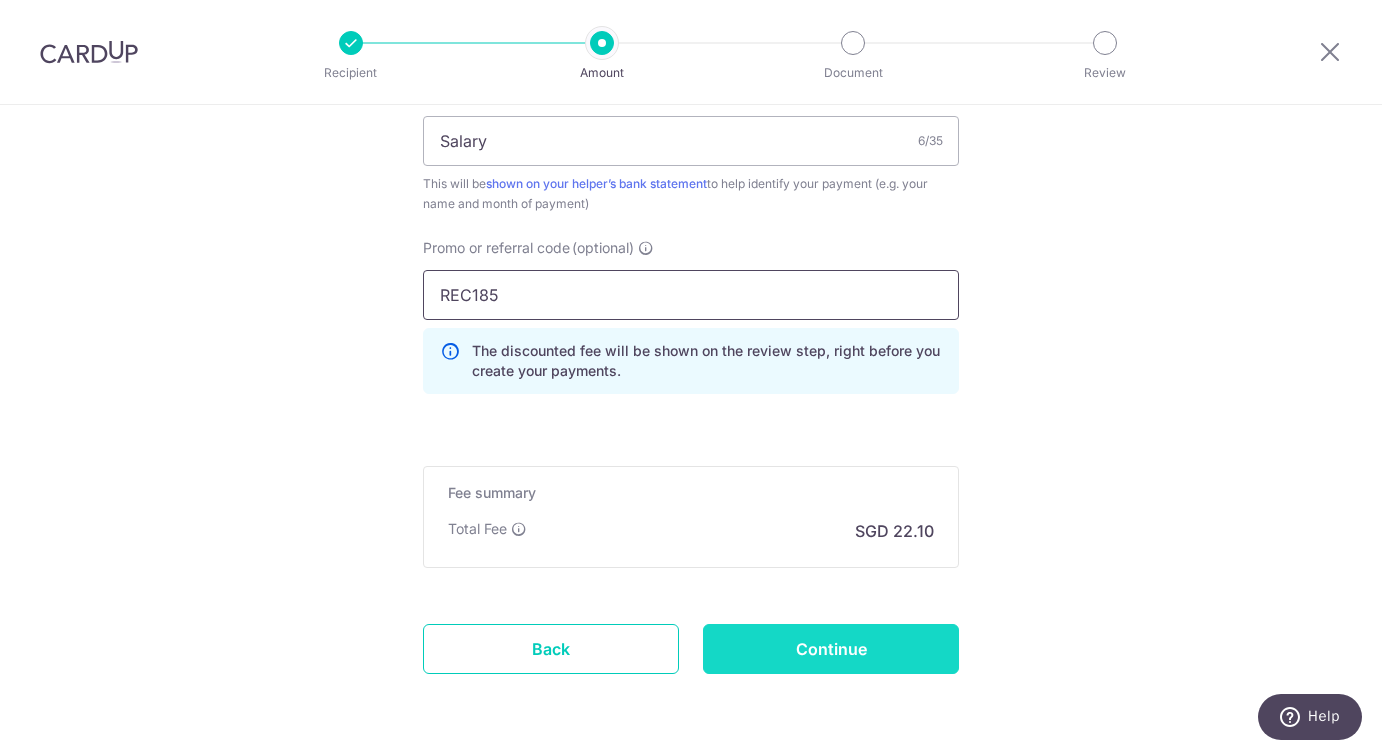 type on "REC185" 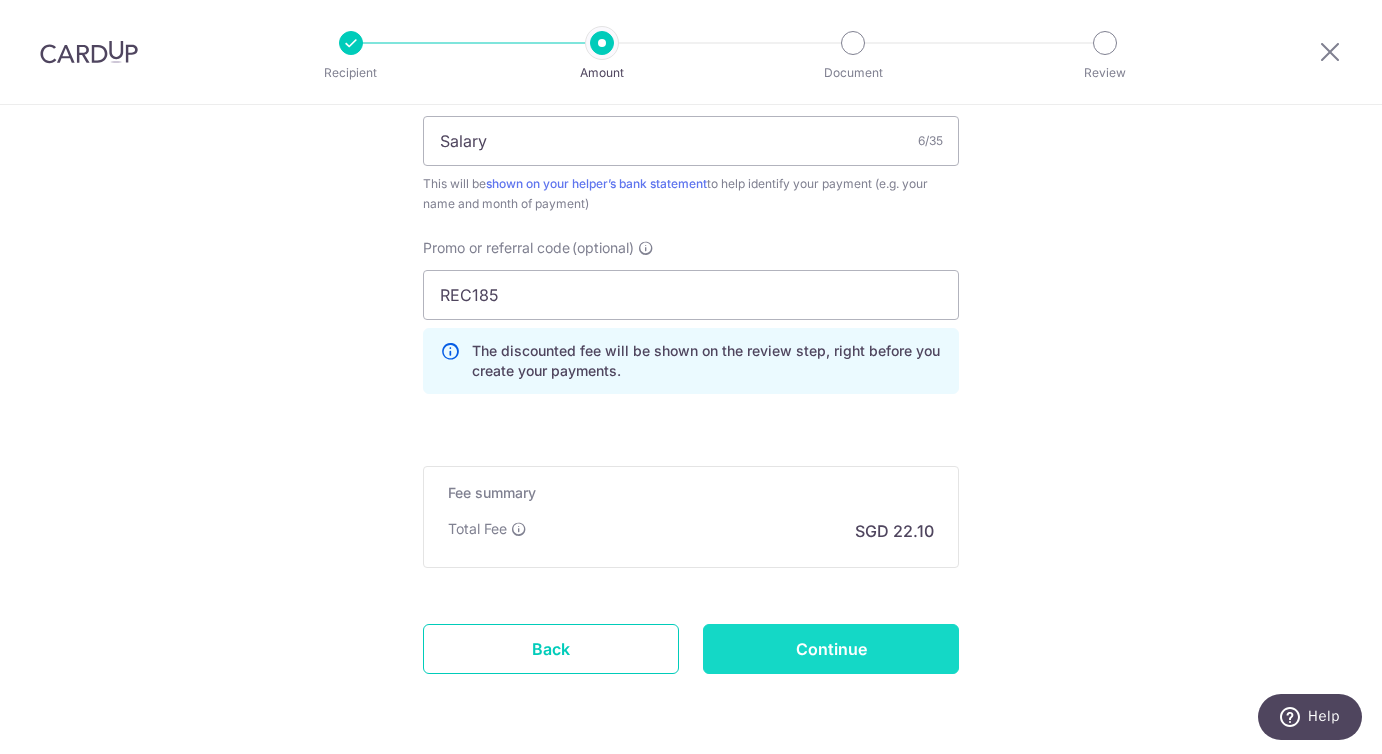 click on "Continue" at bounding box center [831, 649] 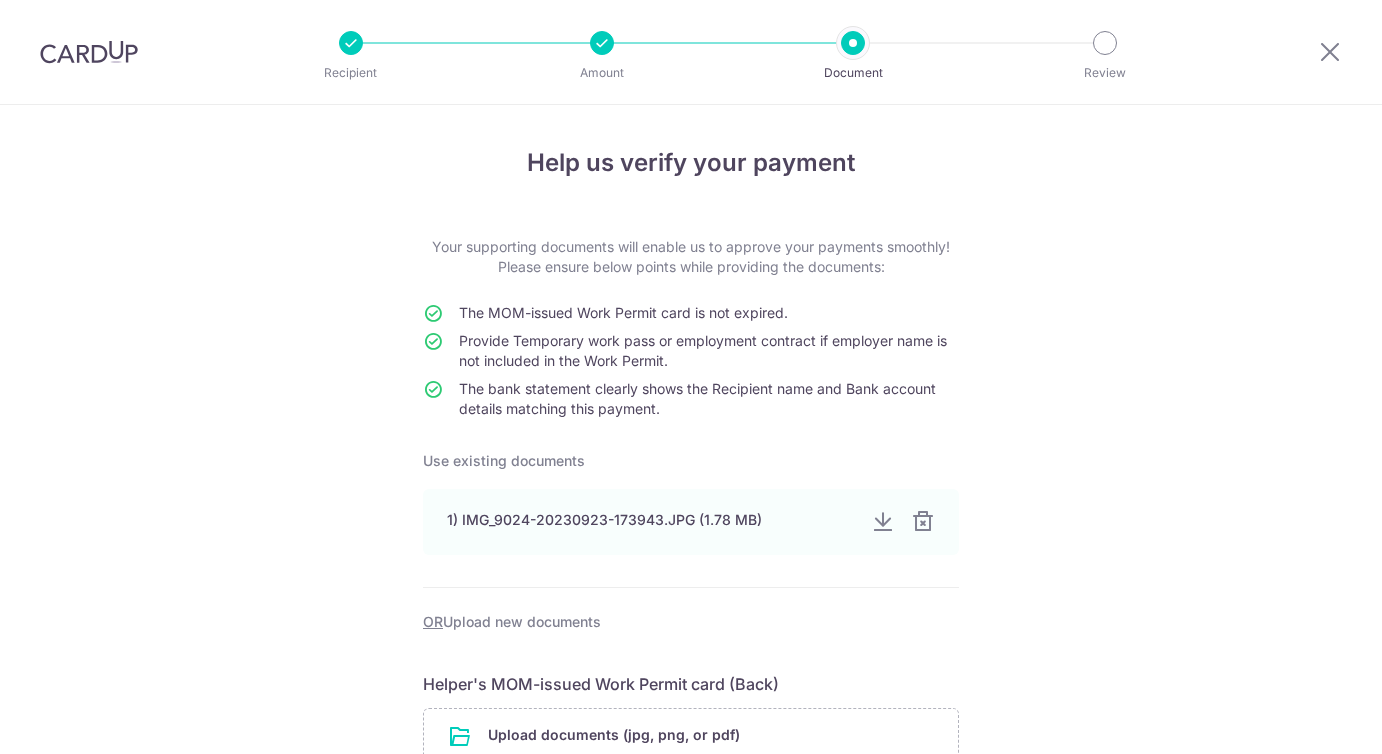 scroll, scrollTop: 0, scrollLeft: 0, axis: both 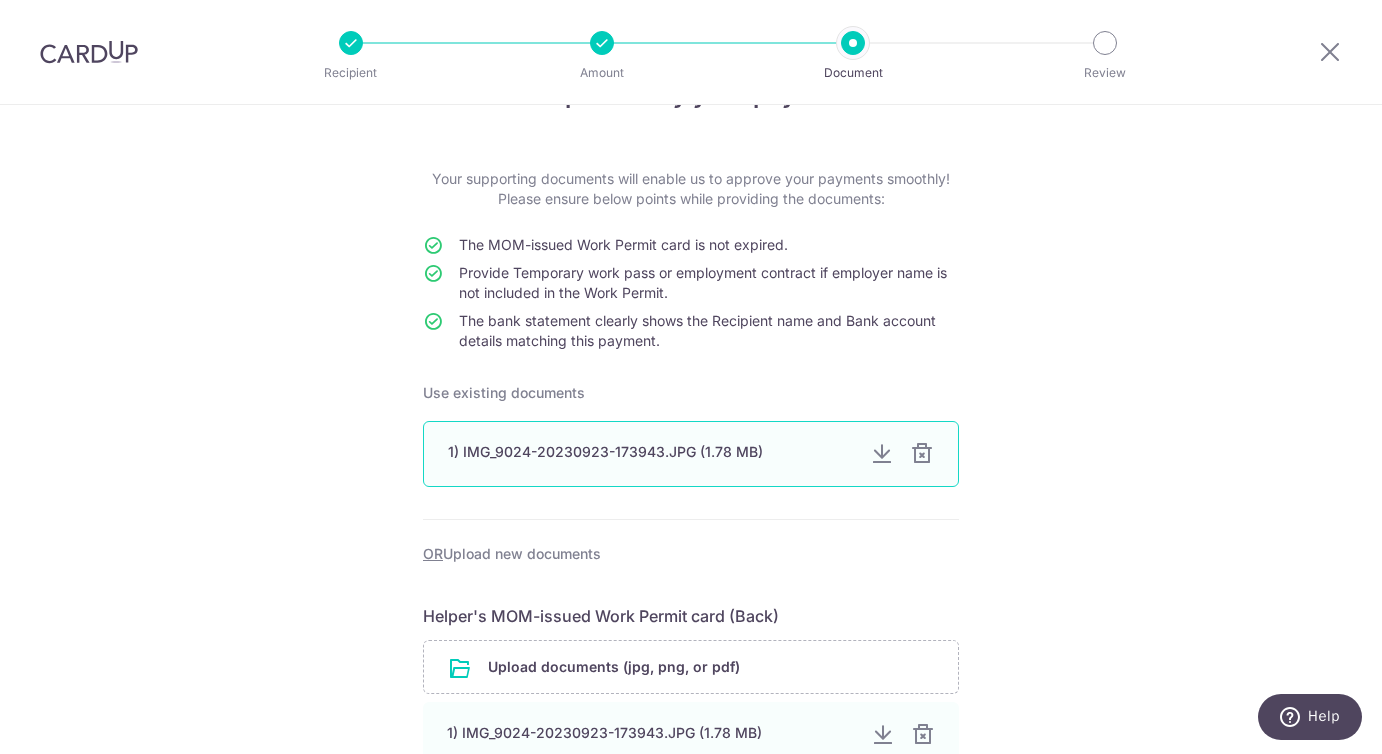 click on "1) IMG_9024-20230923-173943.JPG (1.78 MB)" at bounding box center (651, 452) 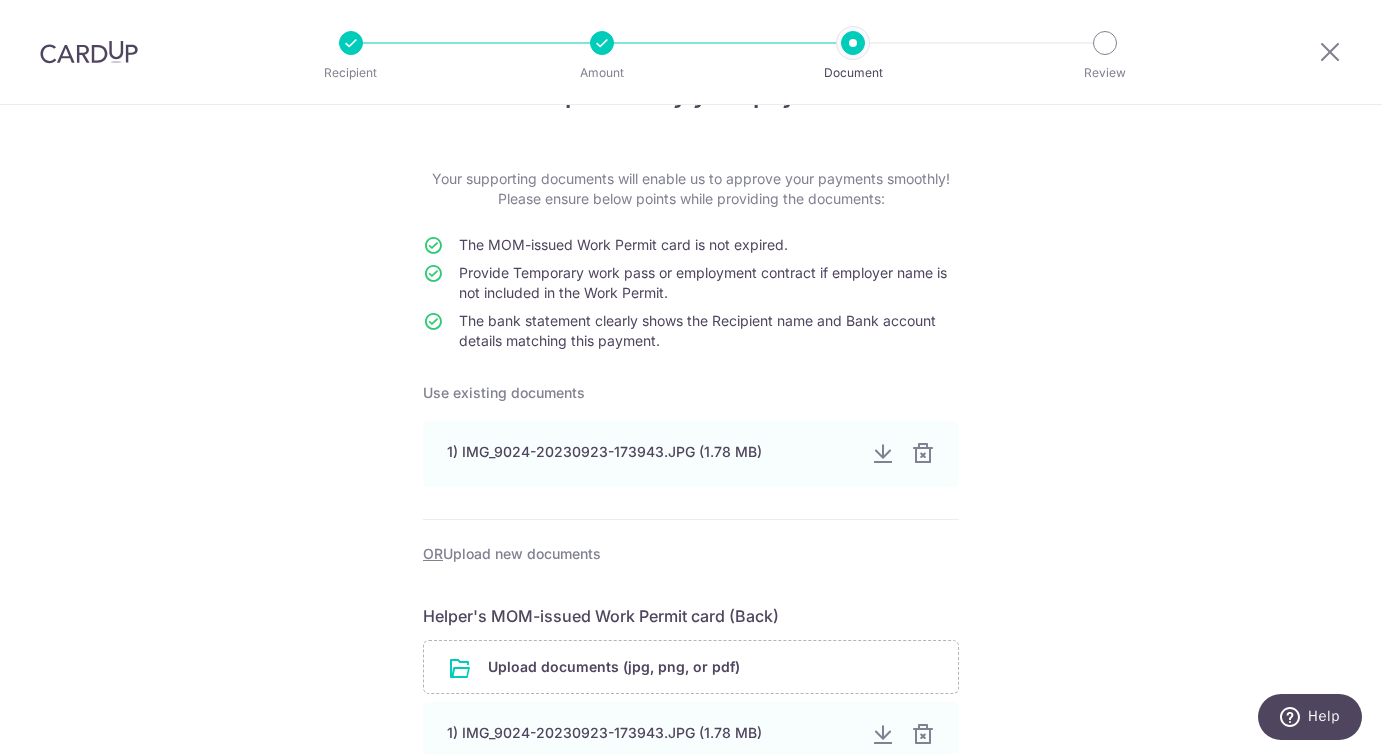 click on "Help us verify your payment
Your supporting documents will enable us to approve your payments smoothly!  Please ensure below points while providing the documents:
The MOM-issued Work Permit card is not expired.
Provide Temporary work pass or employment contract if employer name is not included in the Work Permit.
The bank statement clearly shows the Recipient name and Bank account details matching this payment.
Use existing documents
1) IMG_9024-20230923-173943.JPG (1.78 MB)
OR  Upload new documents
Helper's MOM-issued Work Permit card (Back)
Upload documents (jpg, png, or pdf) 1) IMG_9024-20230923-173943.JPG (1.78 MB)" at bounding box center (691, 622) 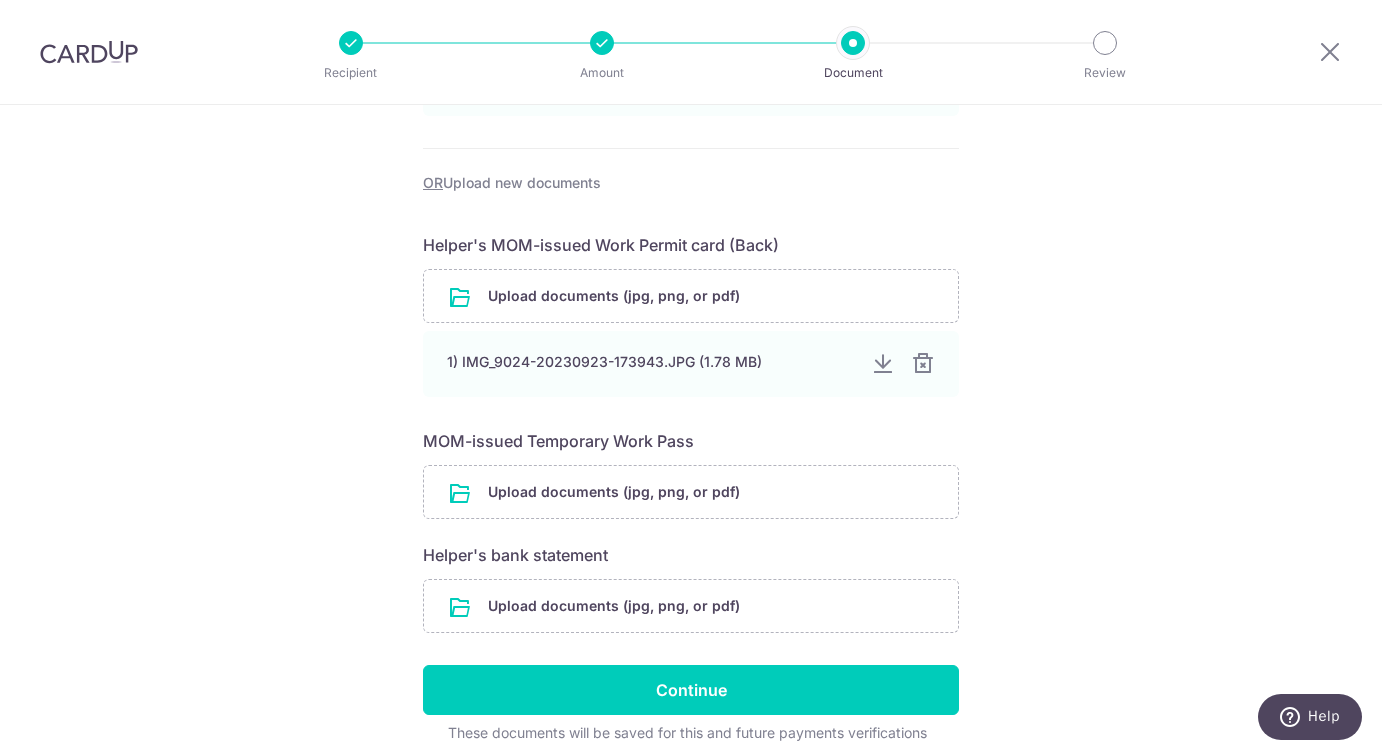 scroll, scrollTop: 441, scrollLeft: 0, axis: vertical 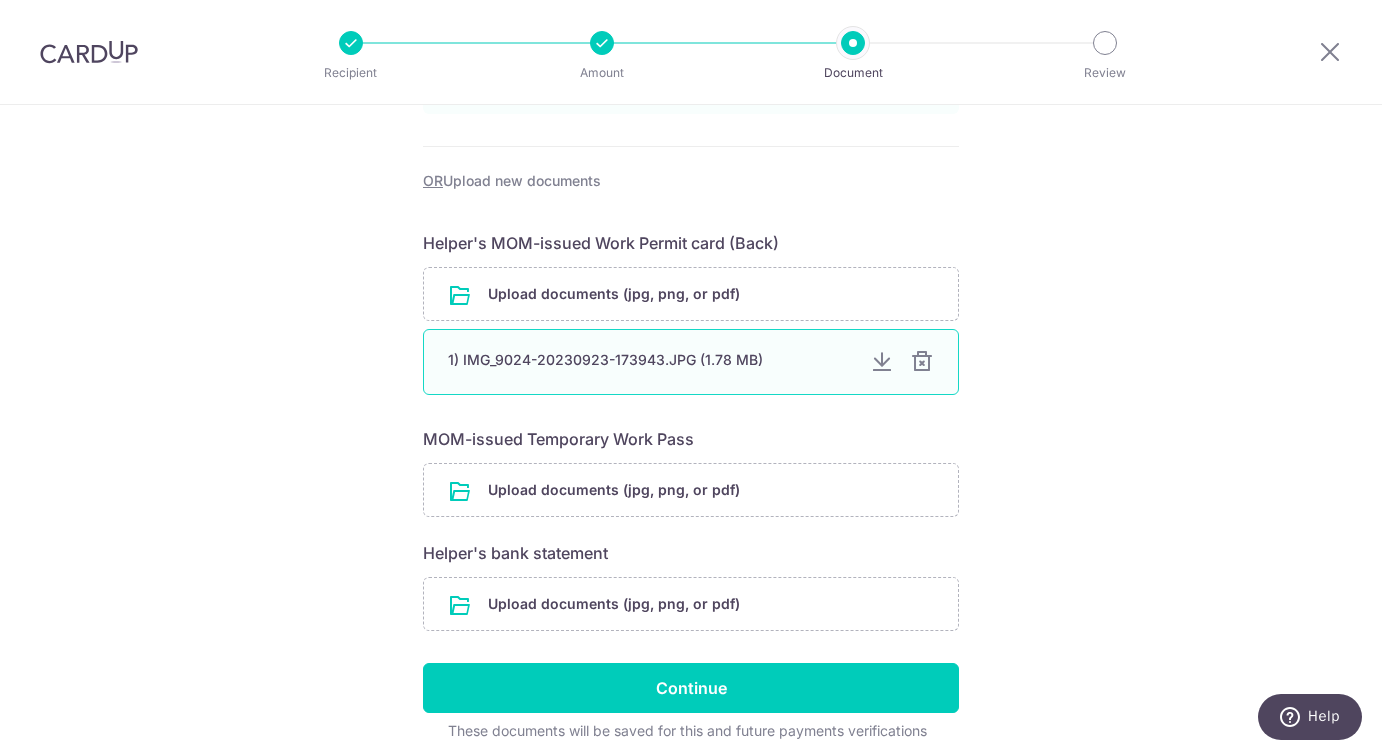 click at bounding box center [922, 362] 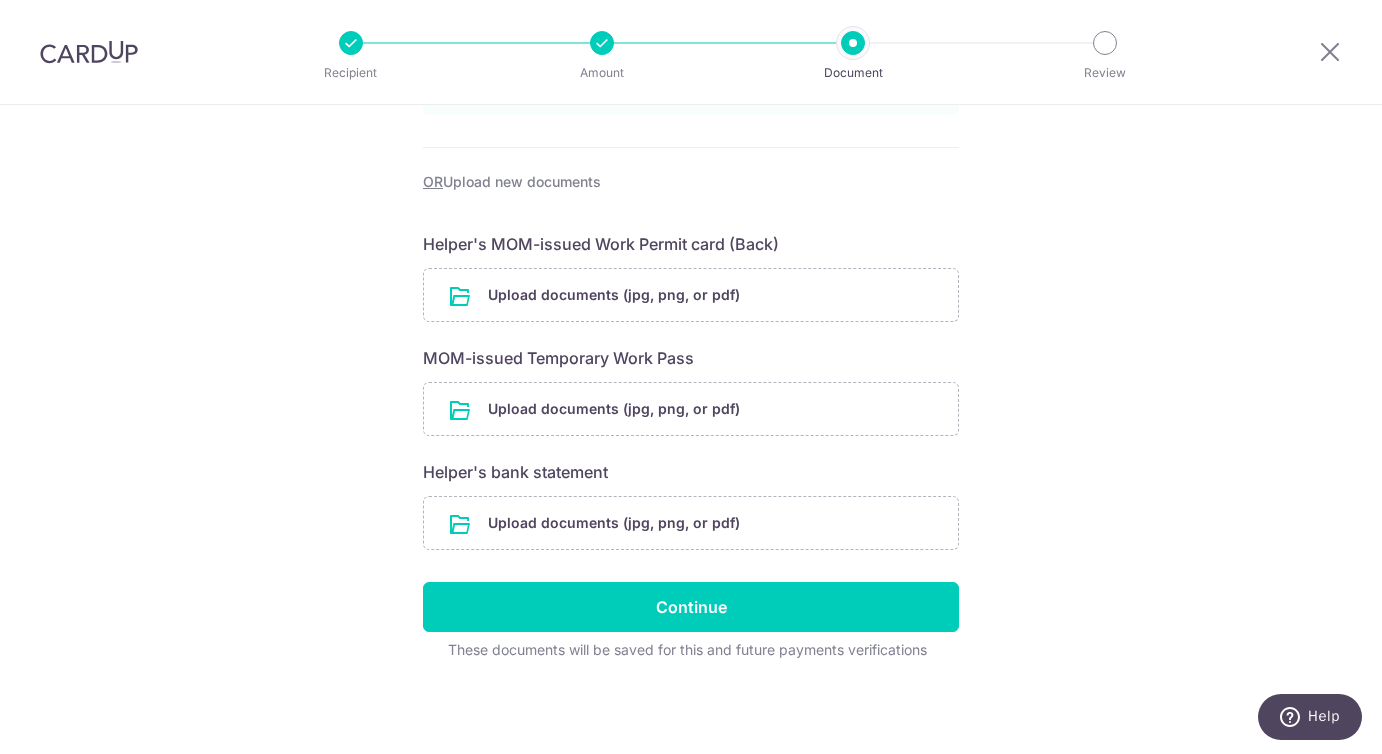scroll, scrollTop: 440, scrollLeft: 0, axis: vertical 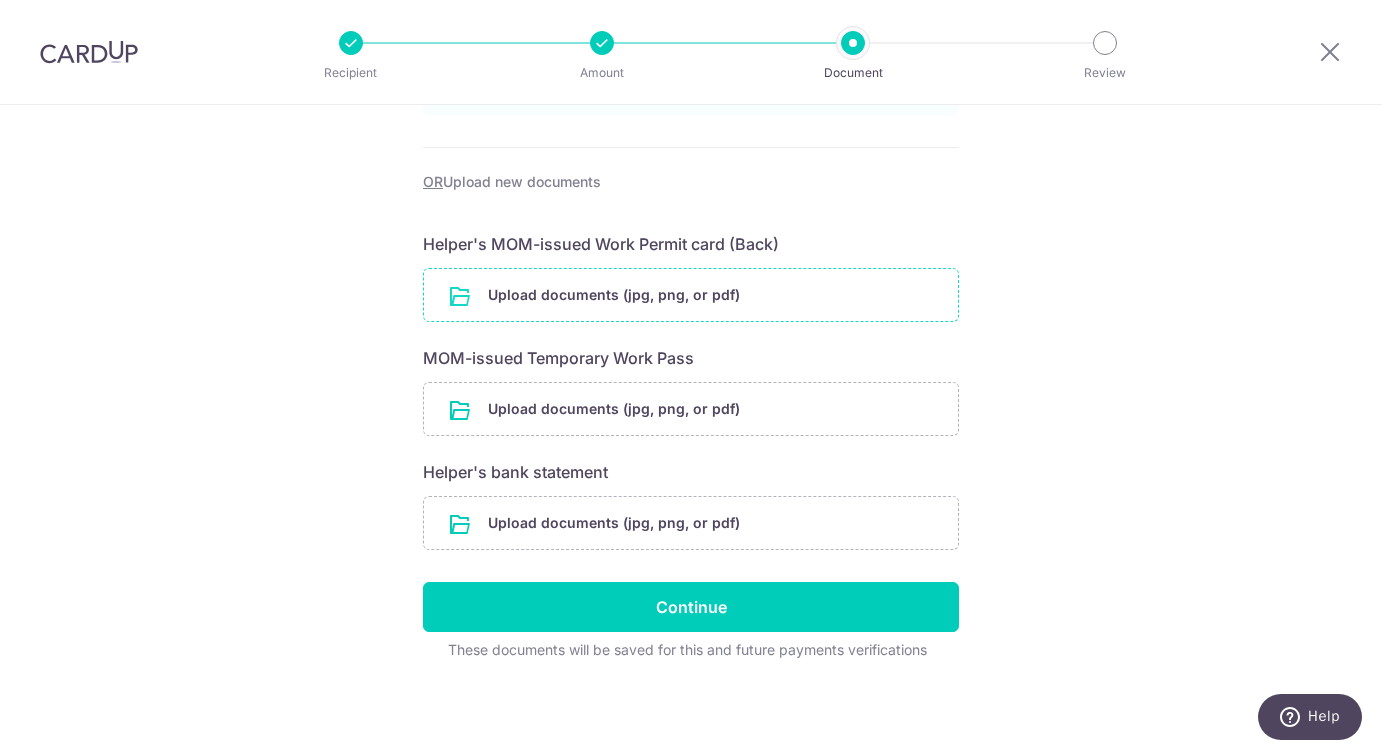 click at bounding box center (691, 295) 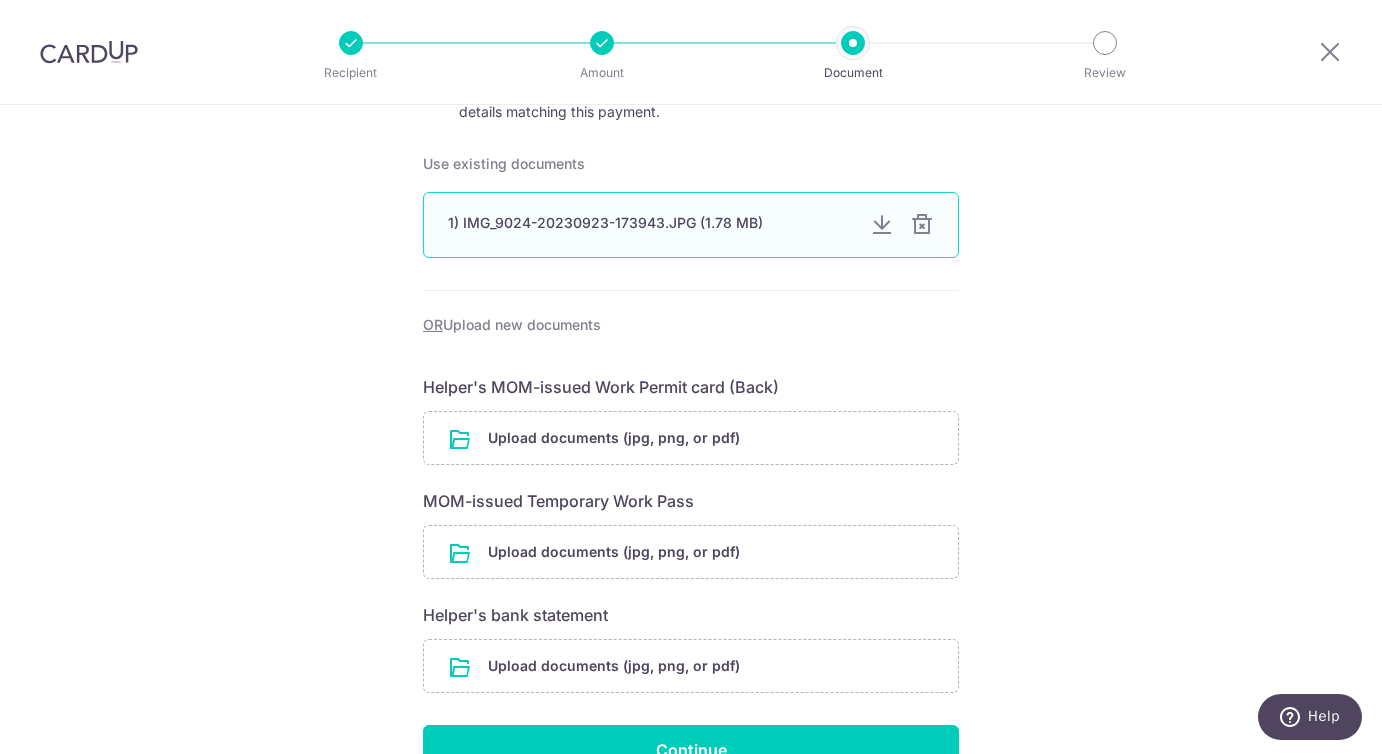 scroll, scrollTop: 308, scrollLeft: 0, axis: vertical 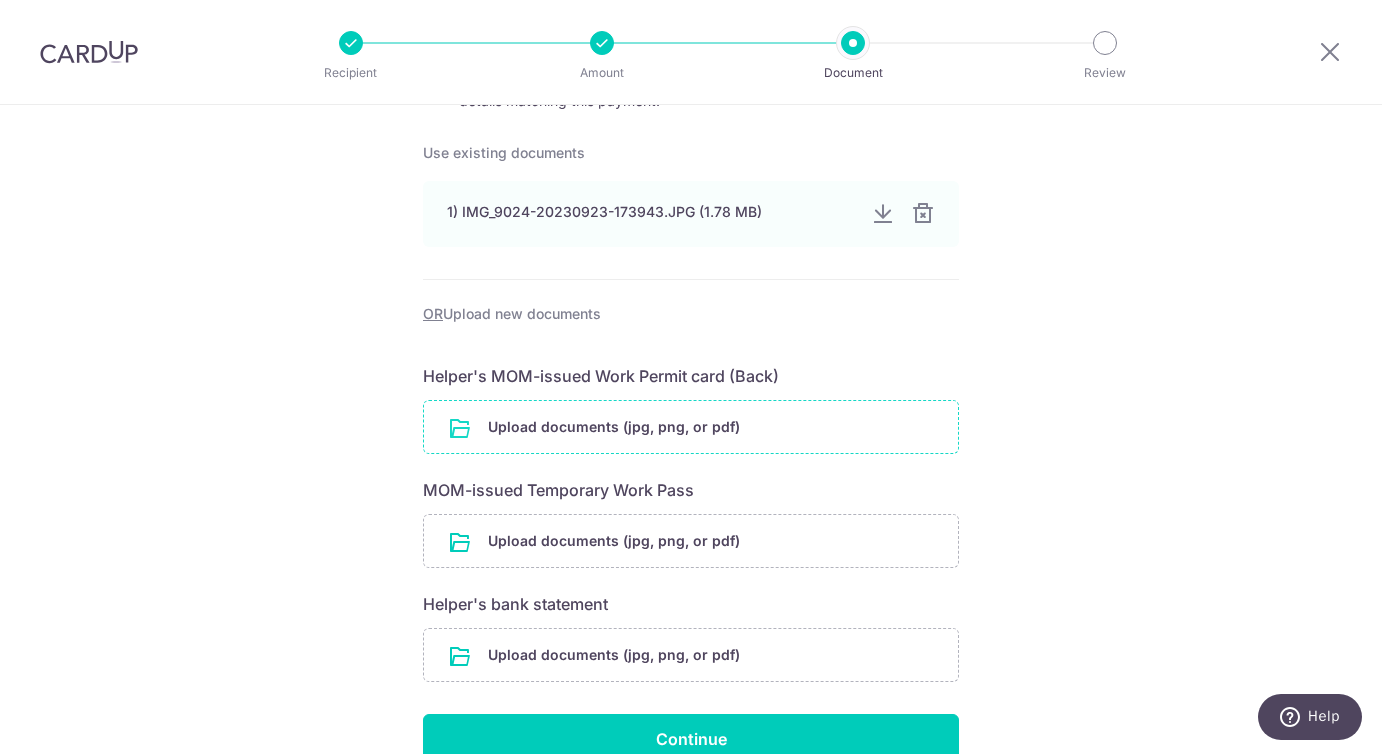 click at bounding box center (691, 427) 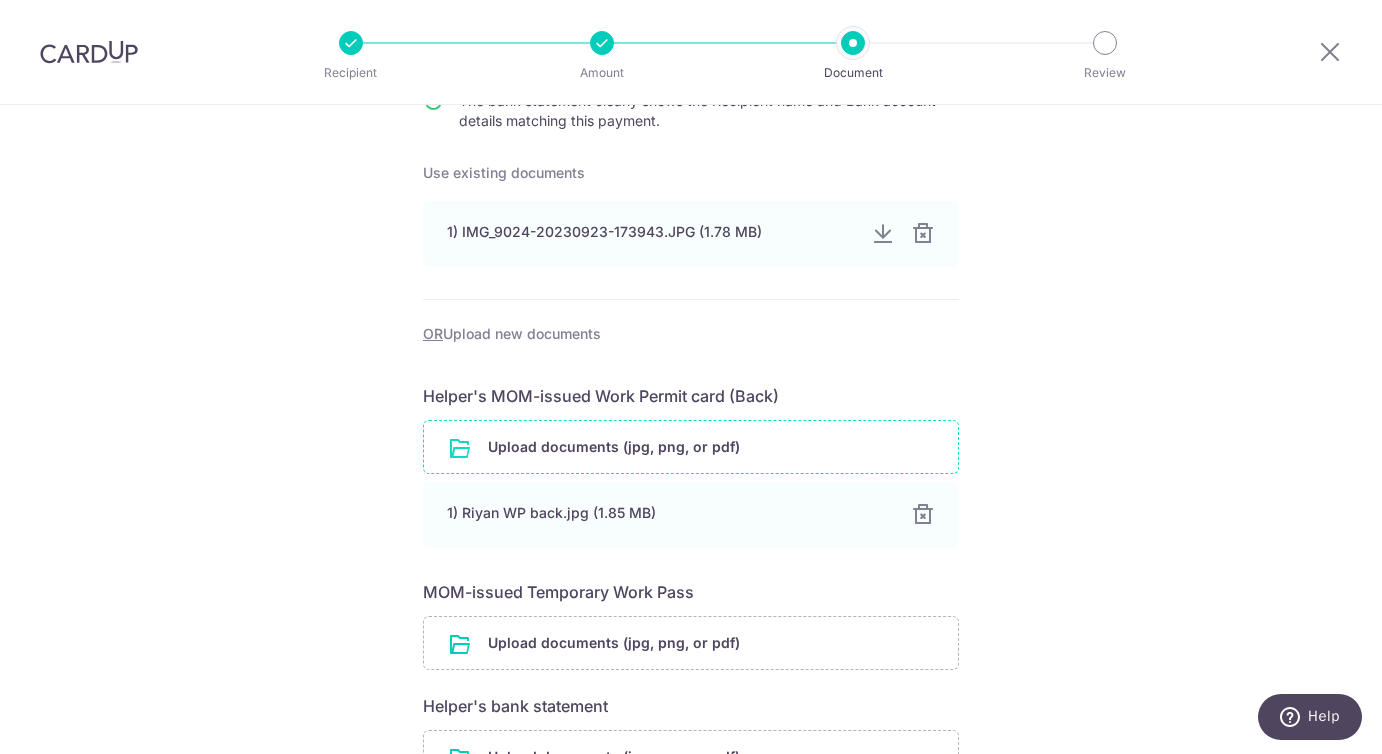 scroll, scrollTop: 272, scrollLeft: 0, axis: vertical 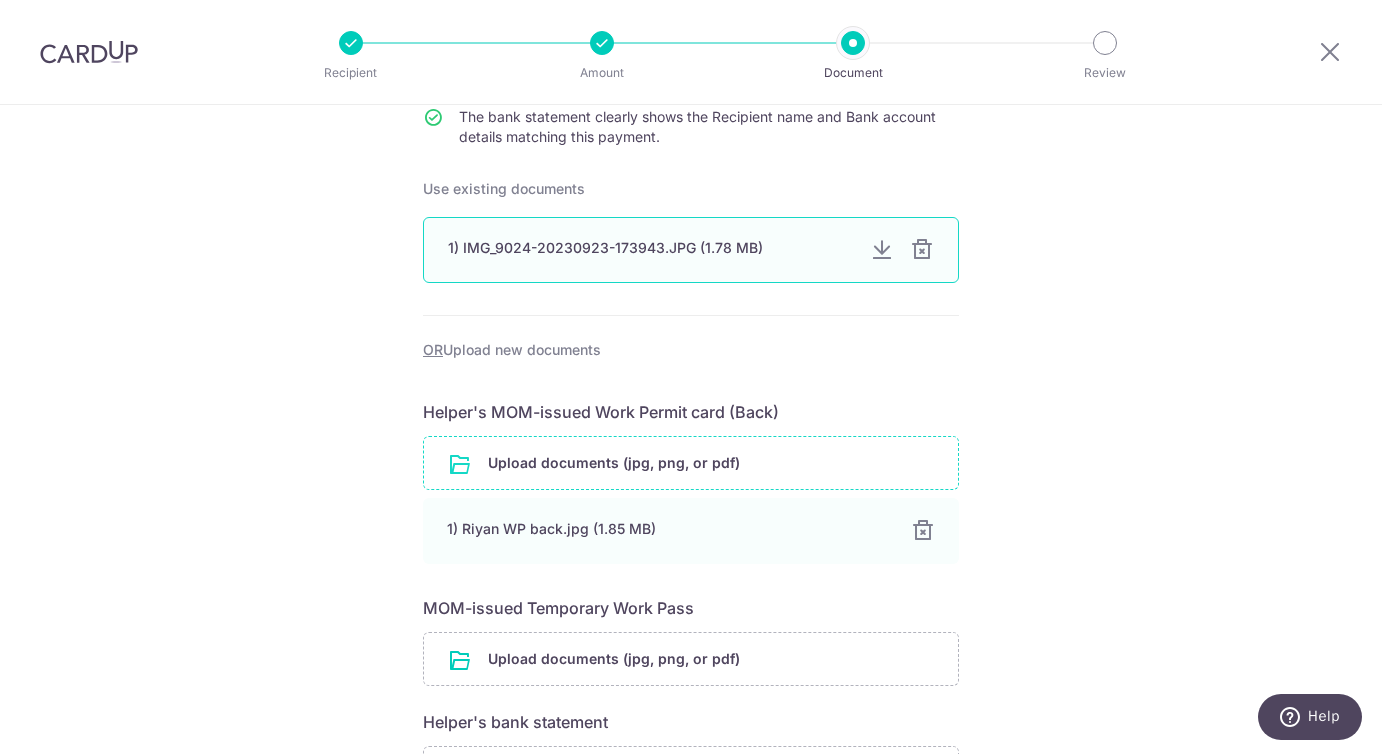 click on "1) IMG_9024-20230923-173943.JPG (1.78 MB)" at bounding box center (651, 248) 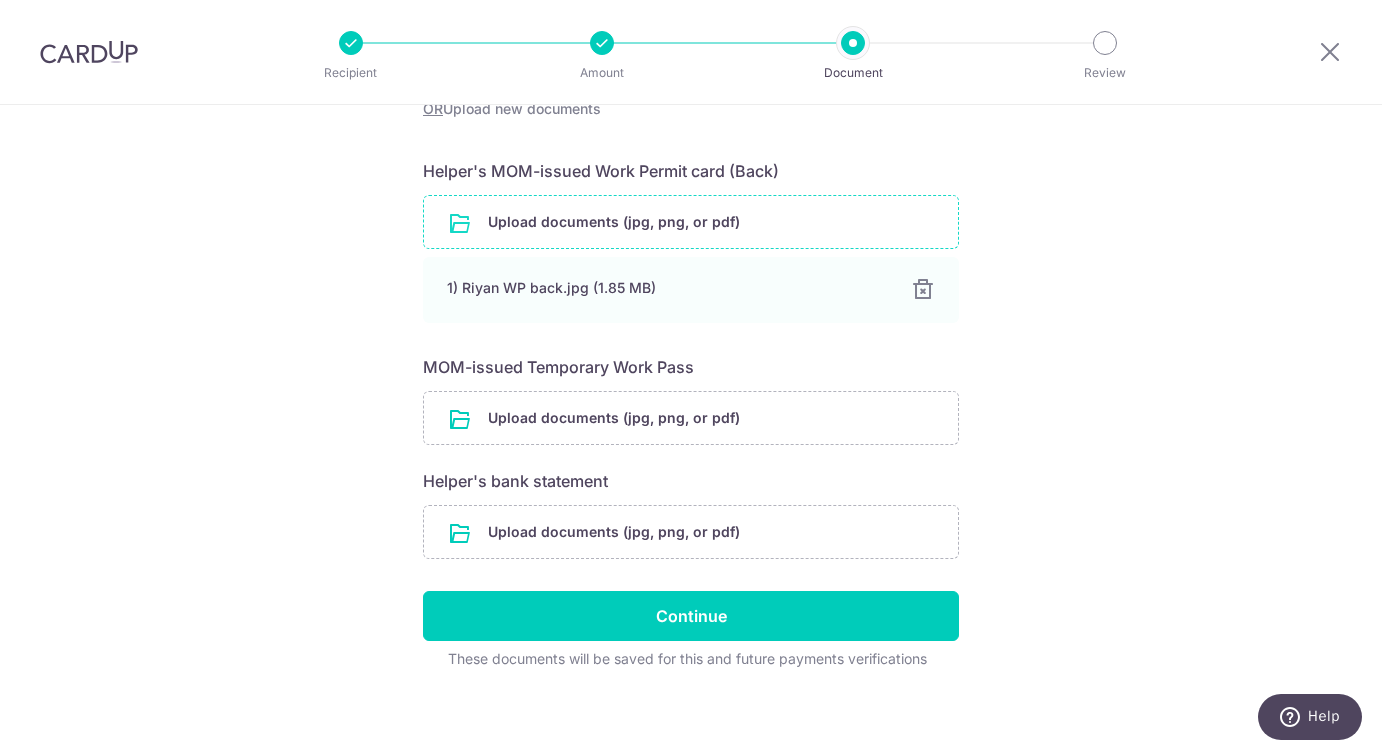 scroll, scrollTop: 522, scrollLeft: 0, axis: vertical 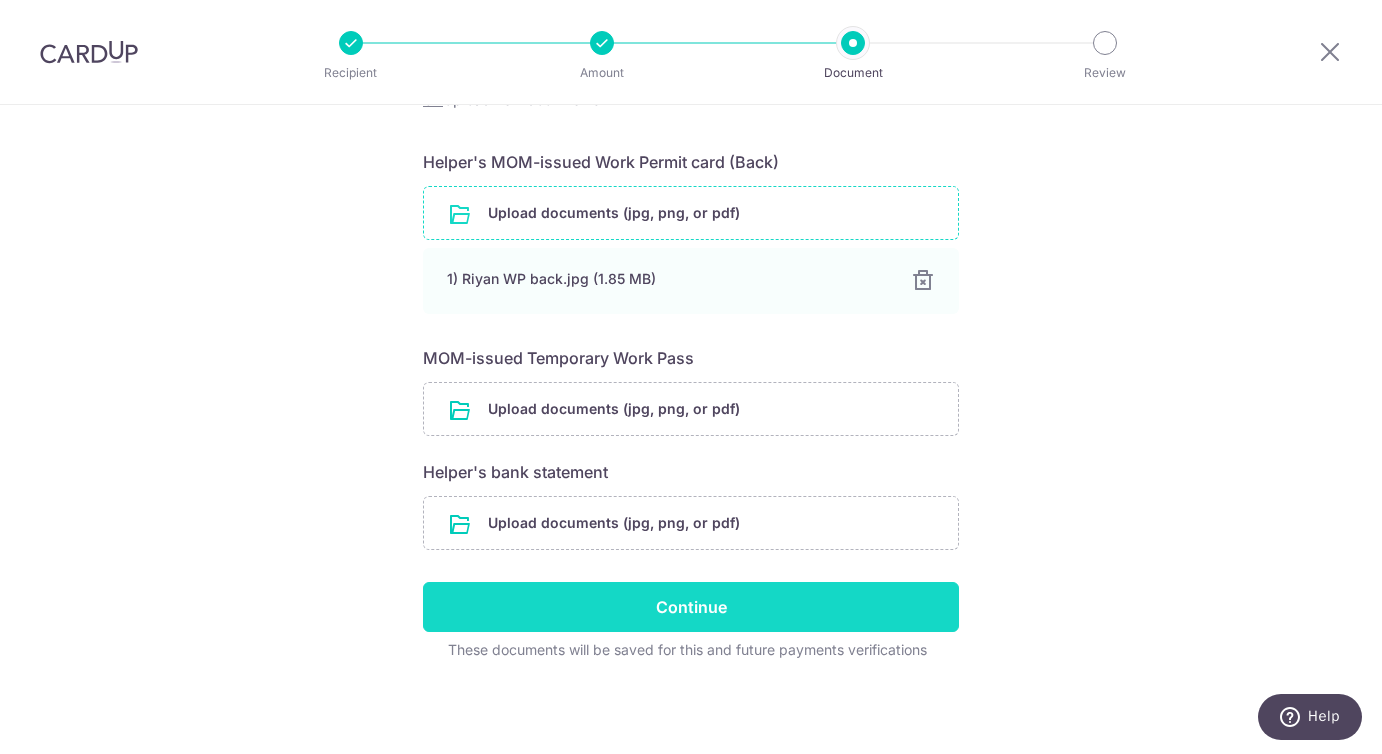 click on "Continue" at bounding box center [691, 607] 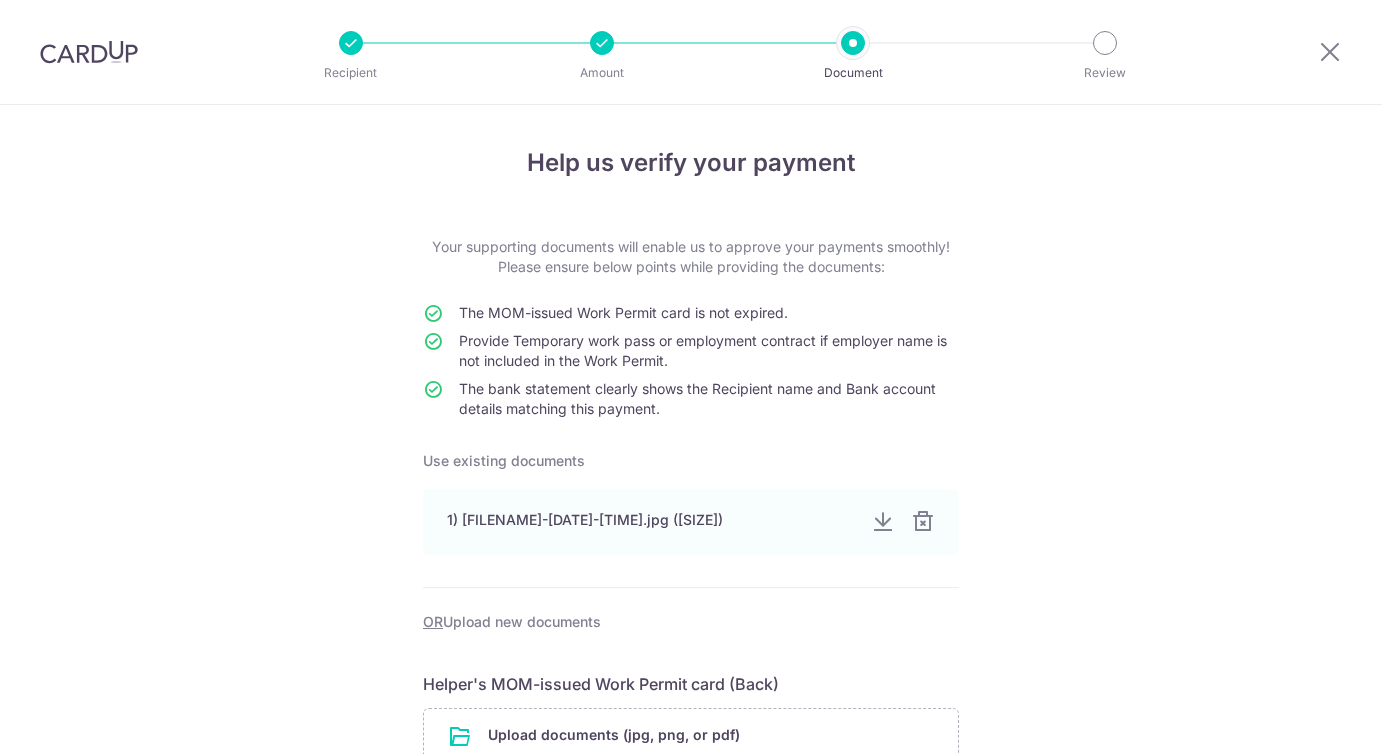 scroll, scrollTop: 0, scrollLeft: 0, axis: both 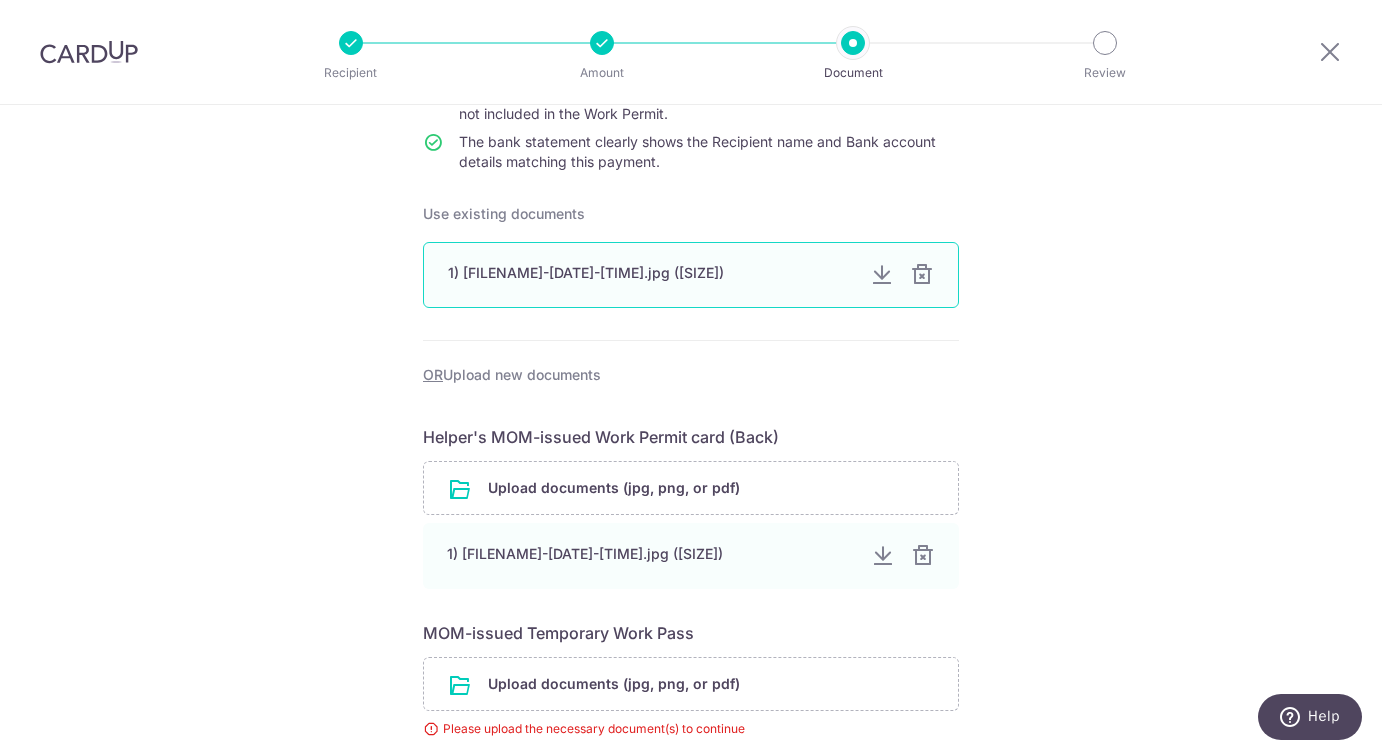 click on "1) [FILENAME]-[DATE]-[TIME].jpg ([SIZE])" at bounding box center [651, 273] 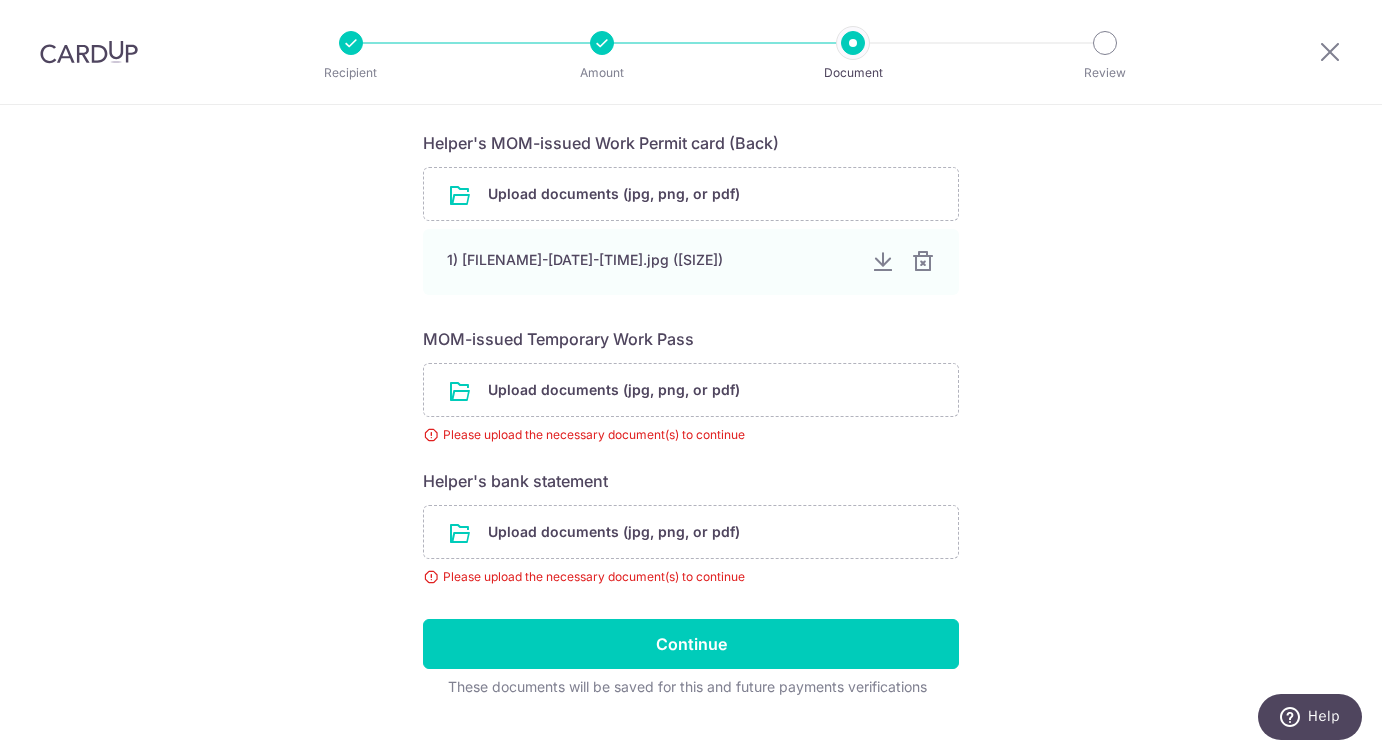 scroll, scrollTop: 578, scrollLeft: 0, axis: vertical 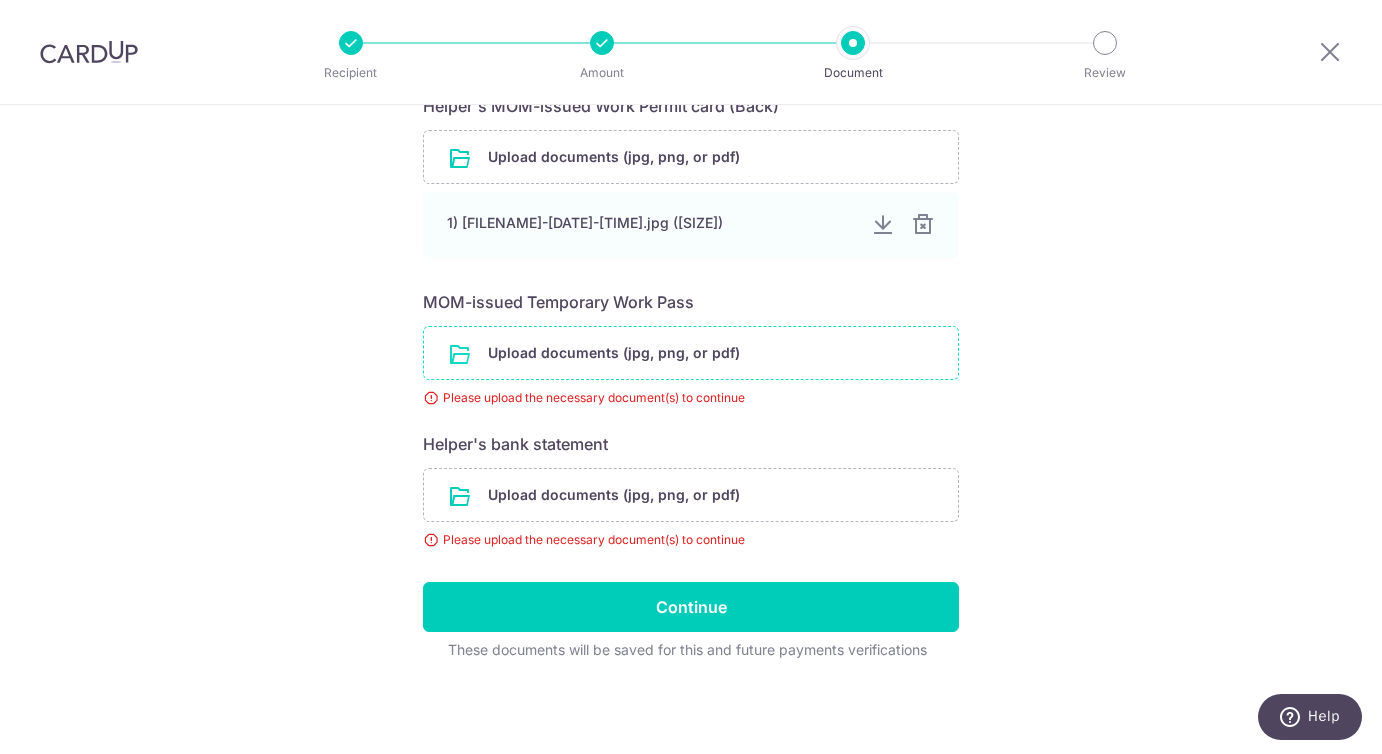 click at bounding box center [691, 353] 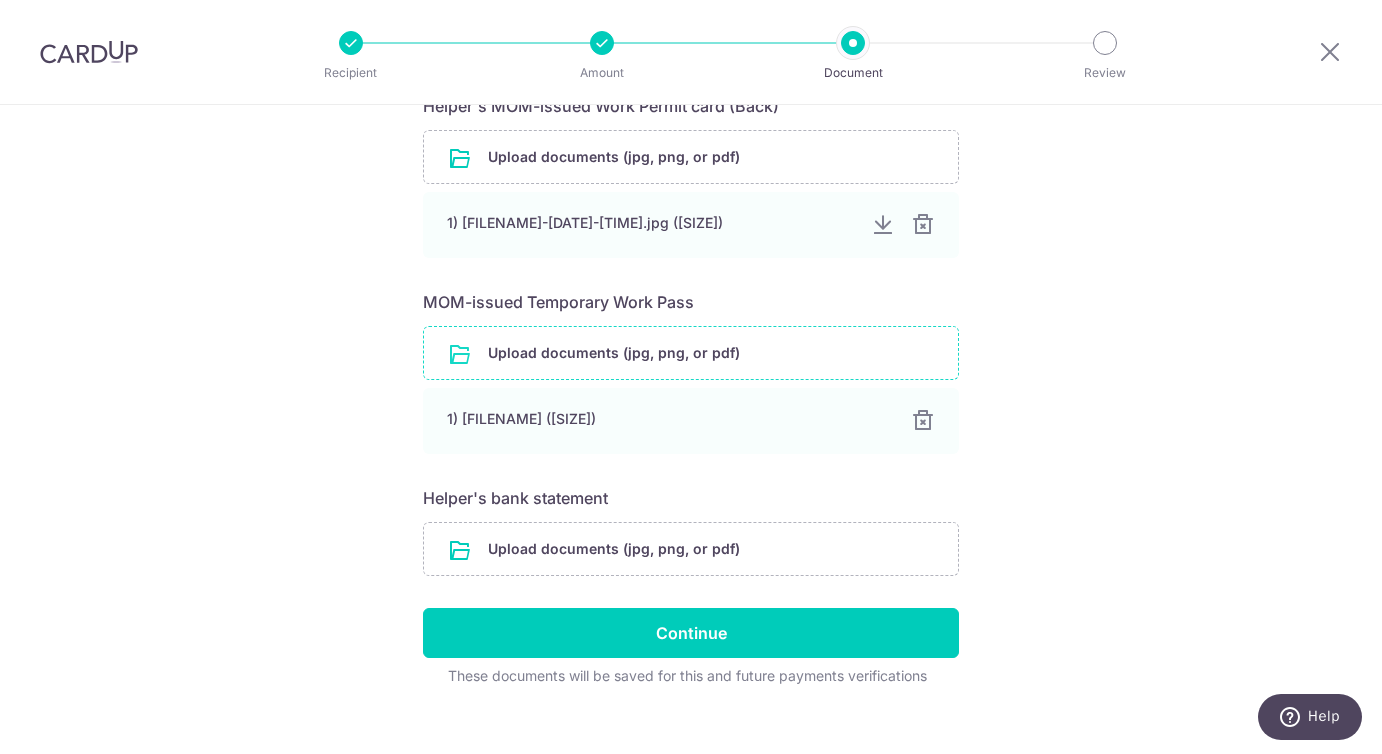 scroll, scrollTop: 604, scrollLeft: 0, axis: vertical 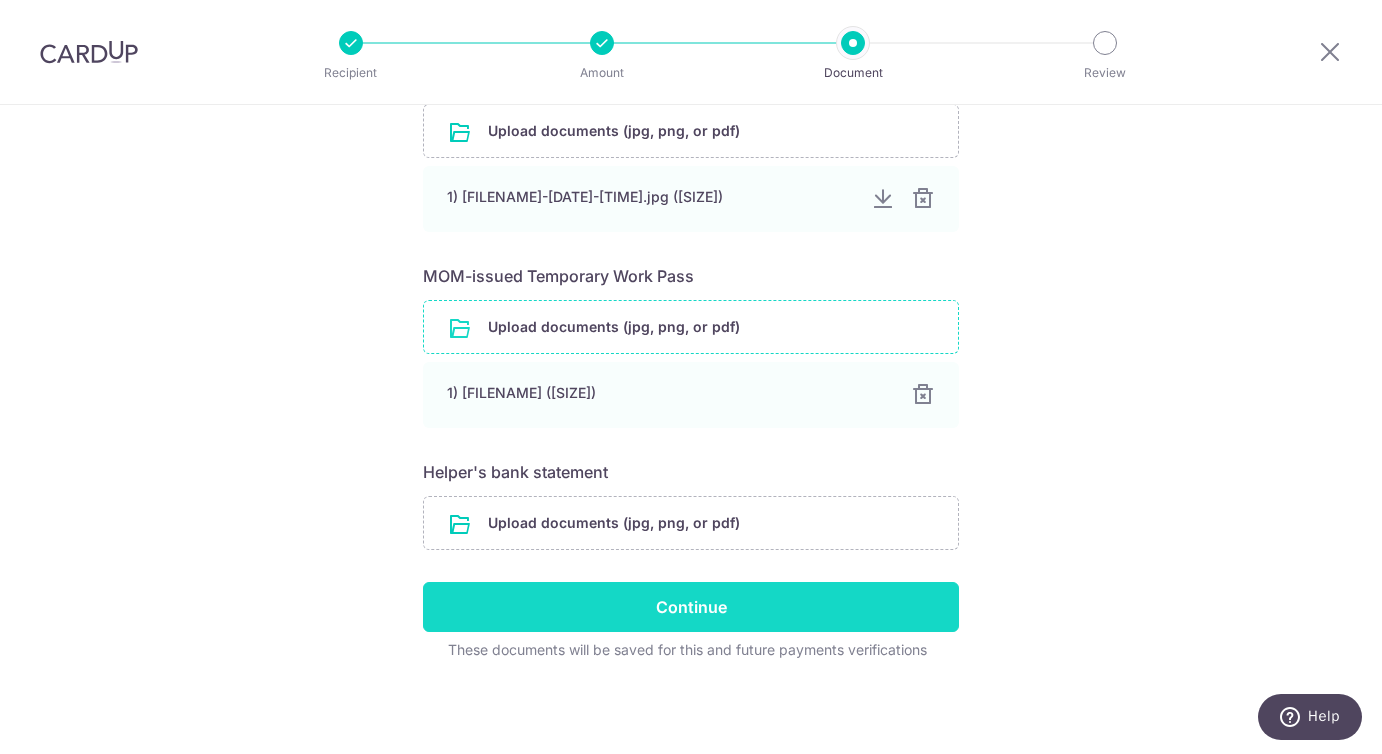 click on "Continue" at bounding box center [691, 607] 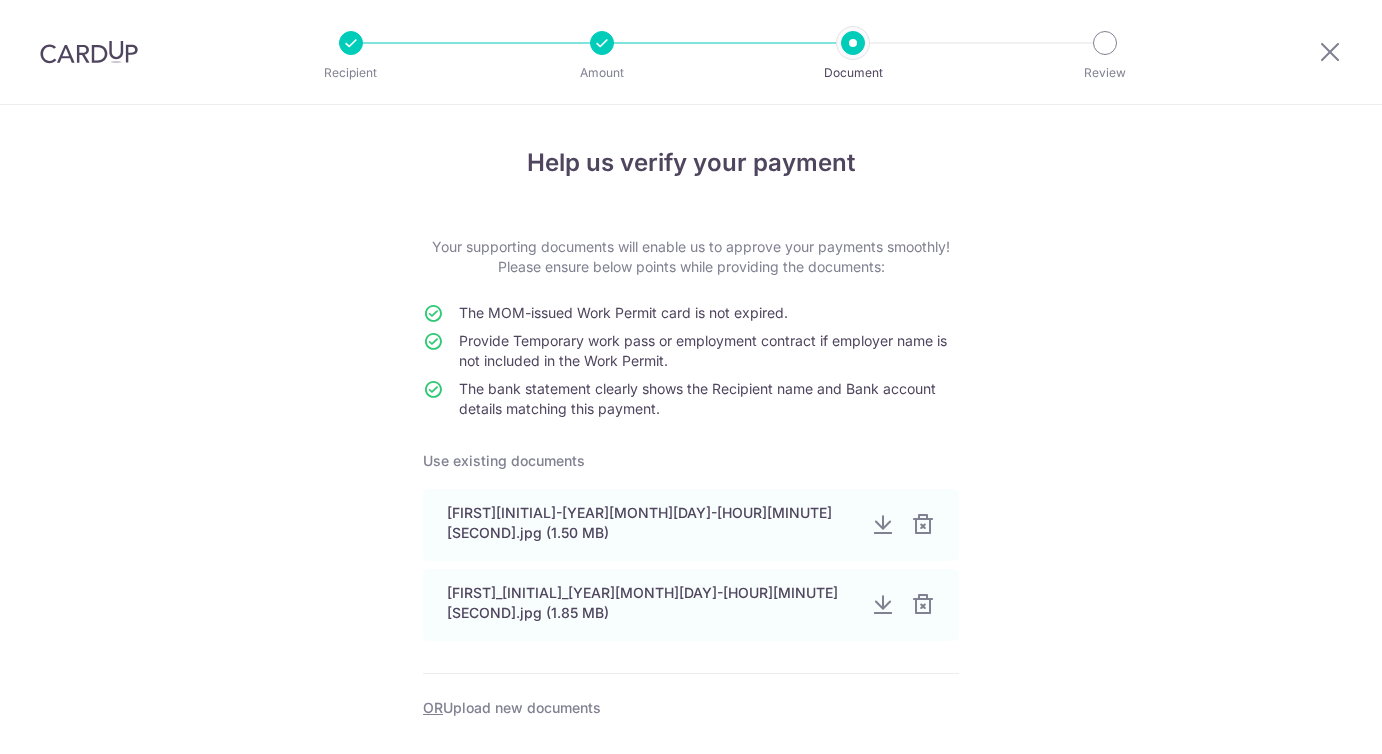 scroll, scrollTop: 0, scrollLeft: 0, axis: both 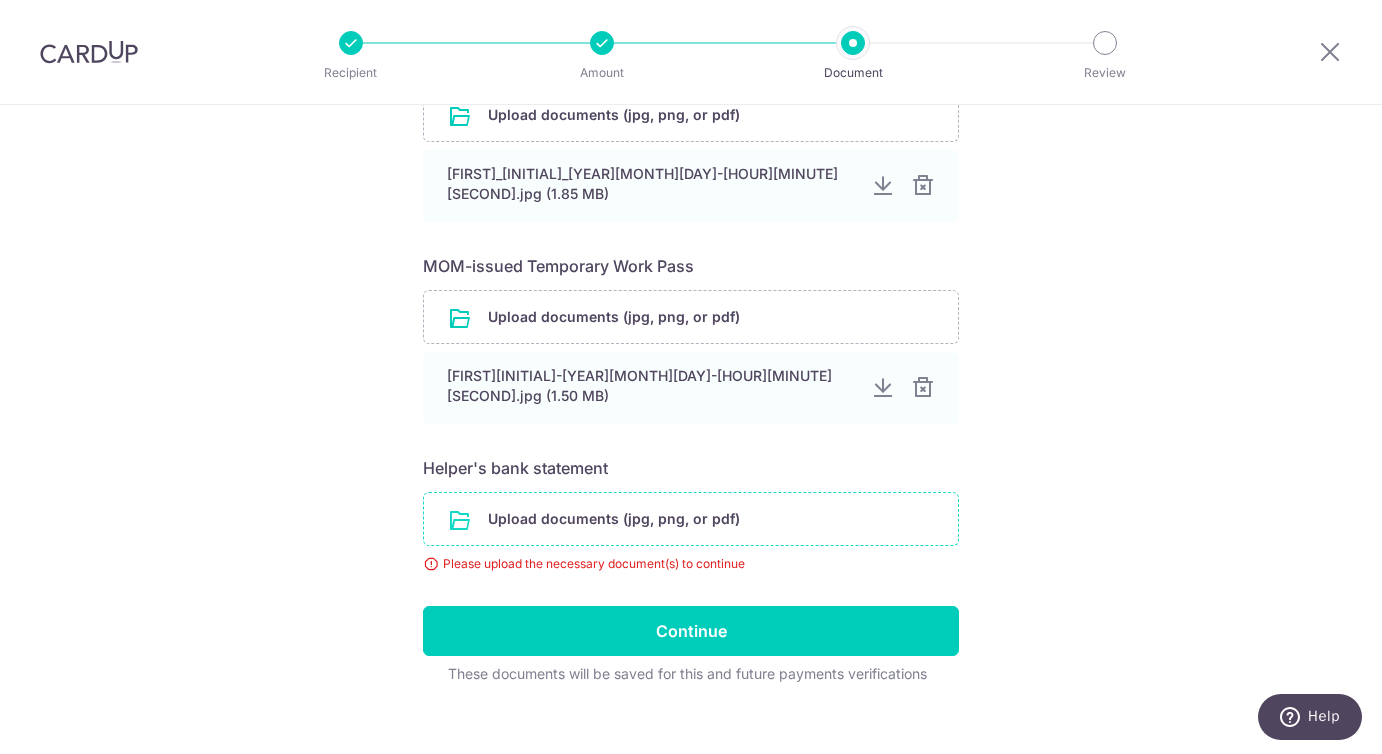 click at bounding box center (691, 519) 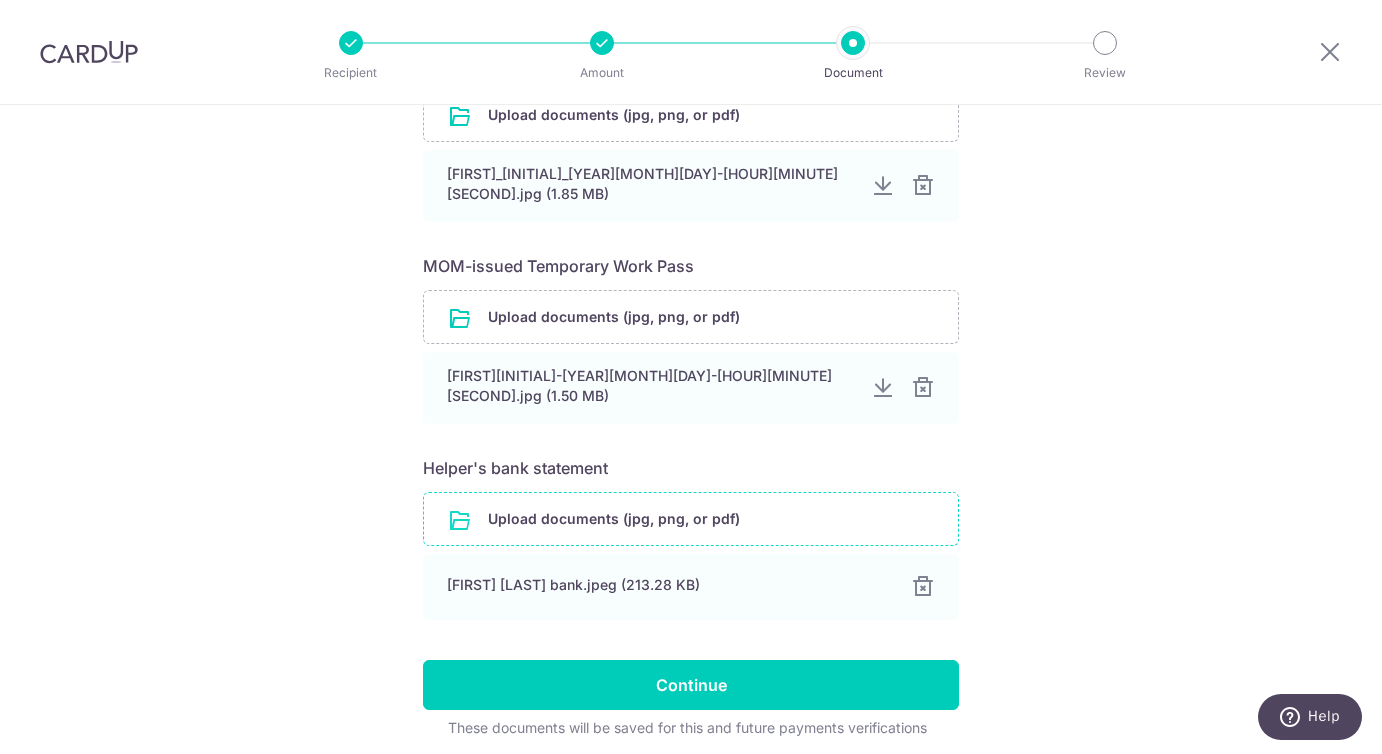 scroll, scrollTop: 760, scrollLeft: 0, axis: vertical 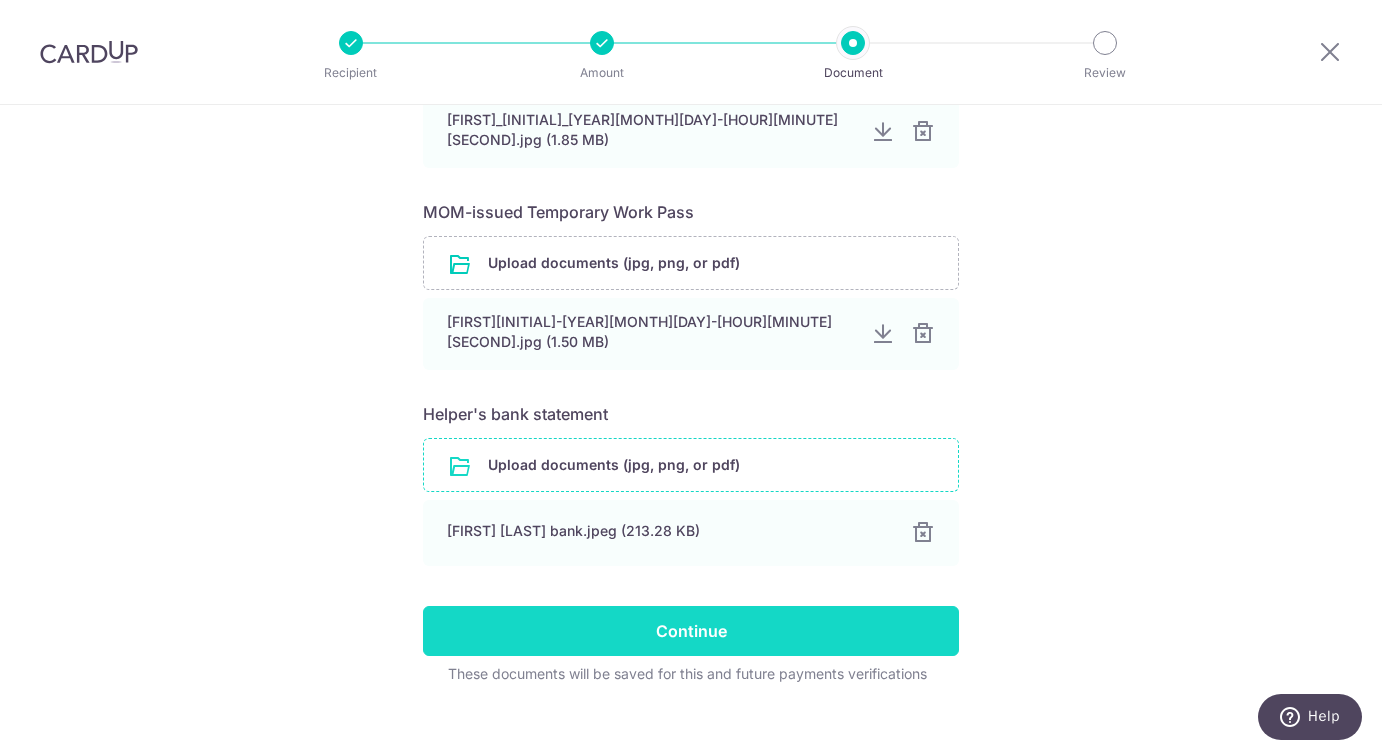 click on "Continue" at bounding box center [691, 631] 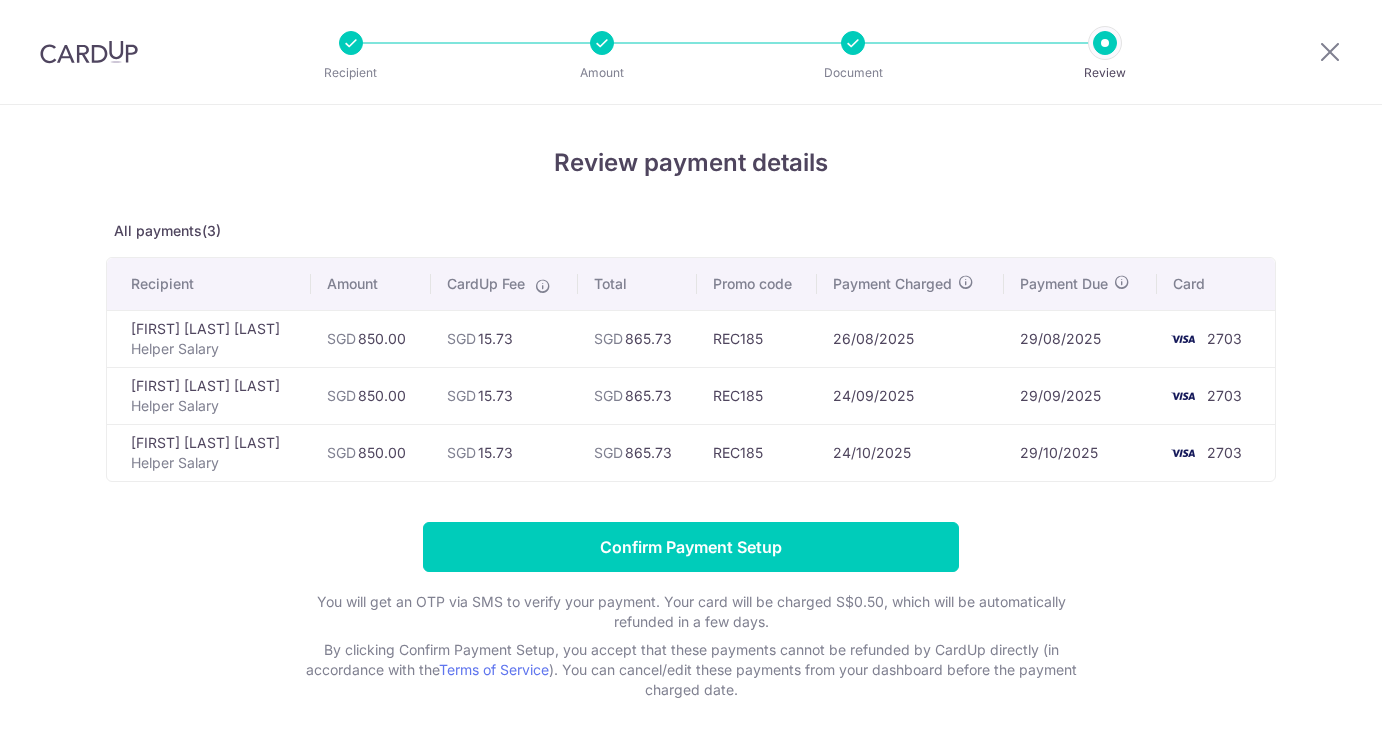 scroll, scrollTop: 0, scrollLeft: 0, axis: both 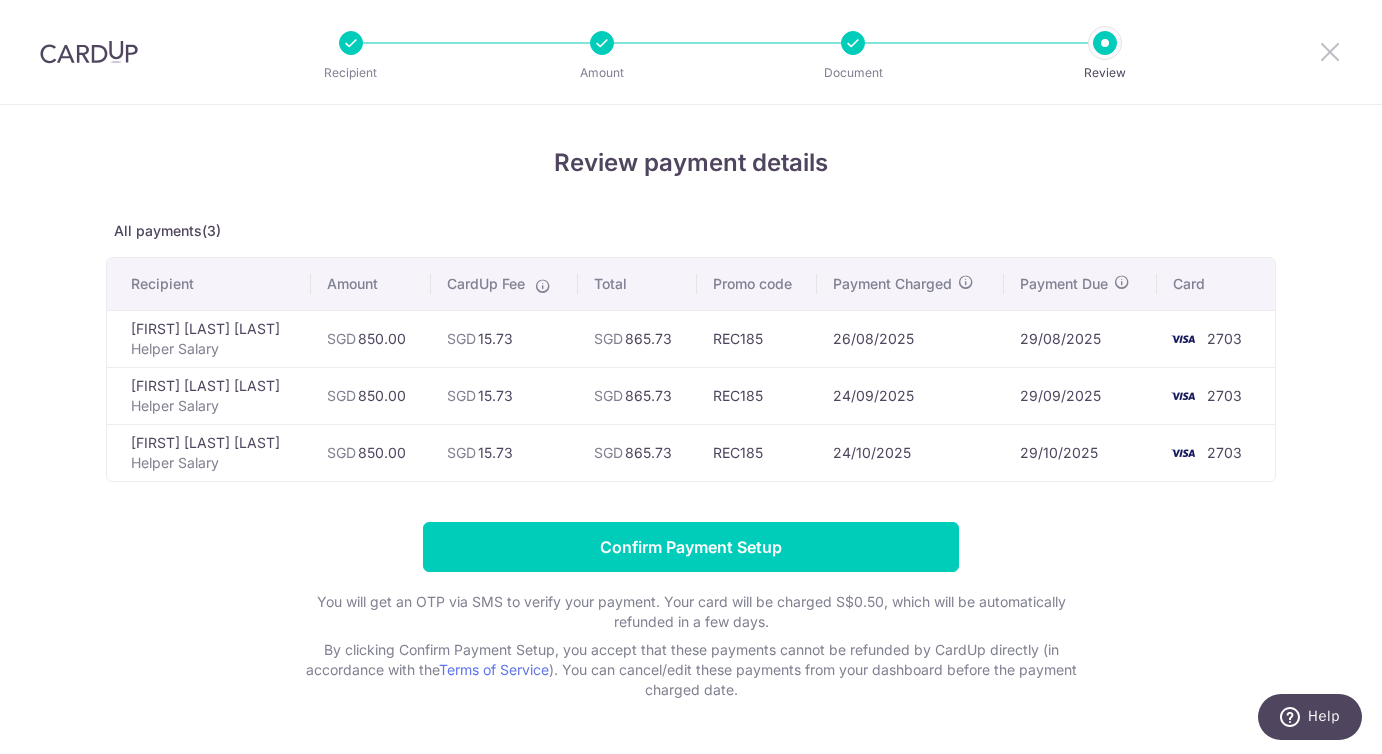 click at bounding box center (1330, 51) 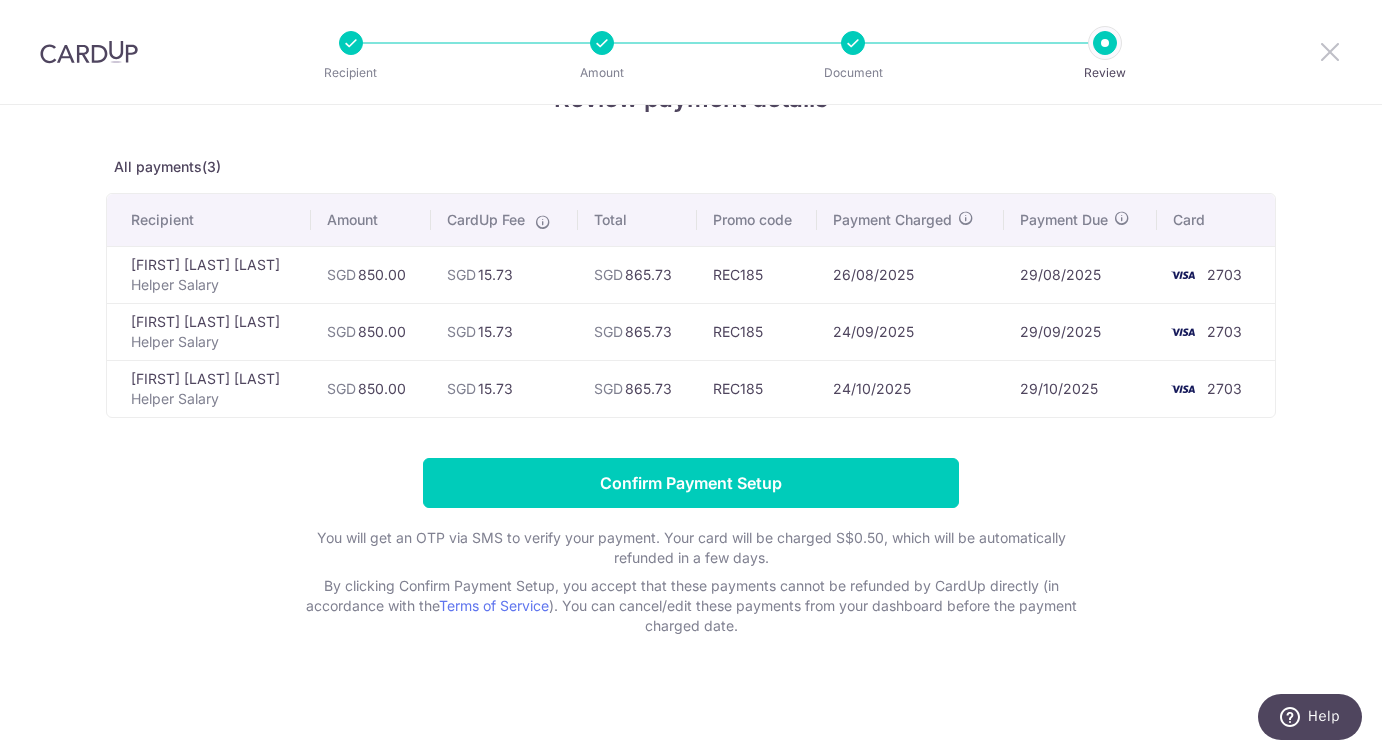scroll, scrollTop: 0, scrollLeft: 0, axis: both 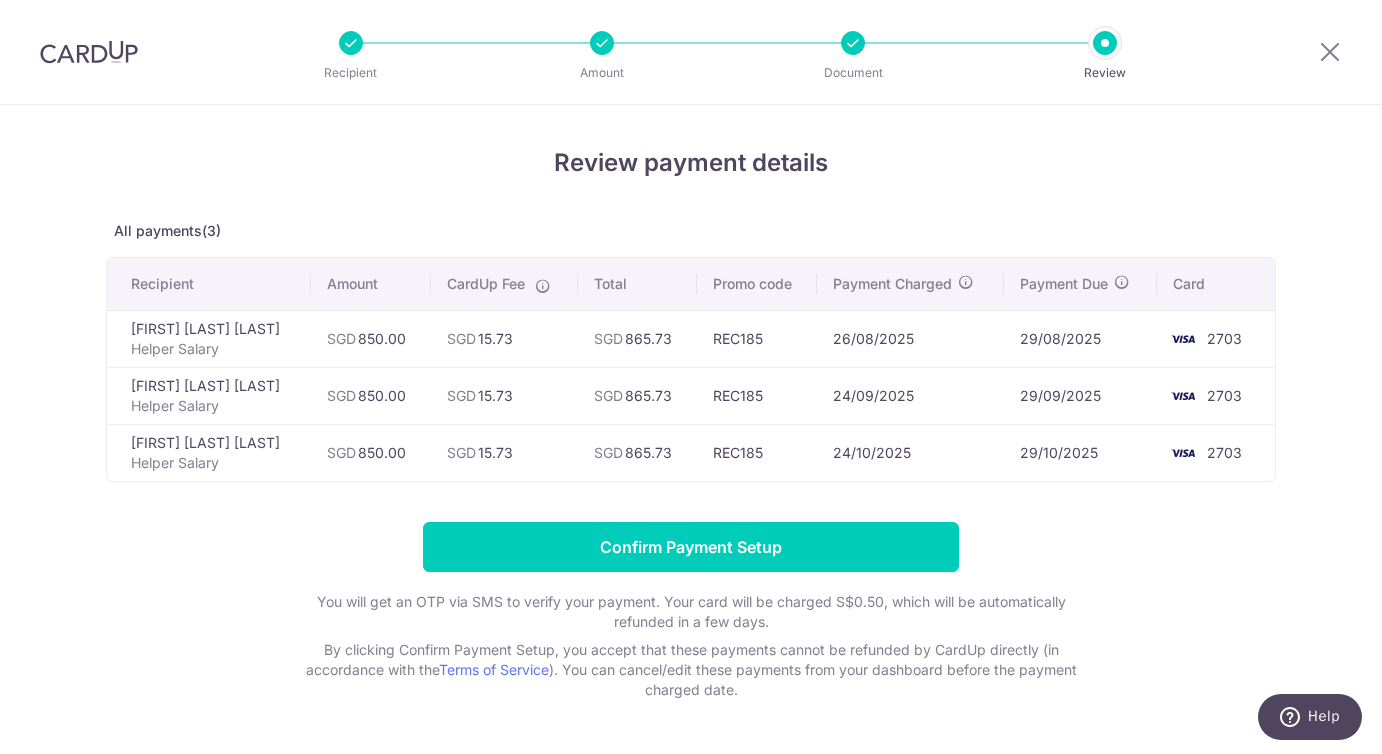 click on "All payments(3)" at bounding box center (691, 231) 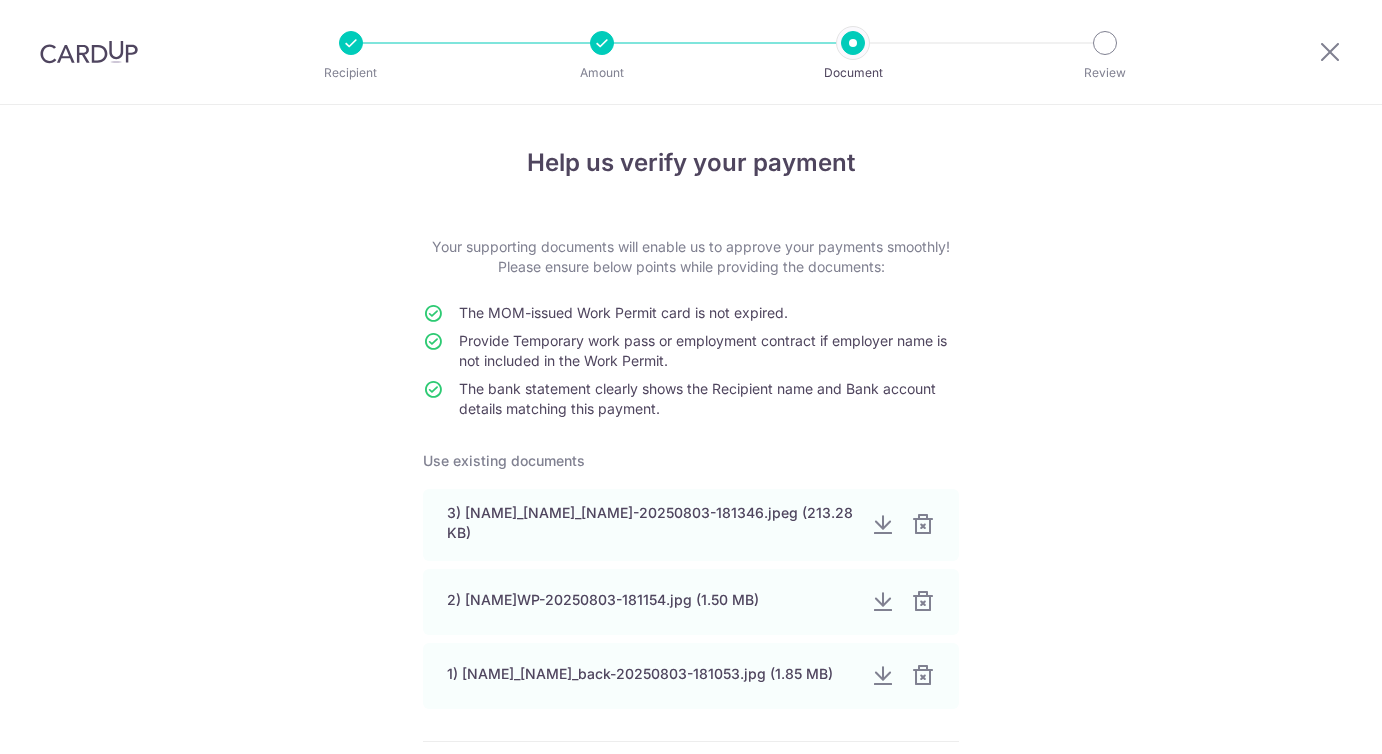 scroll, scrollTop: 0, scrollLeft: 0, axis: both 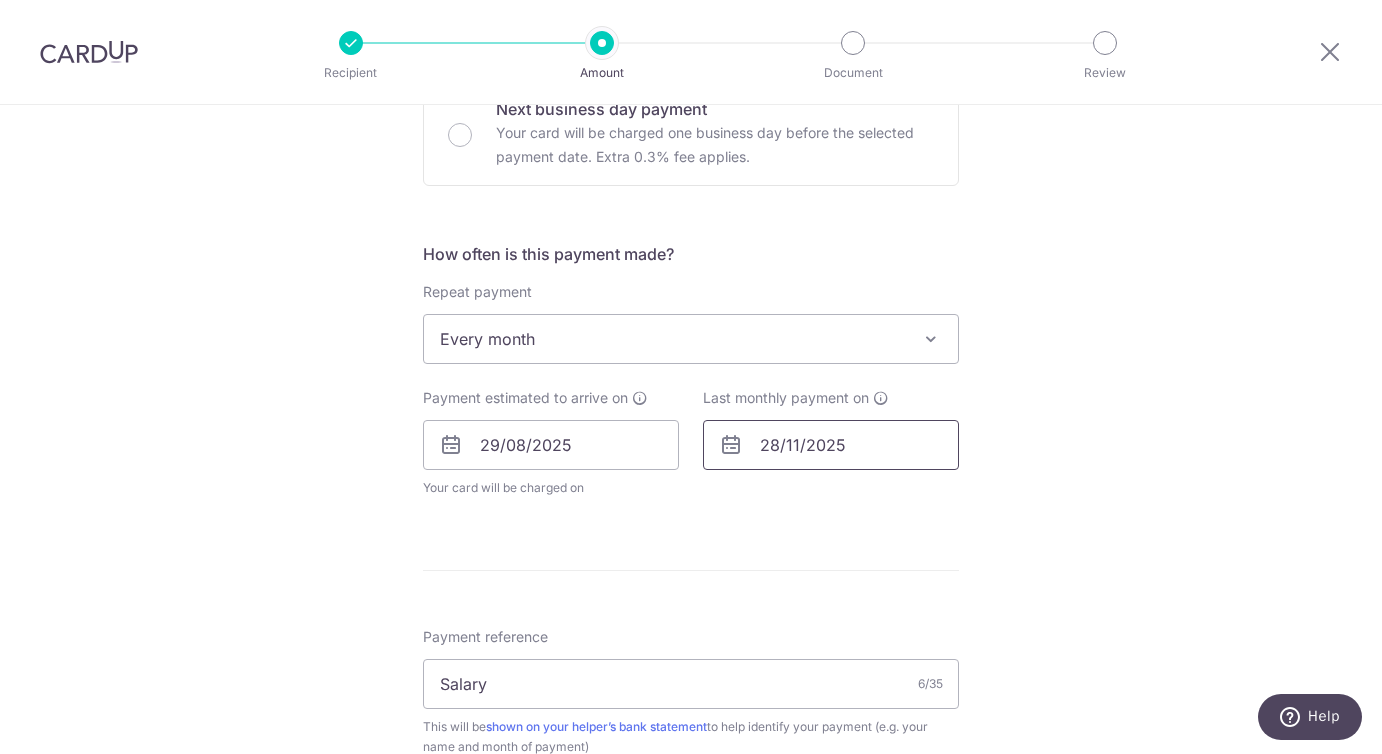 click on "28/11/2025" at bounding box center [831, 445] 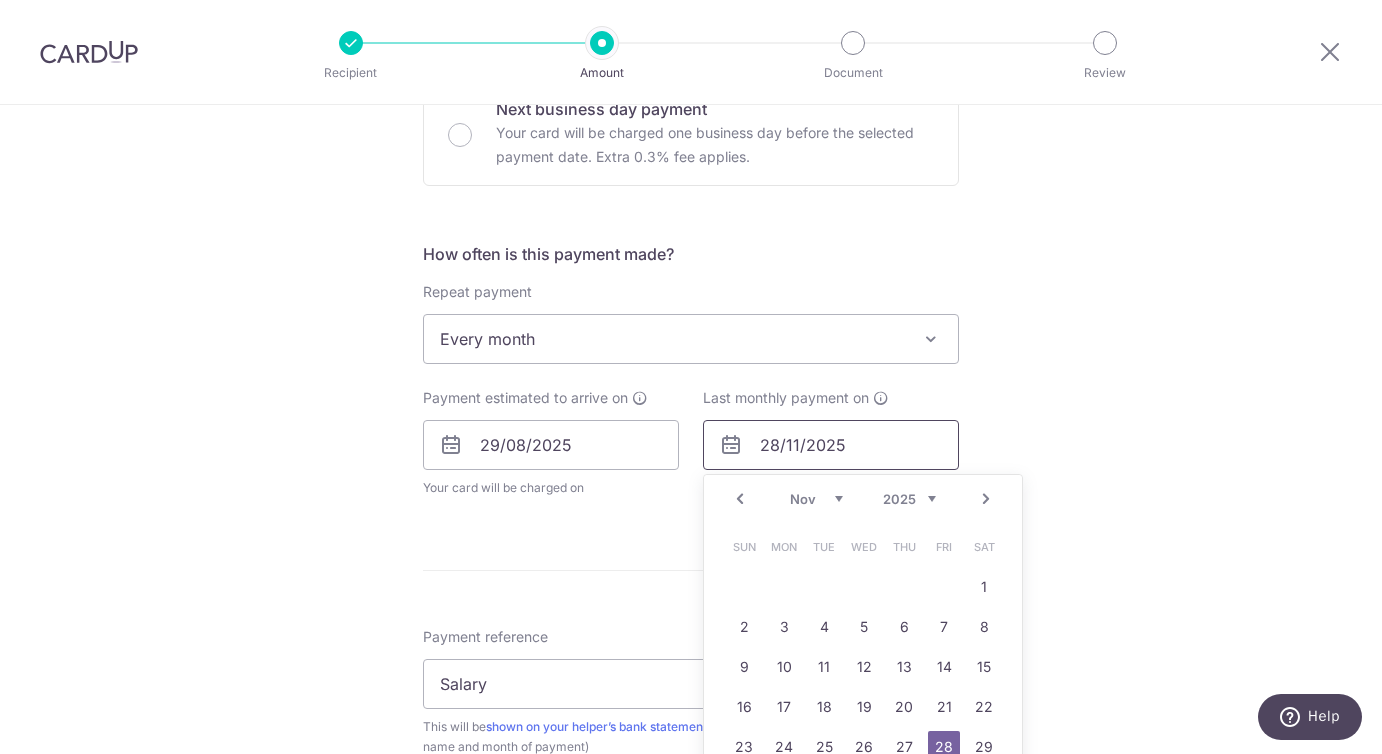 click on "28/11/2025" at bounding box center (831, 445) 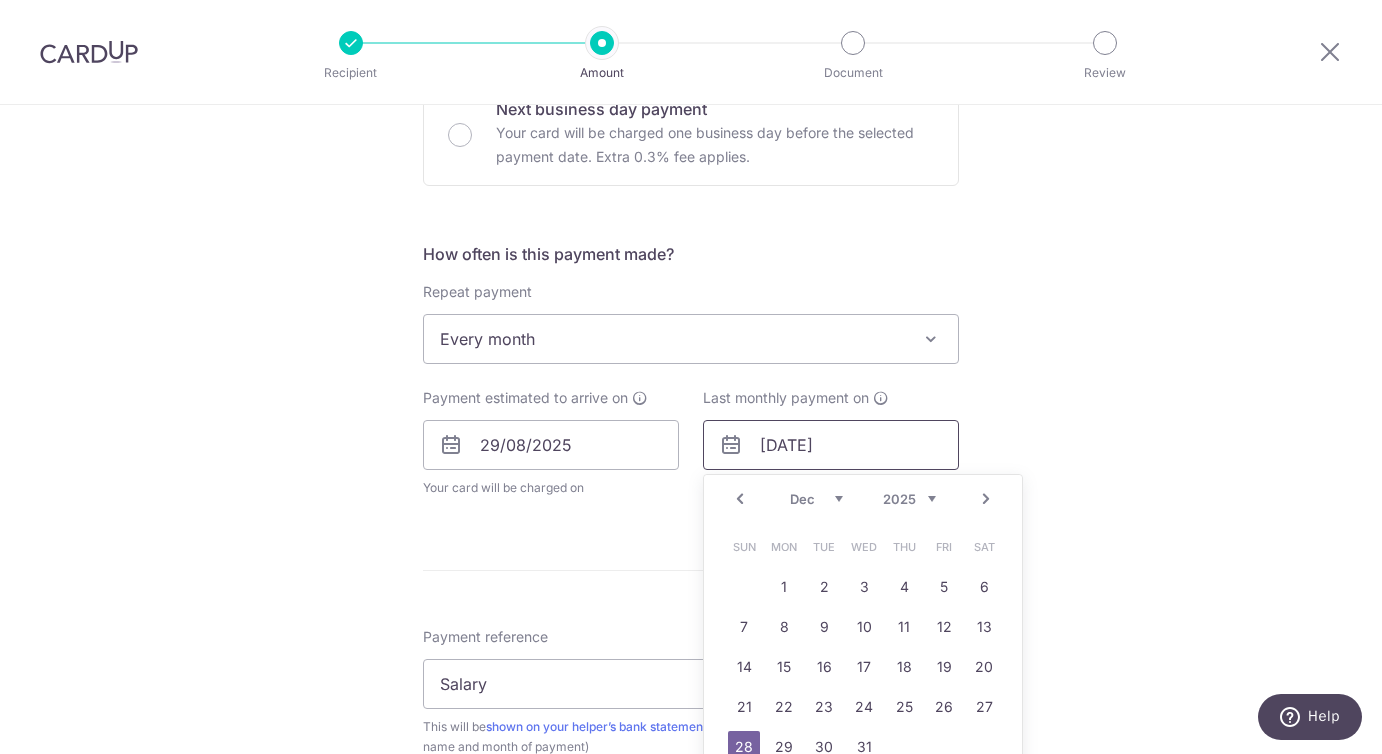 type on "28/12/2025" 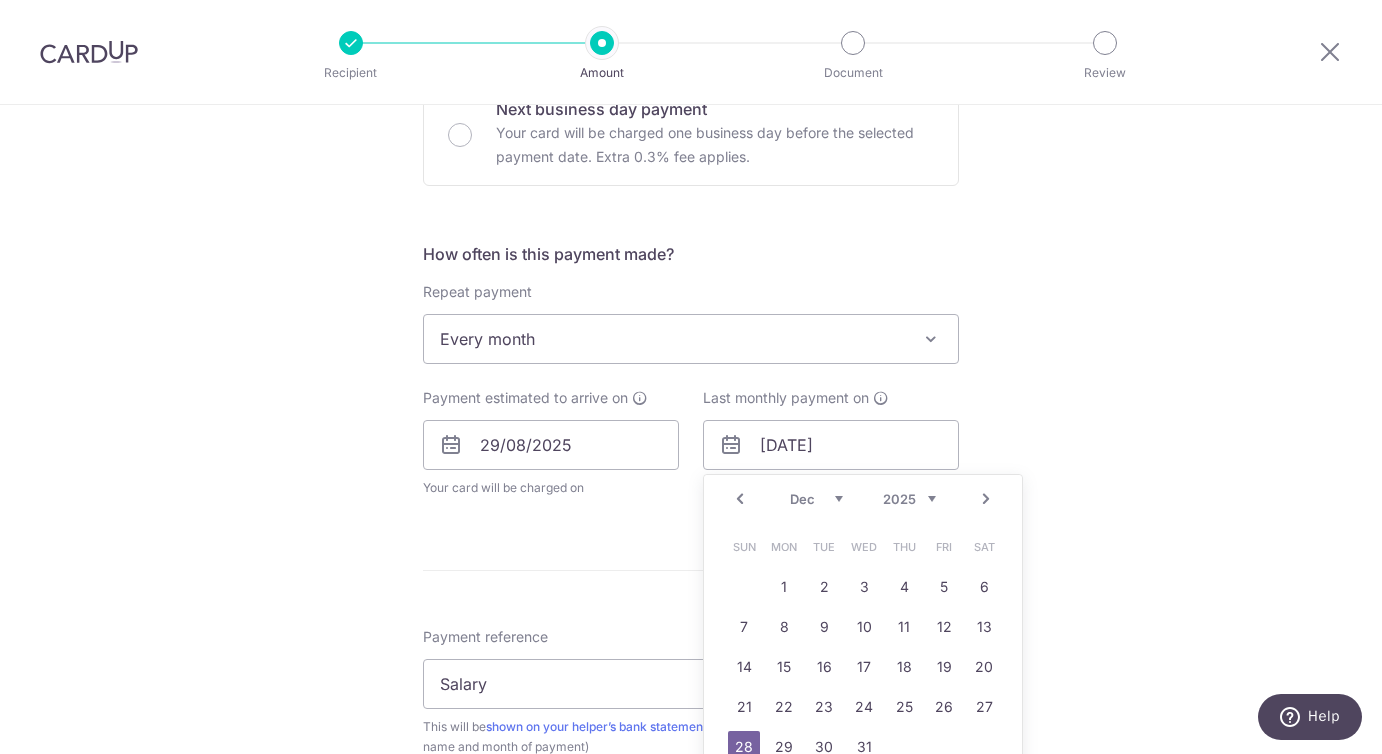 click on "Tell us more about your payment
Enter payment amount
SGD
850.00
850.00
Select Card
**** 2703
Add credit card
Your Cards
**** 2703
Secure 256-bit SSL
Text
New card details
Card
Secure 256-bit SSL" at bounding box center (691, 417) 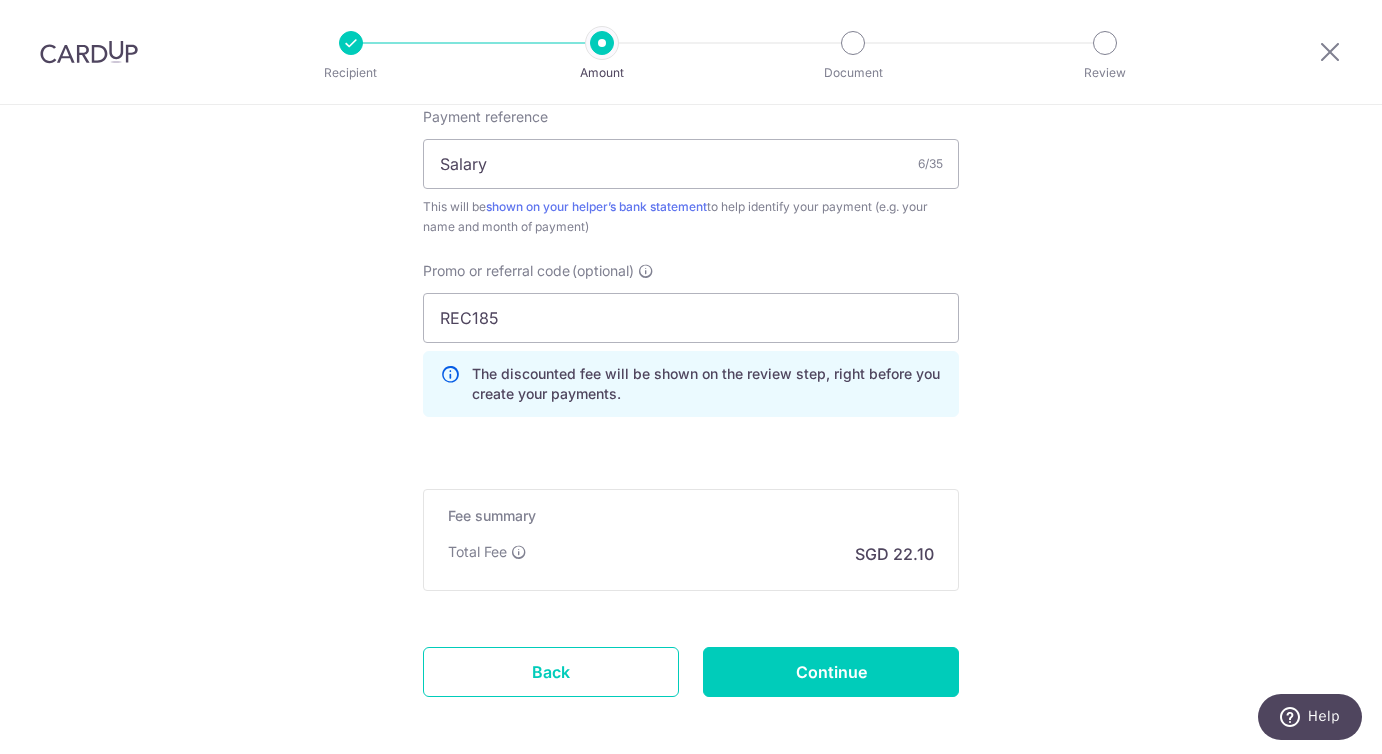 scroll, scrollTop: 1332, scrollLeft: 0, axis: vertical 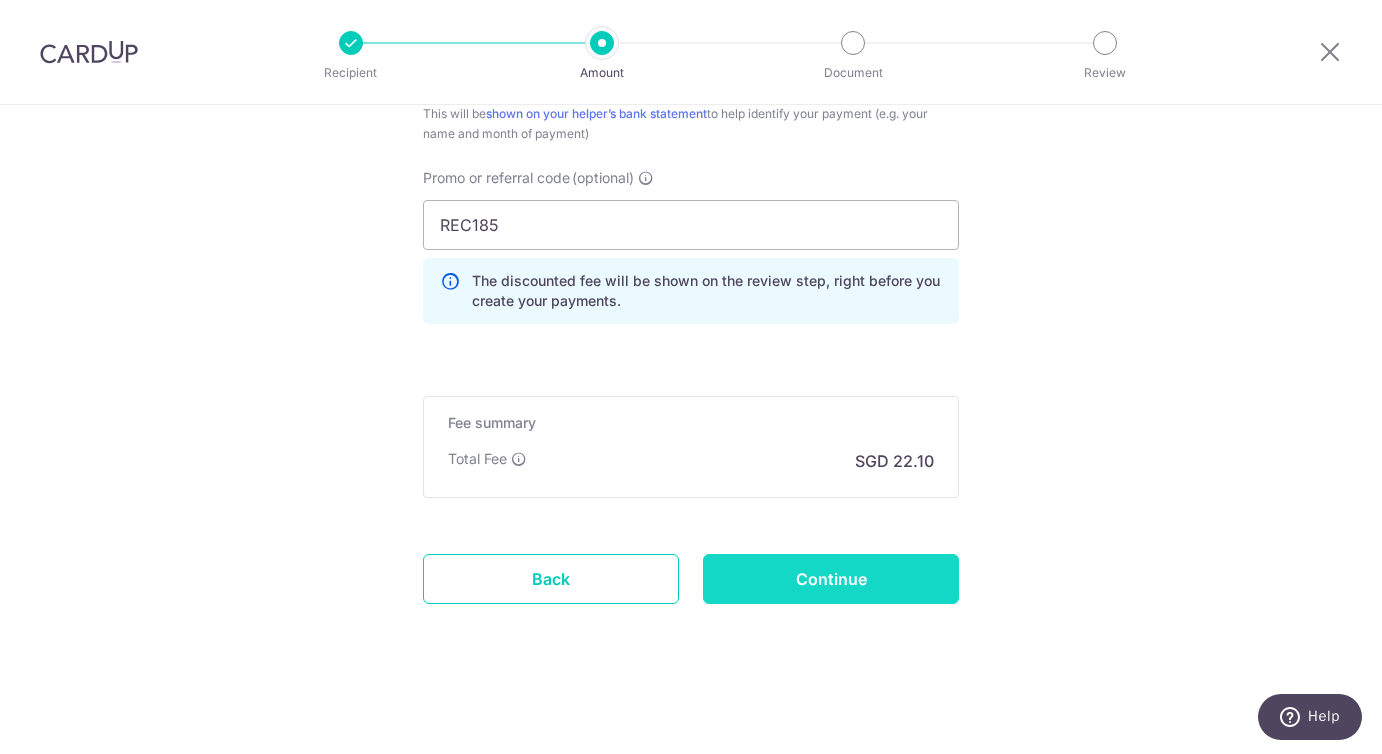 click on "Continue" at bounding box center (831, 579) 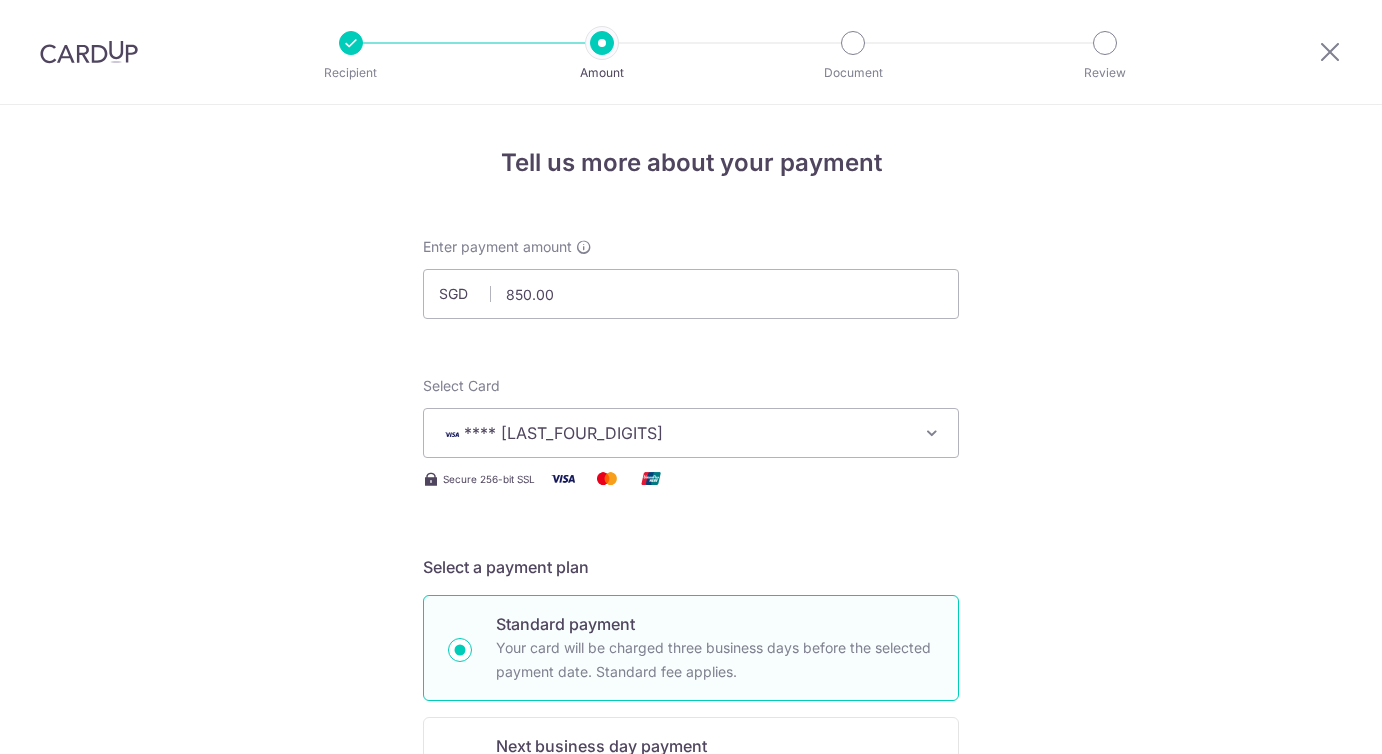 scroll, scrollTop: 0, scrollLeft: 0, axis: both 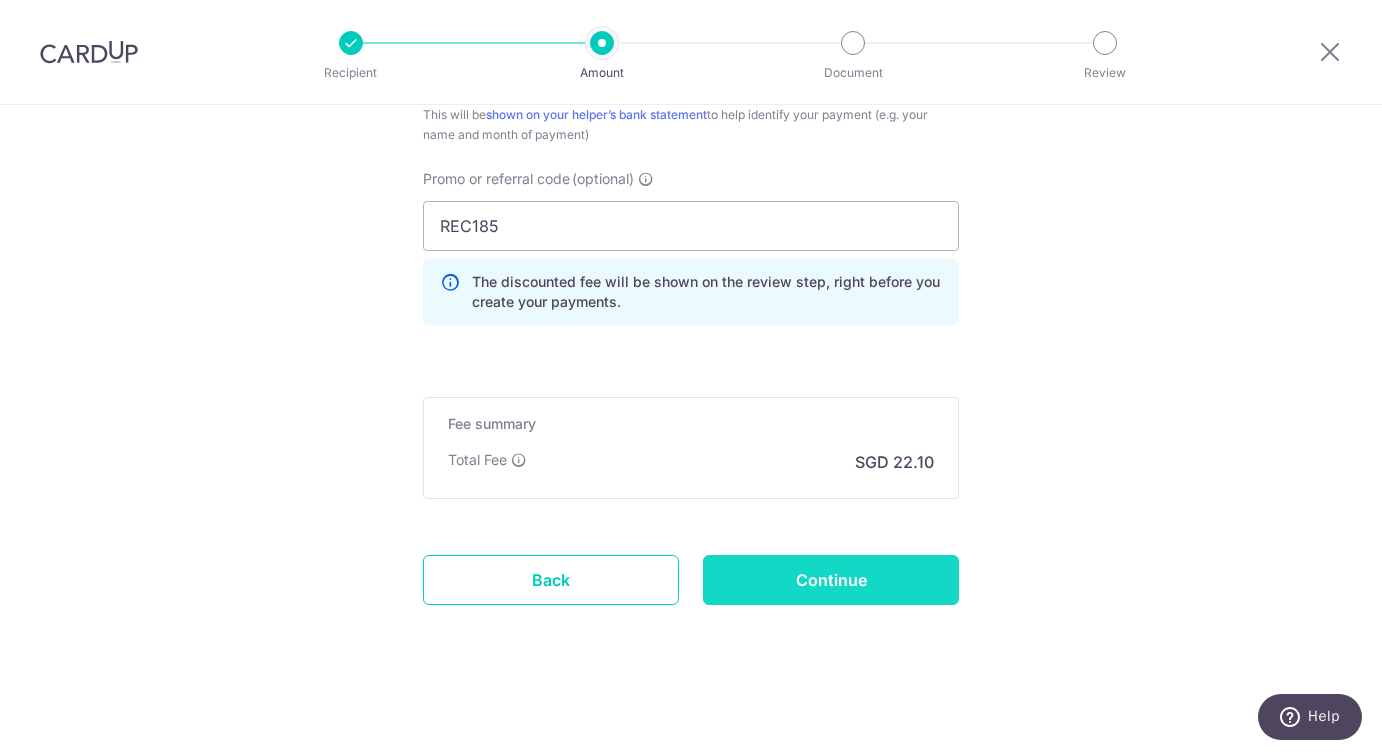 click on "Continue" at bounding box center [831, 580] 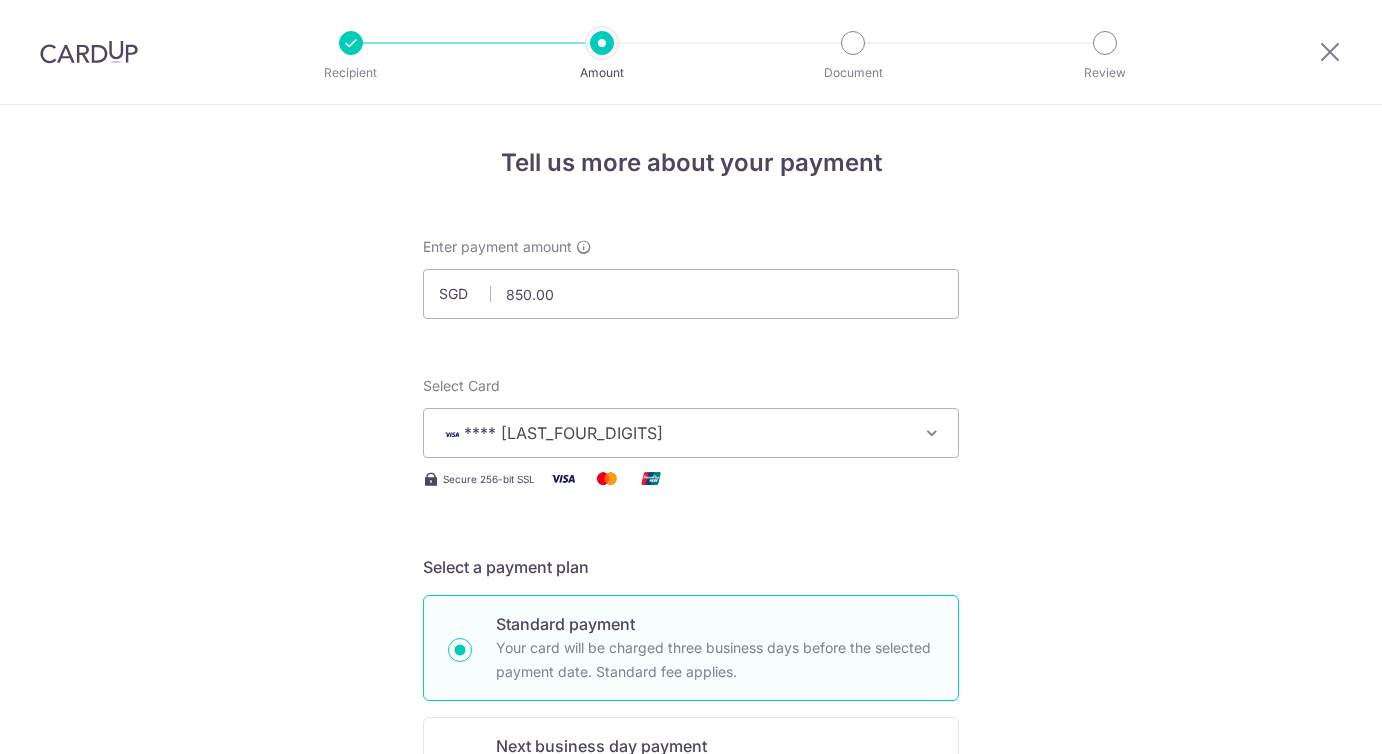 scroll, scrollTop: 0, scrollLeft: 0, axis: both 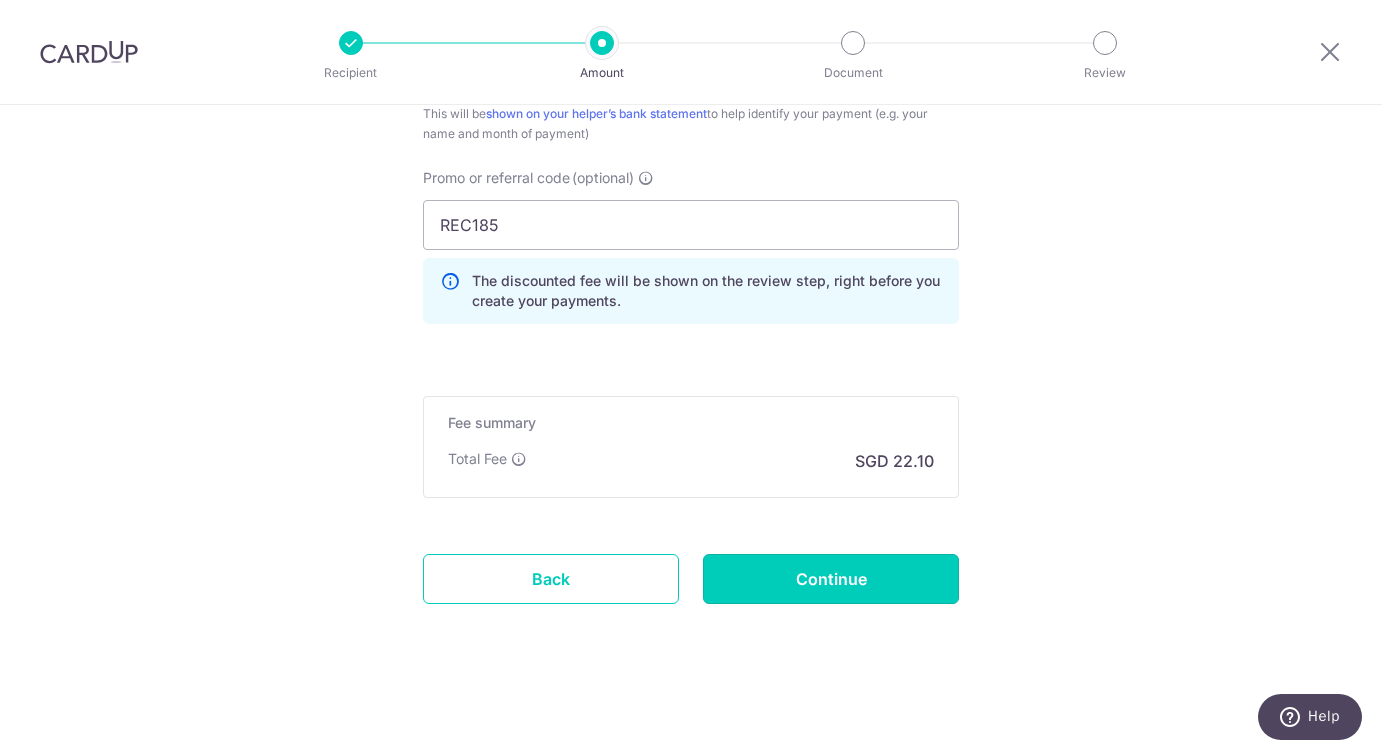 click on "Continue" at bounding box center (831, 579) 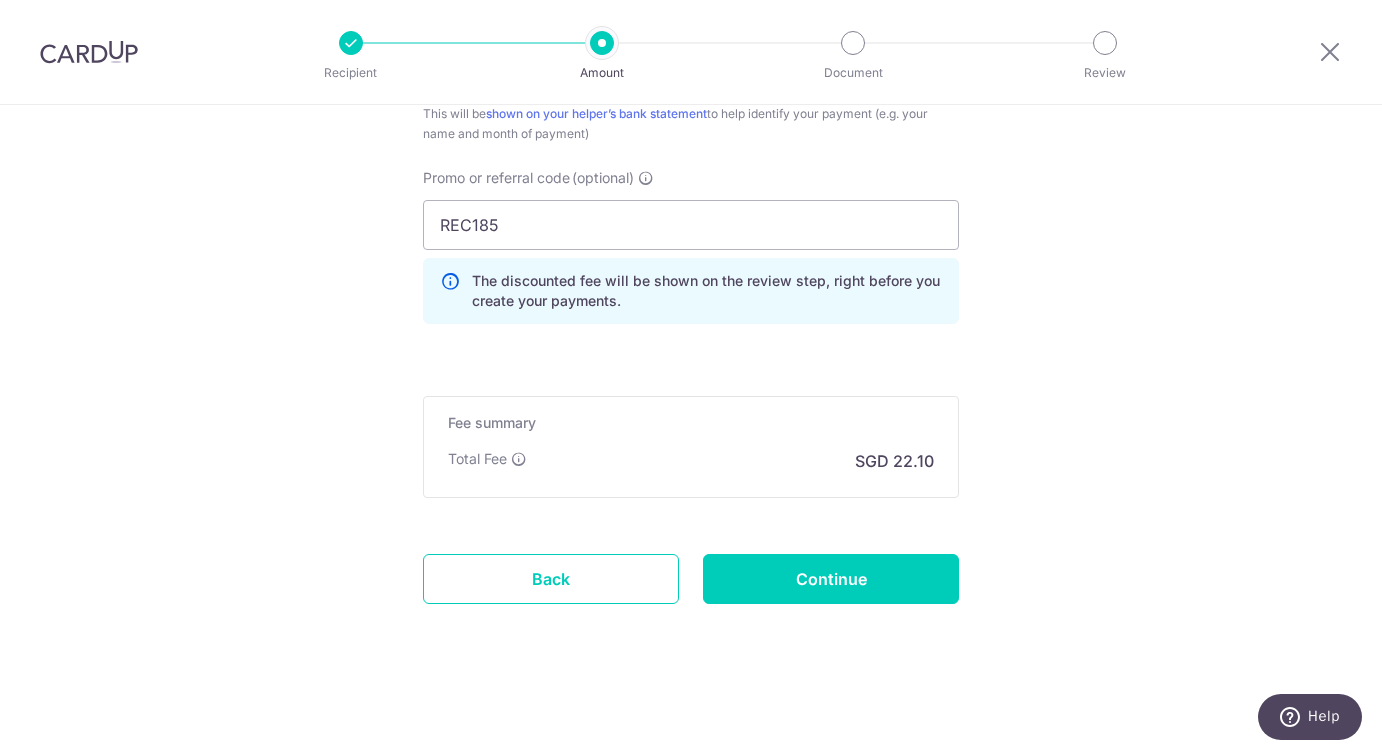 type on "Update Schedule" 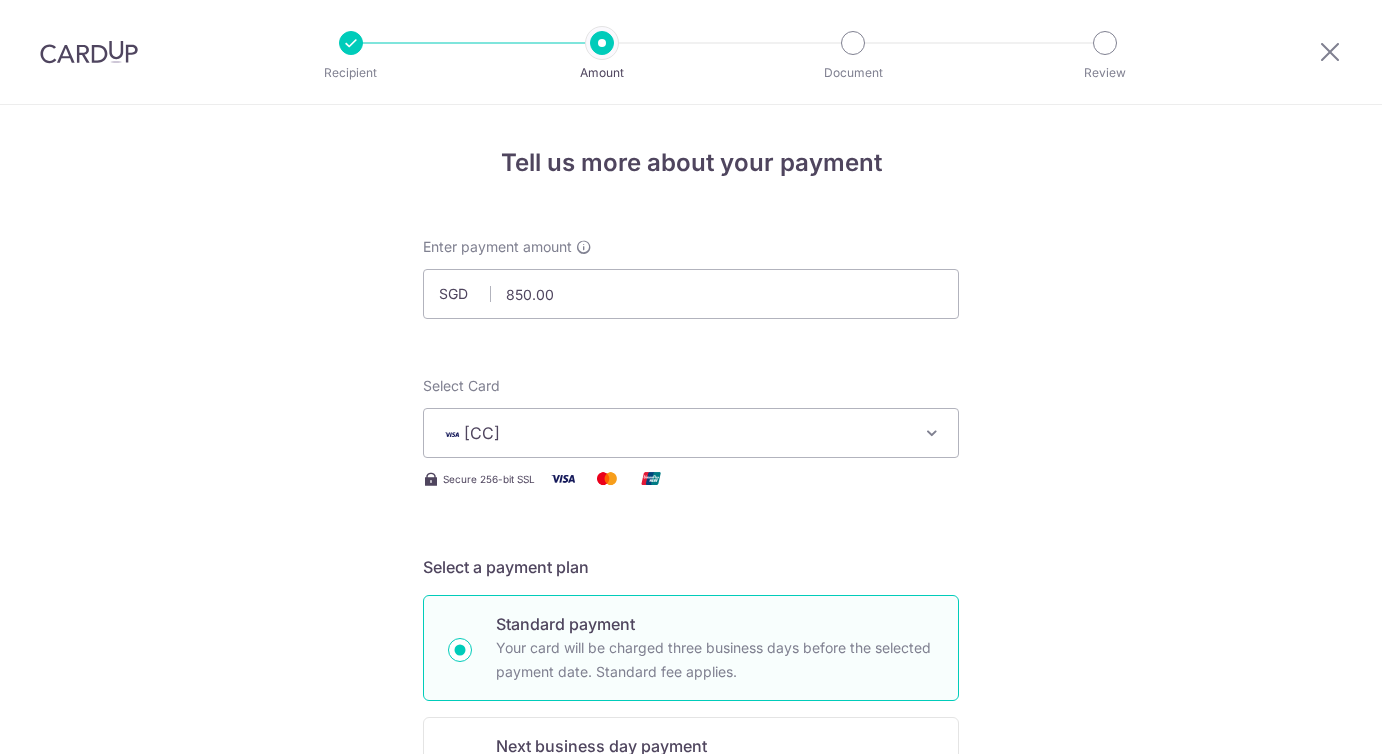 scroll, scrollTop: 0, scrollLeft: 0, axis: both 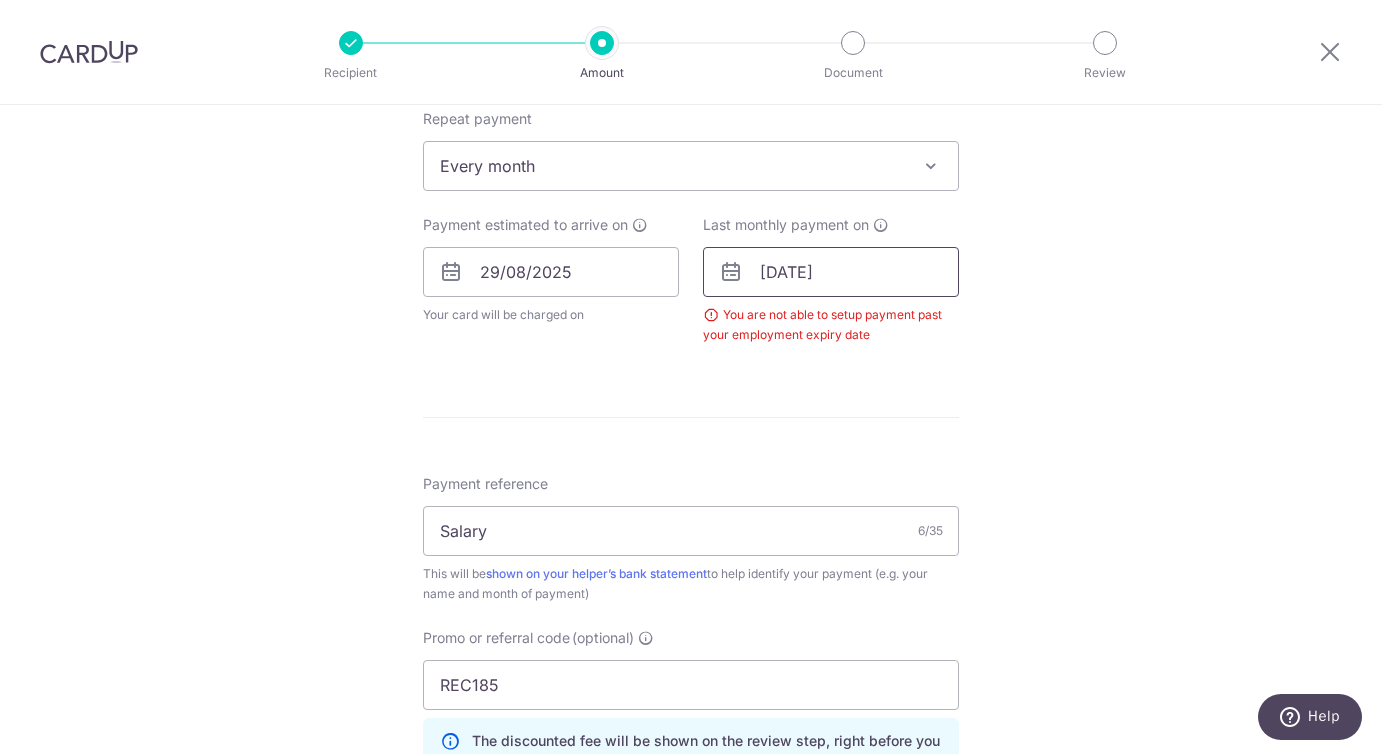 click on "28/12/2025" at bounding box center (831, 272) 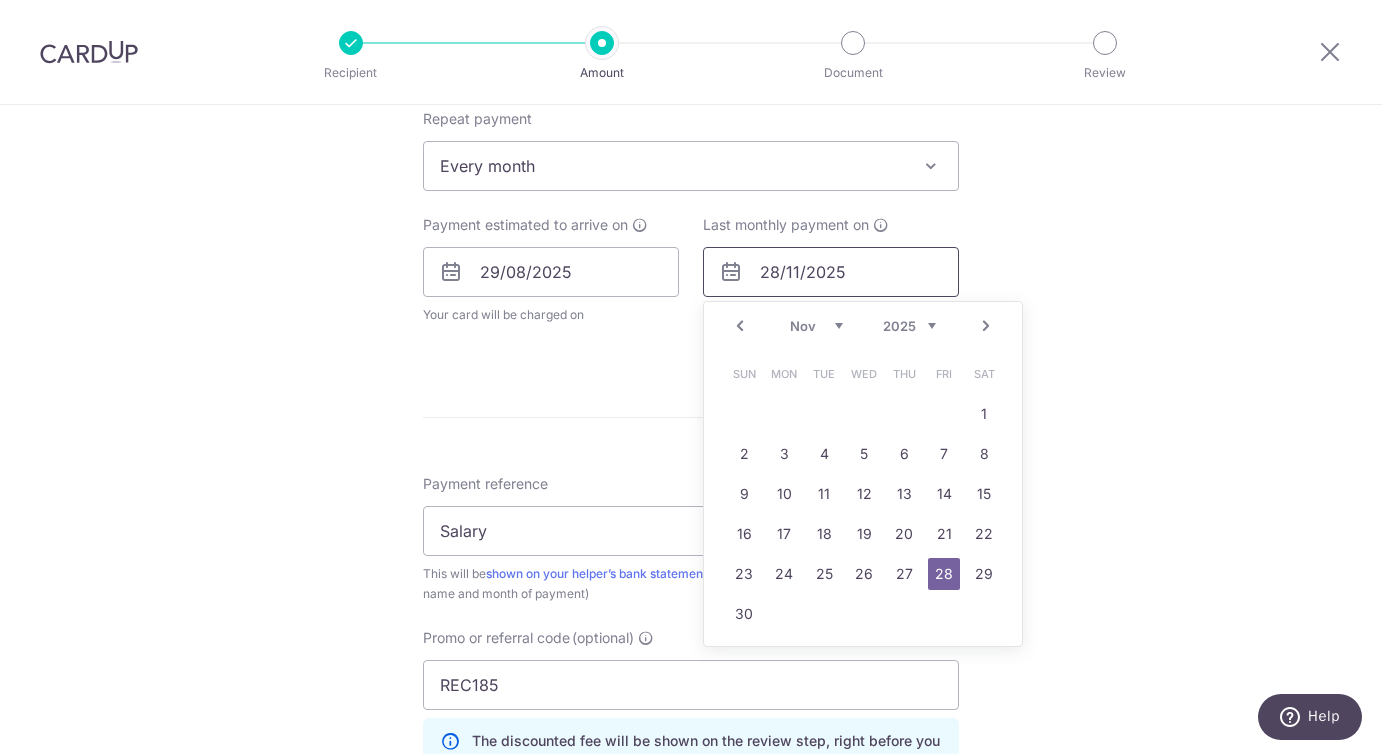 type on "28/11/2025" 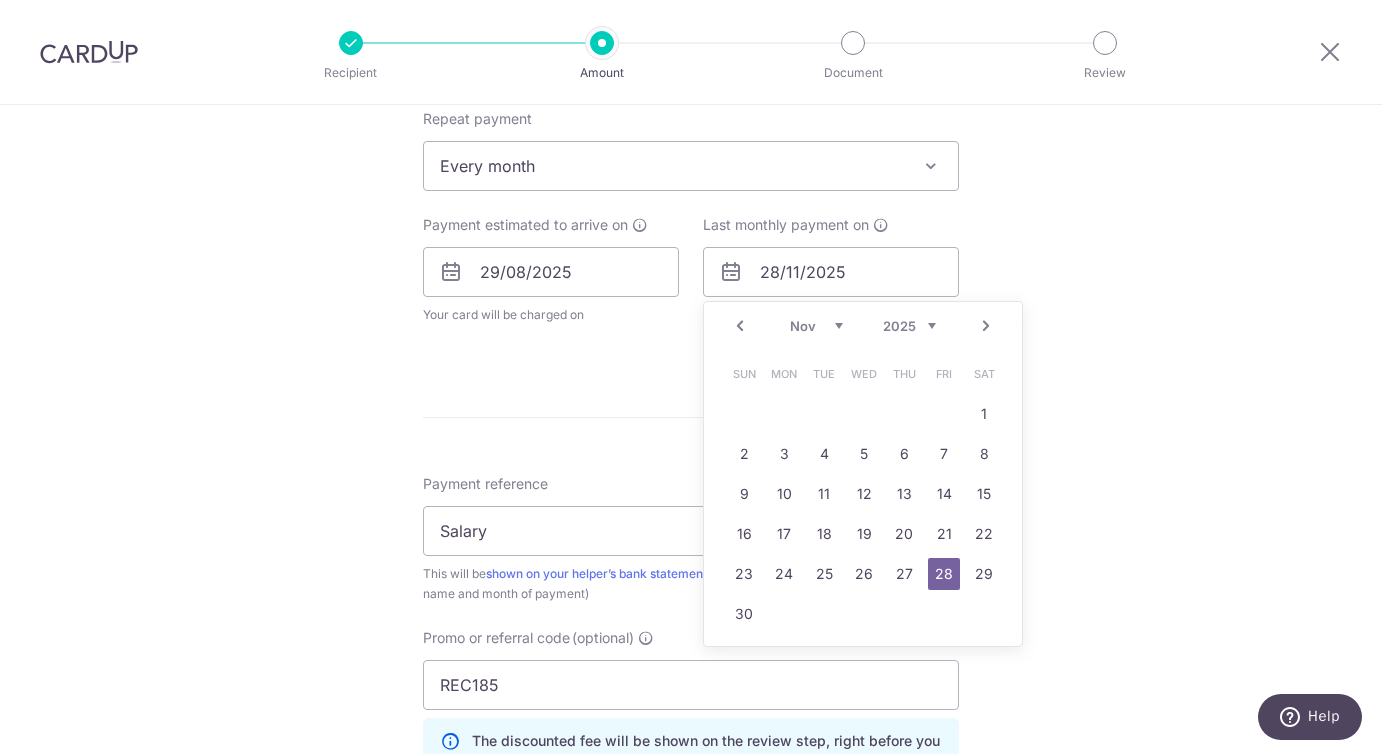 click on "Tell us more about your payment
Enter payment amount
SGD
850.00
850.00
Select Card
**** 2703
Add credit card
Your Cards
**** 2703
Secure 256-bit SSL
Text
New card details
Card
Secure 256-bit SSL" at bounding box center (691, 254) 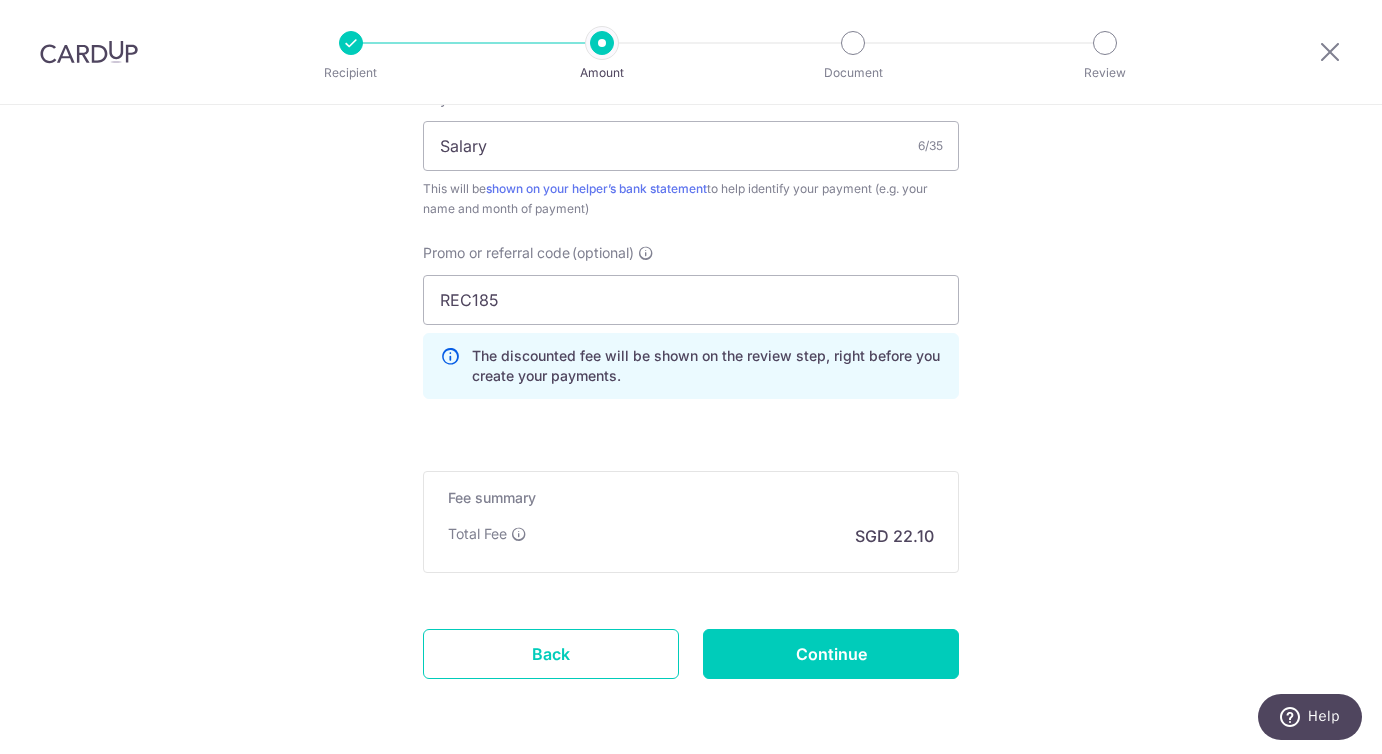 scroll, scrollTop: 1308, scrollLeft: 0, axis: vertical 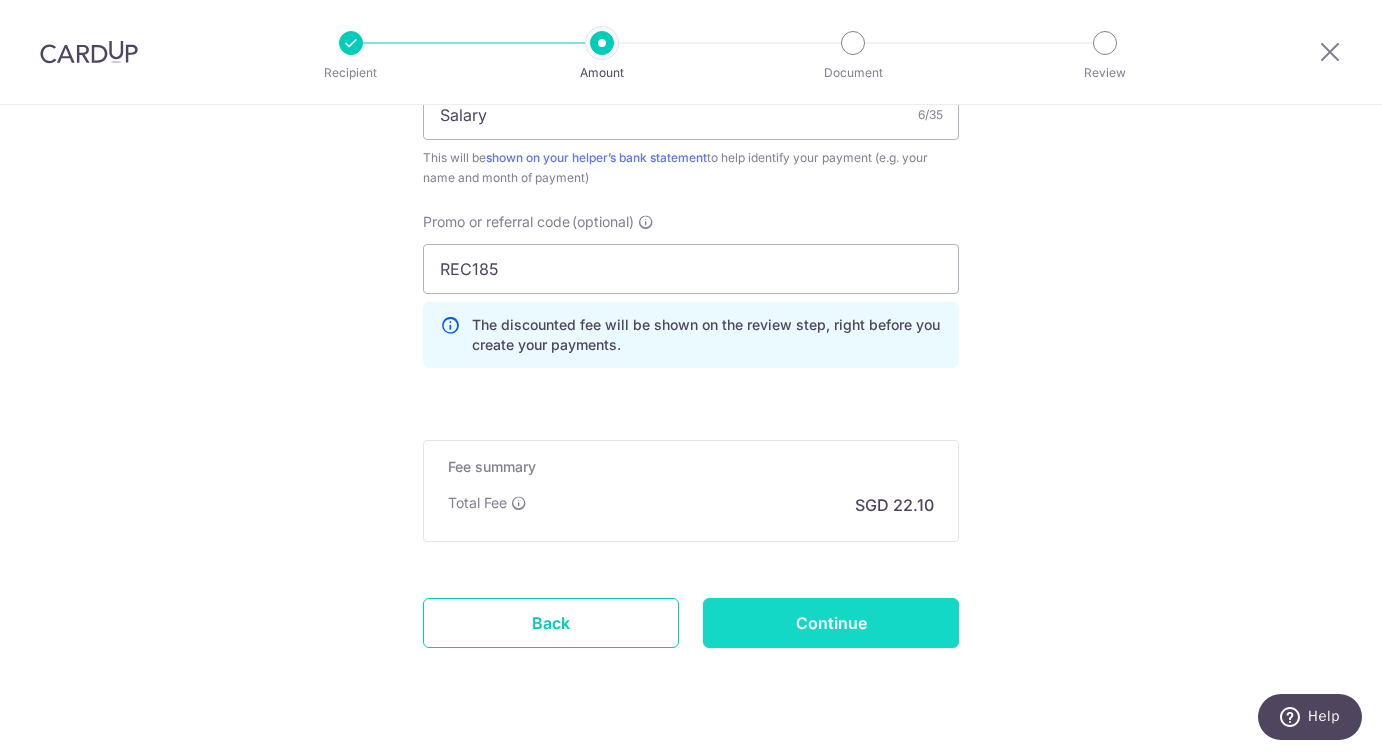 click on "Continue" at bounding box center [831, 623] 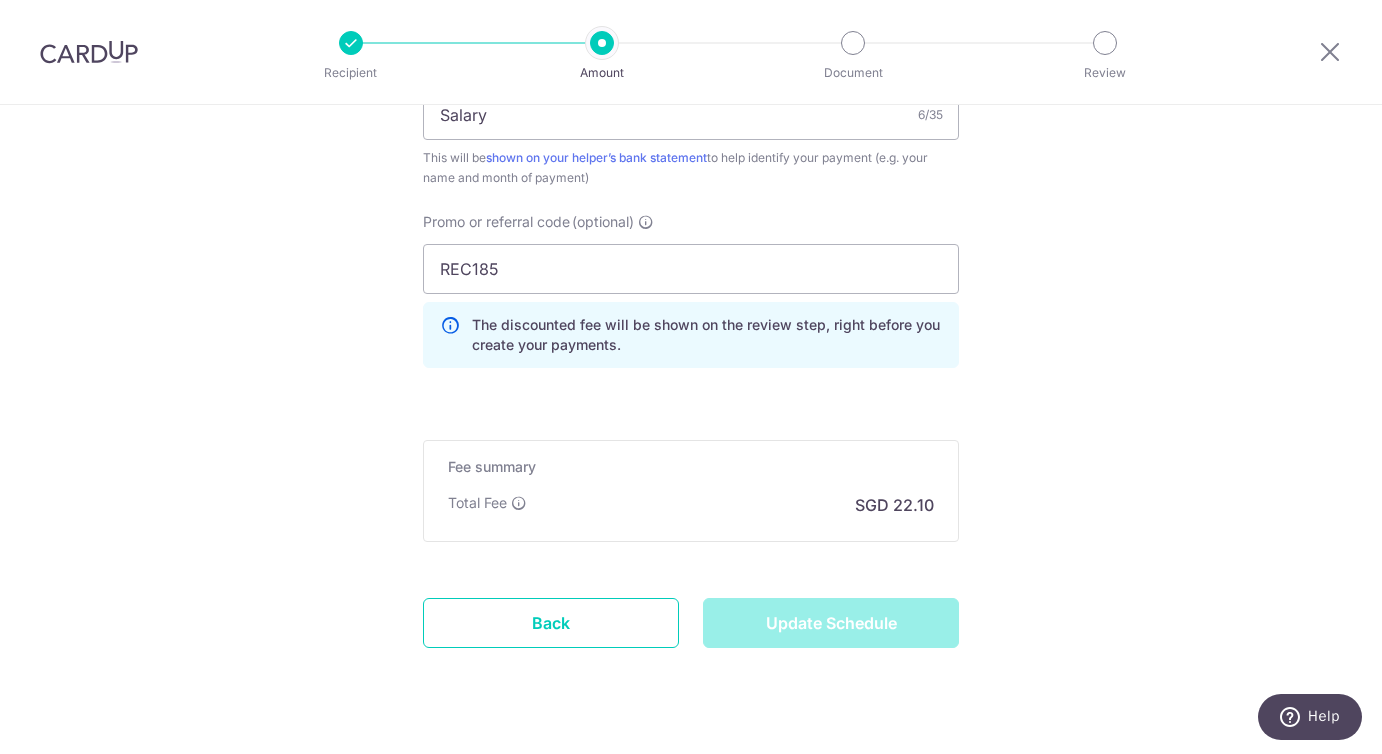 type on "Update Schedule" 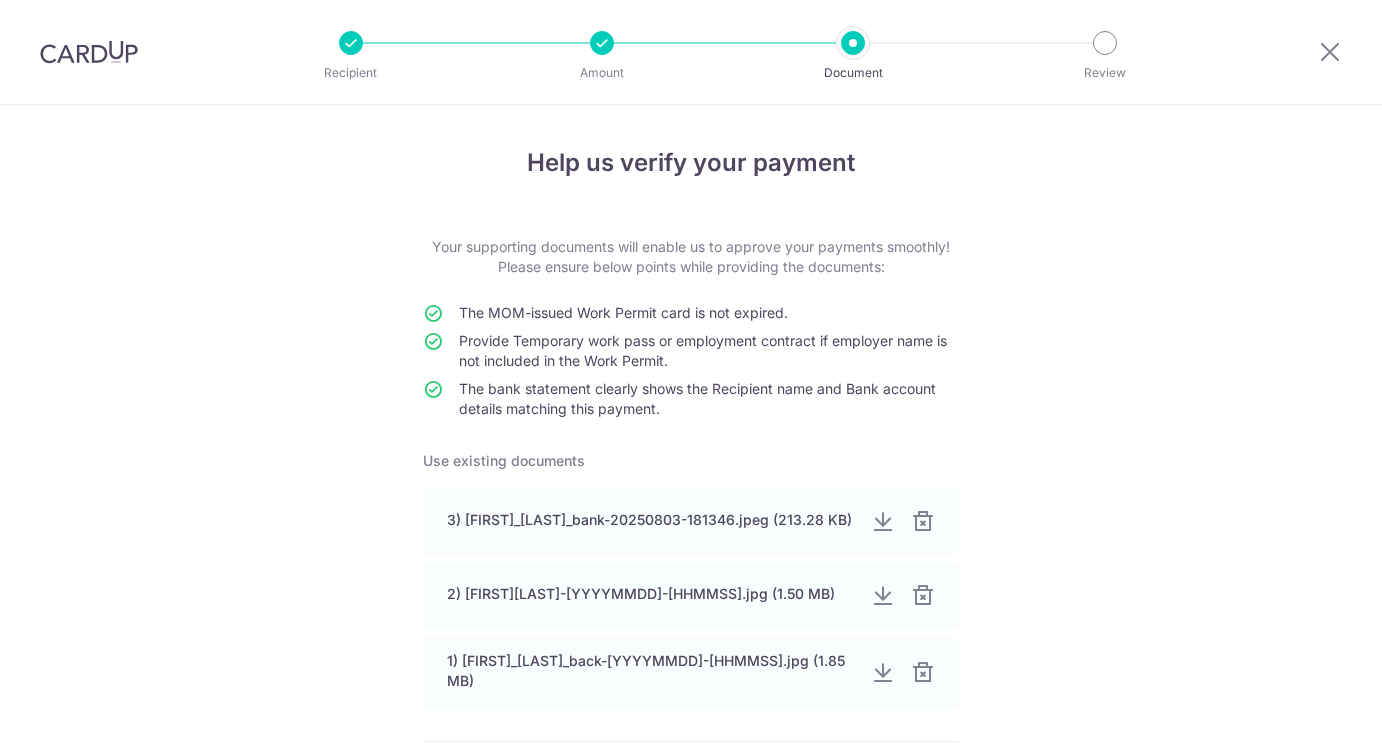 scroll, scrollTop: 0, scrollLeft: 0, axis: both 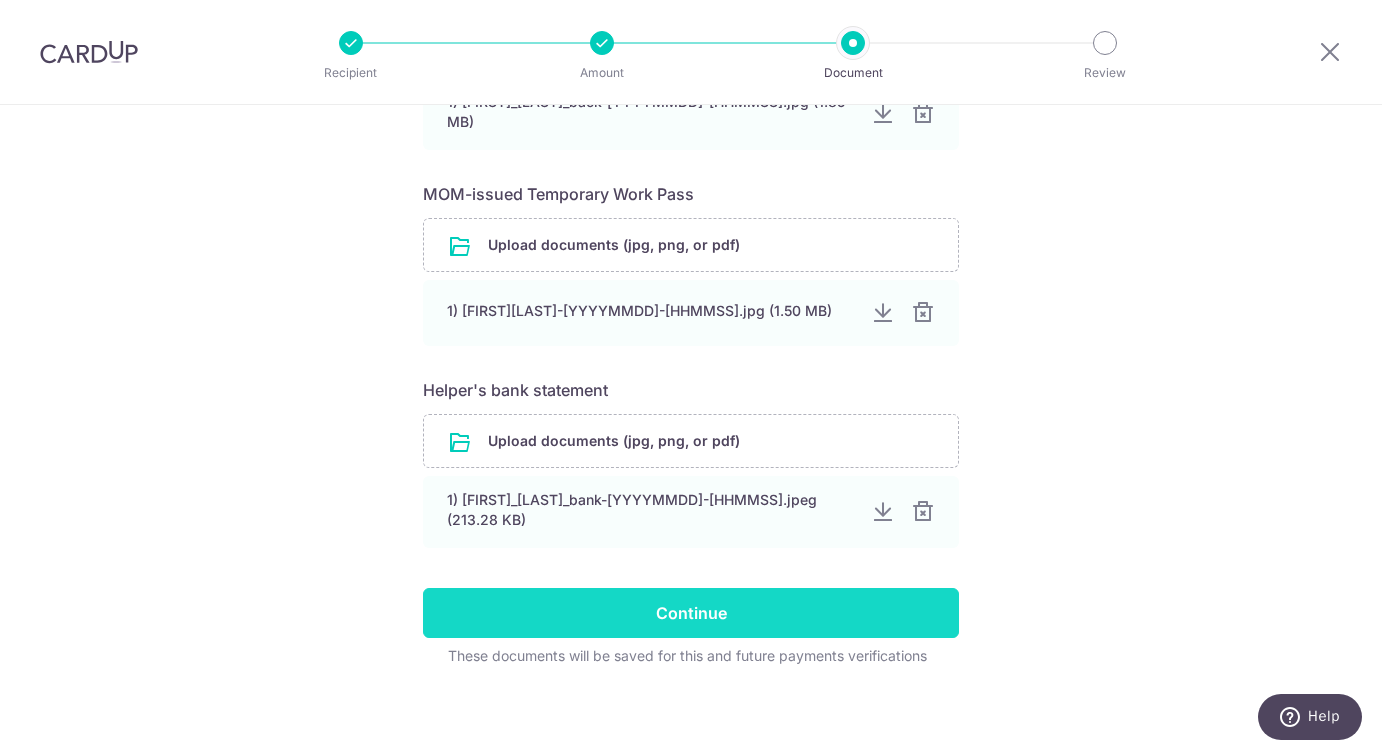 click on "Continue" at bounding box center (691, 613) 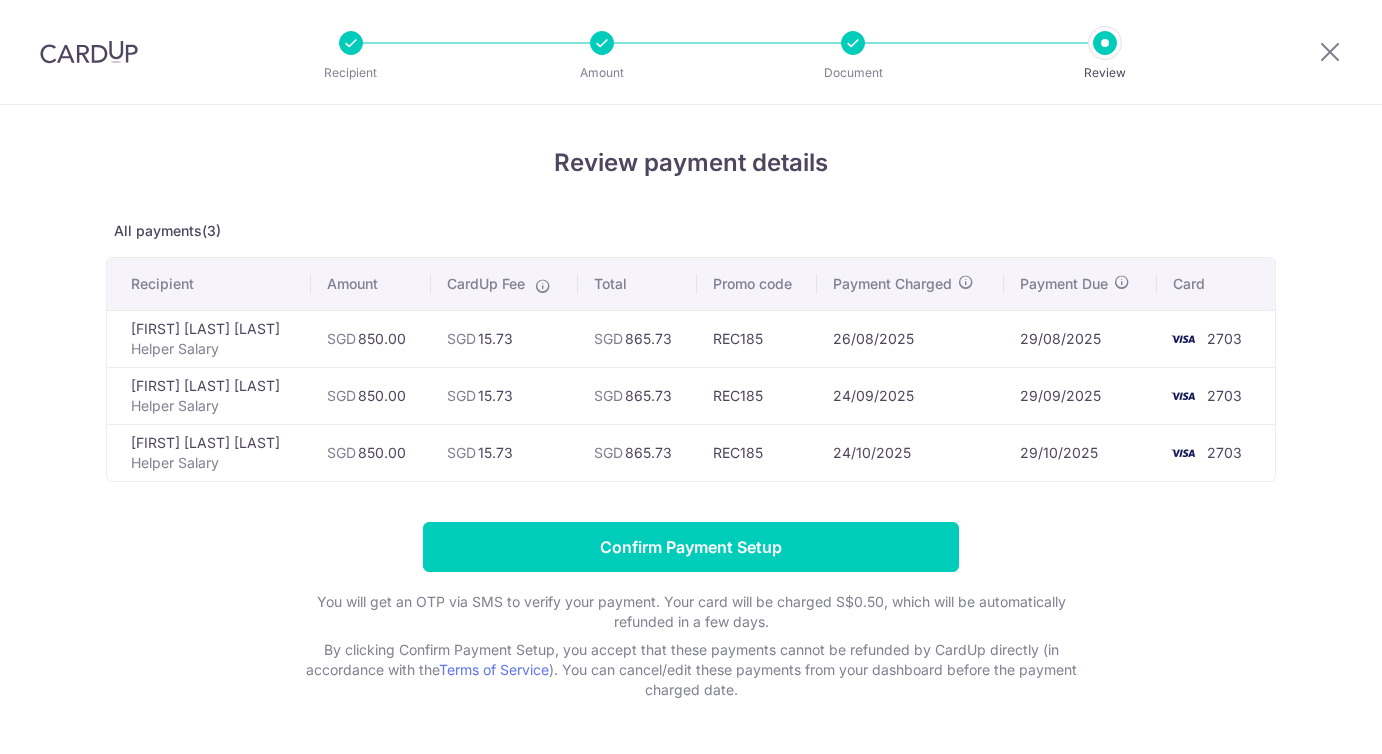 scroll, scrollTop: 0, scrollLeft: 0, axis: both 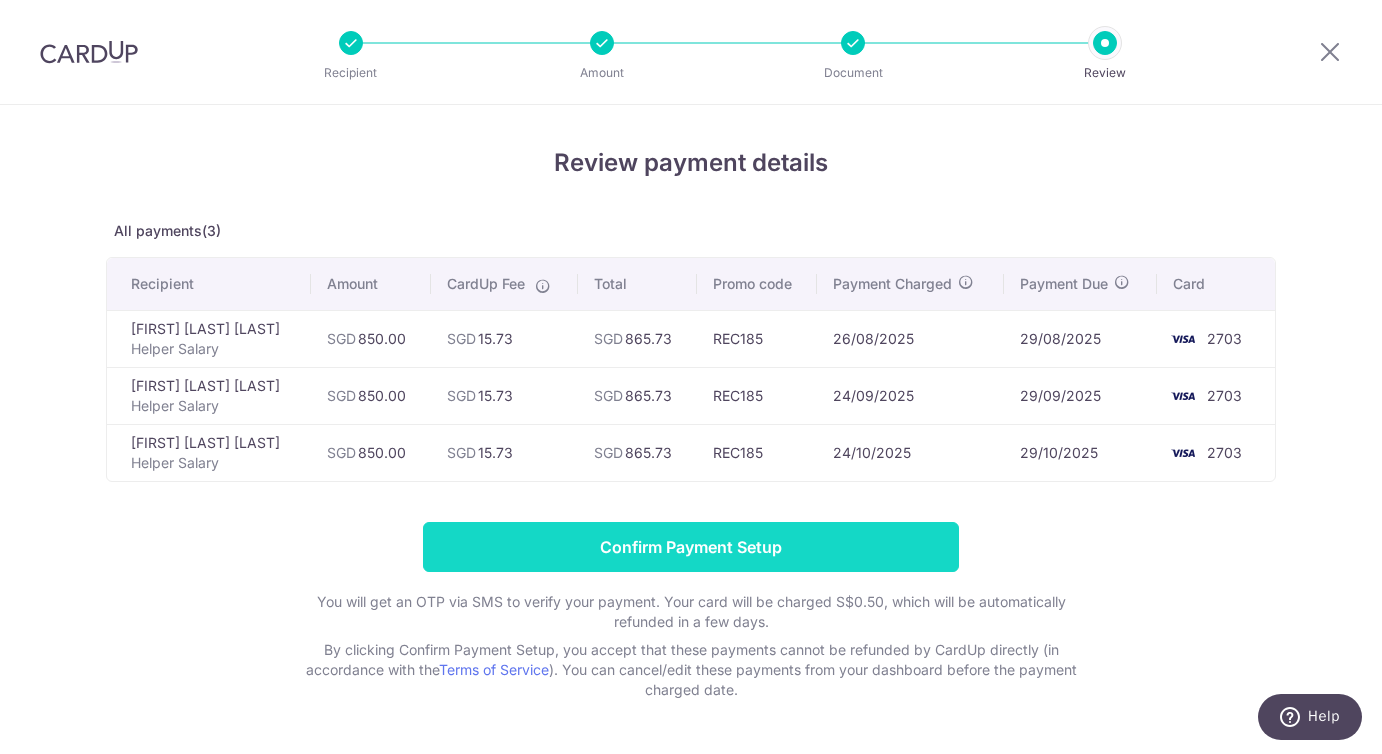 click on "Confirm Payment Setup" at bounding box center [691, 547] 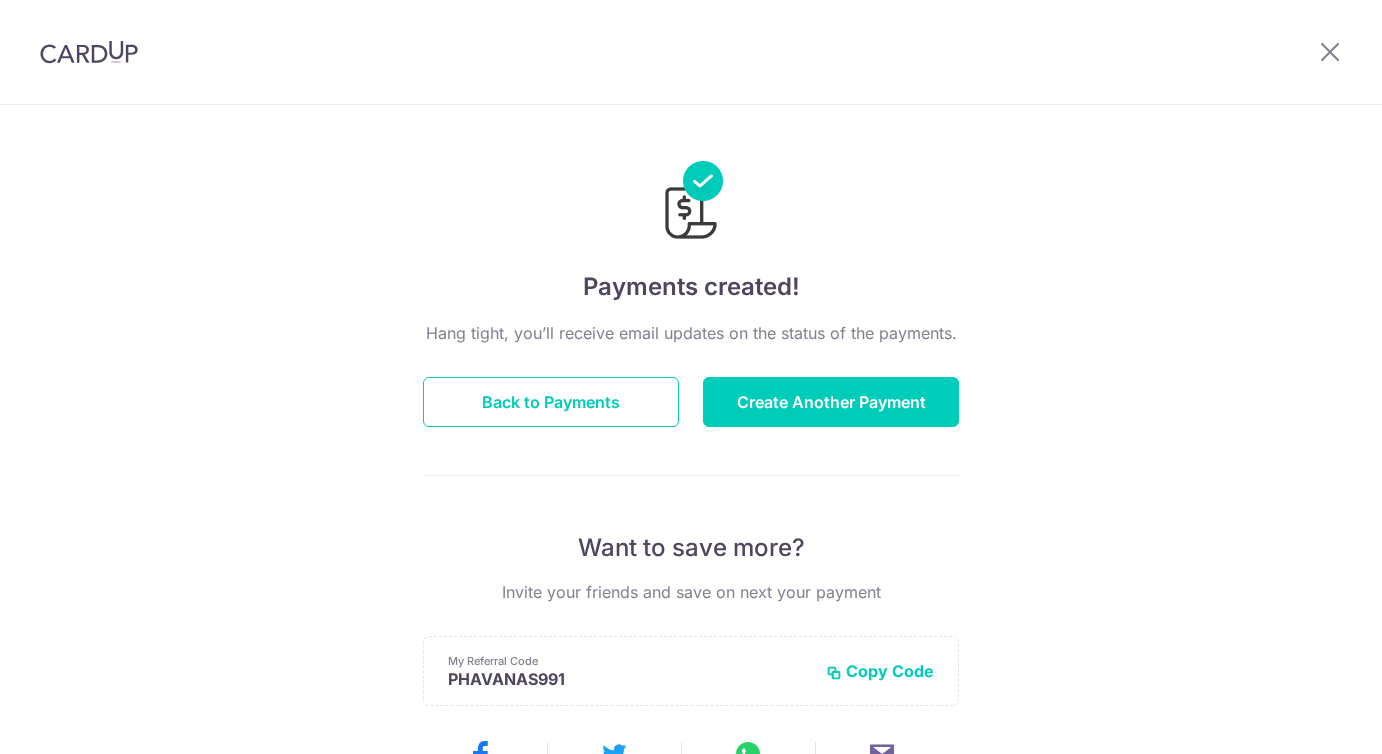 scroll, scrollTop: 0, scrollLeft: 0, axis: both 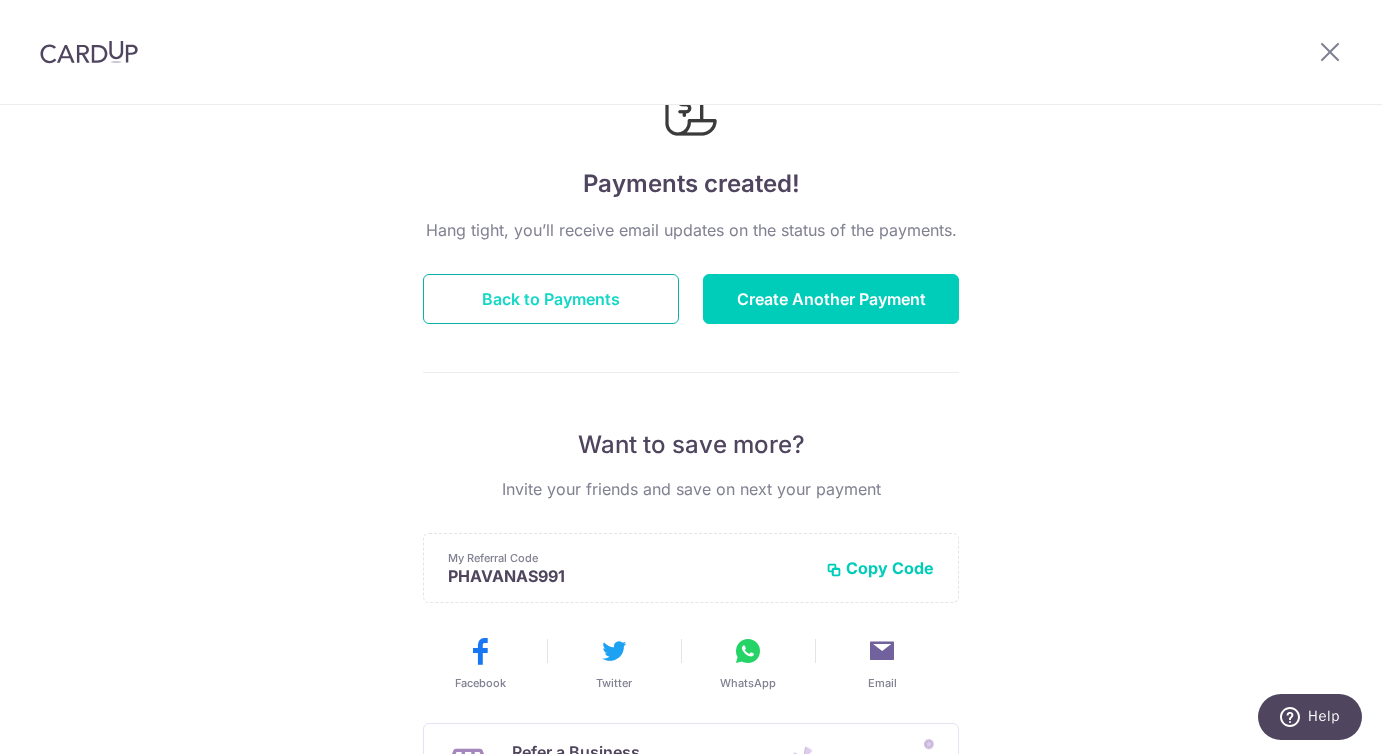 click on "Back to Payments" at bounding box center [551, 299] 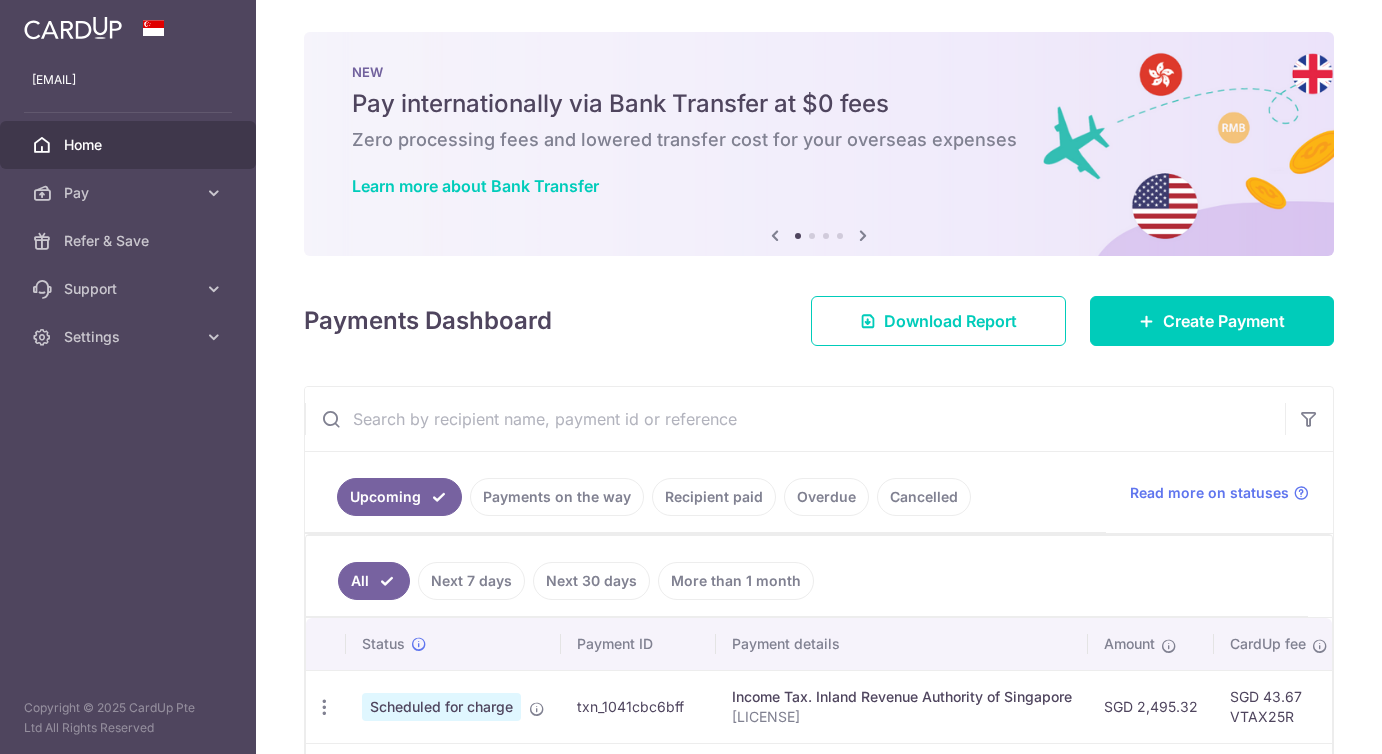 scroll, scrollTop: 0, scrollLeft: 0, axis: both 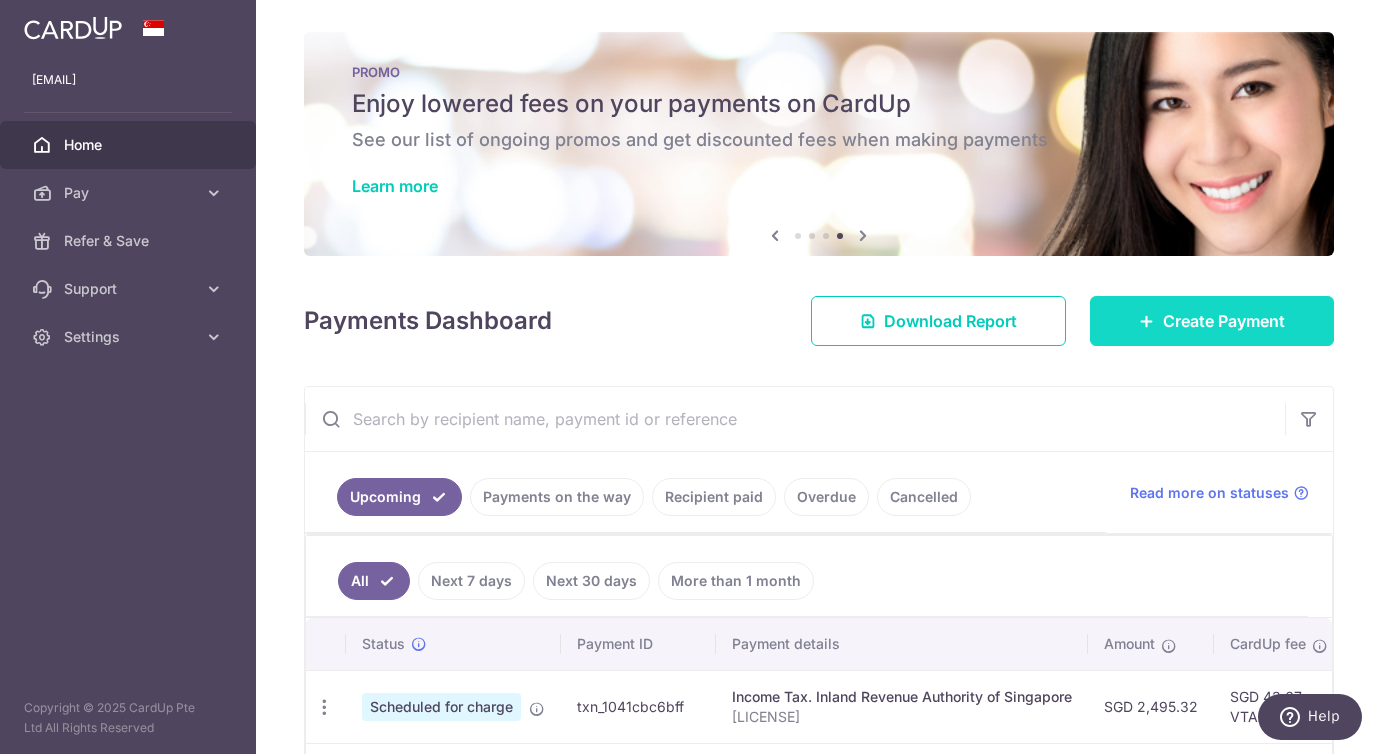 click on "Create Payment" at bounding box center [1224, 321] 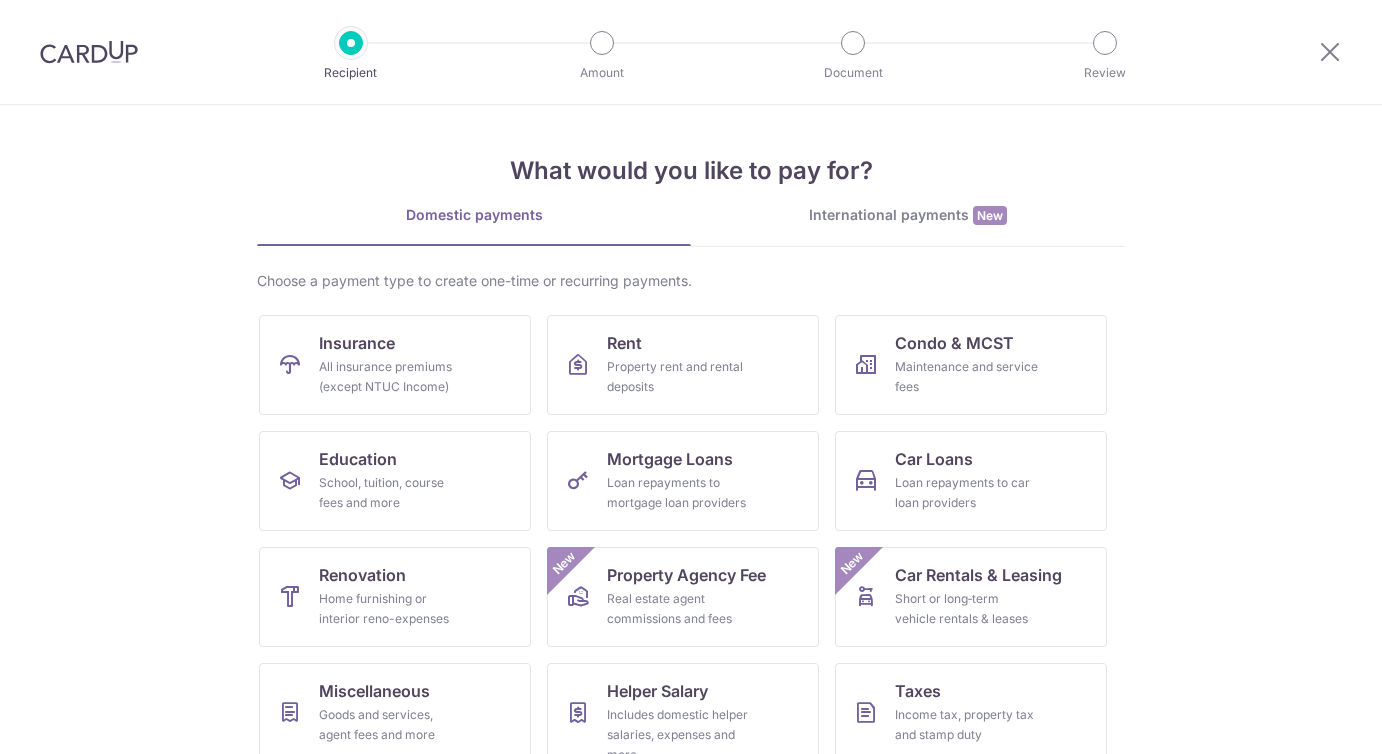 scroll, scrollTop: 0, scrollLeft: 0, axis: both 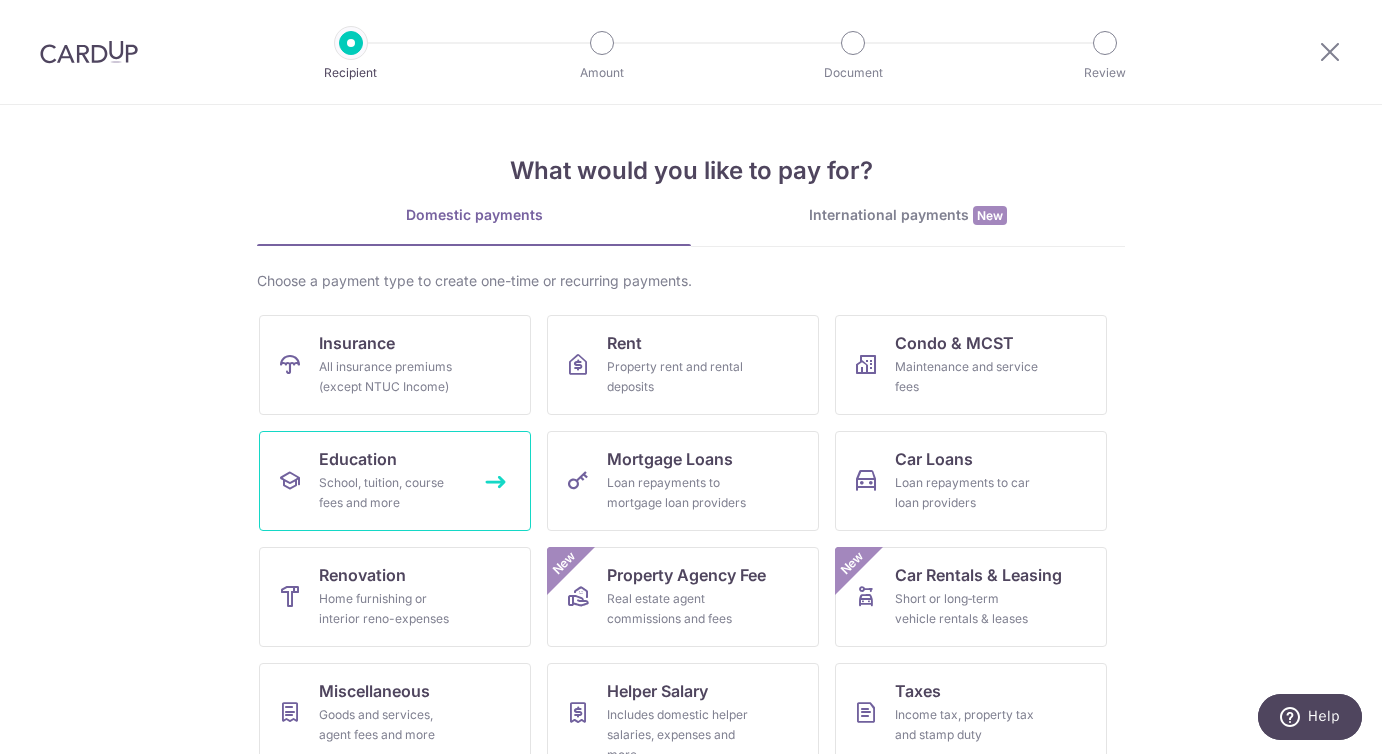 click on "Education" at bounding box center [358, 459] 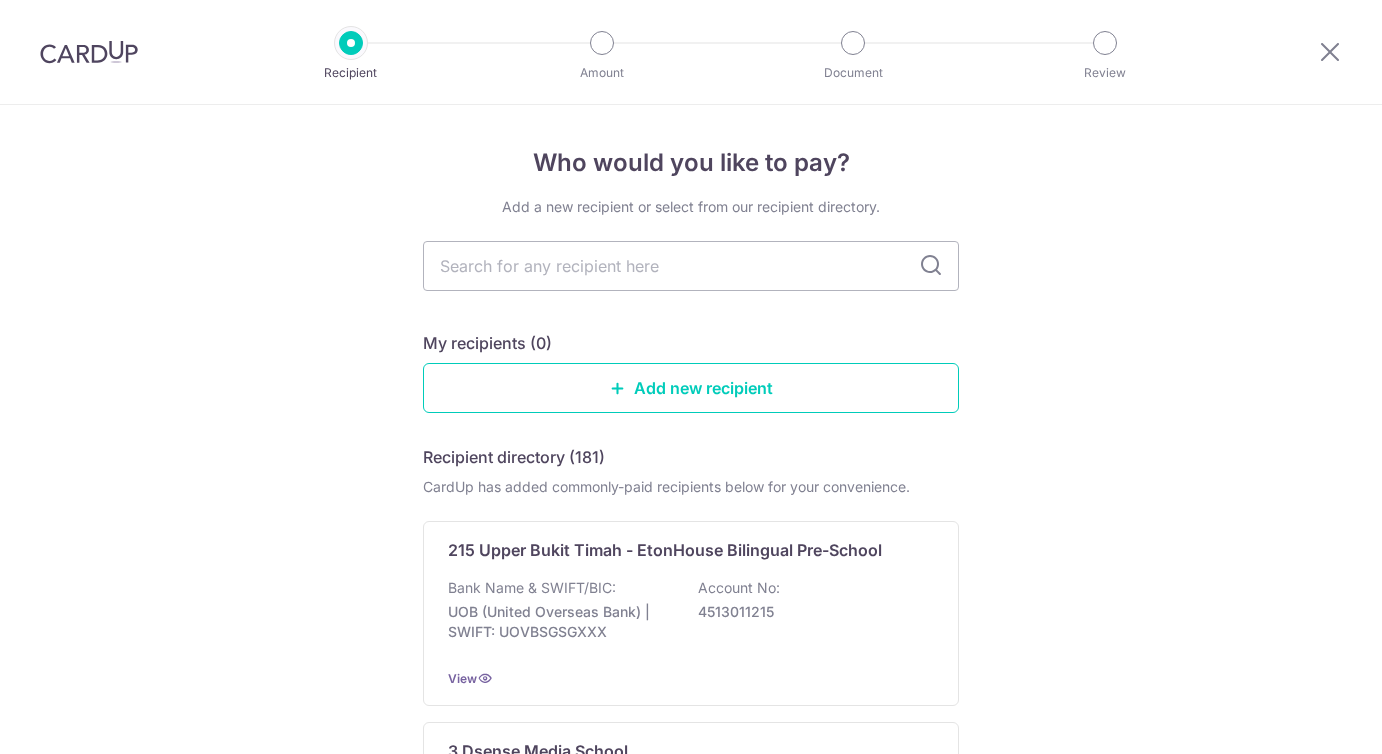 scroll, scrollTop: 0, scrollLeft: 0, axis: both 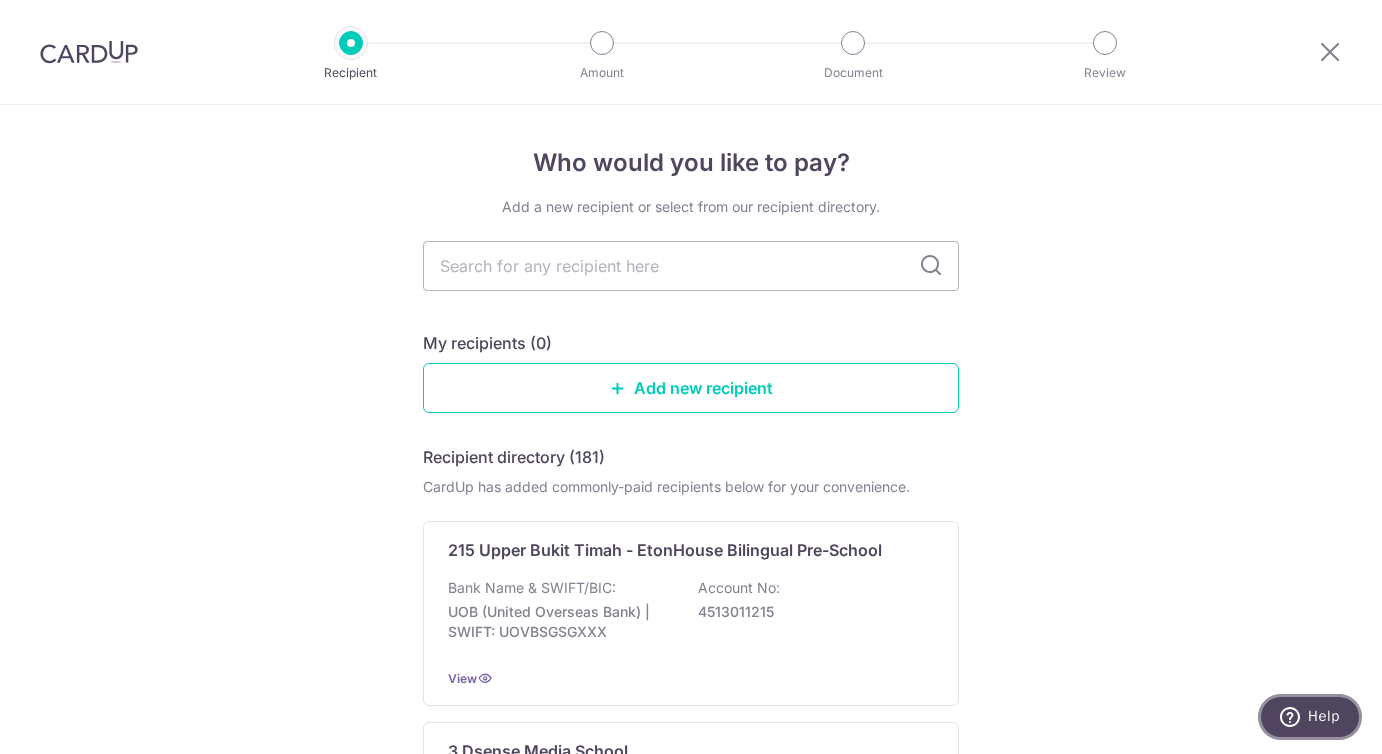 click on "Help" at bounding box center [1324, 716] 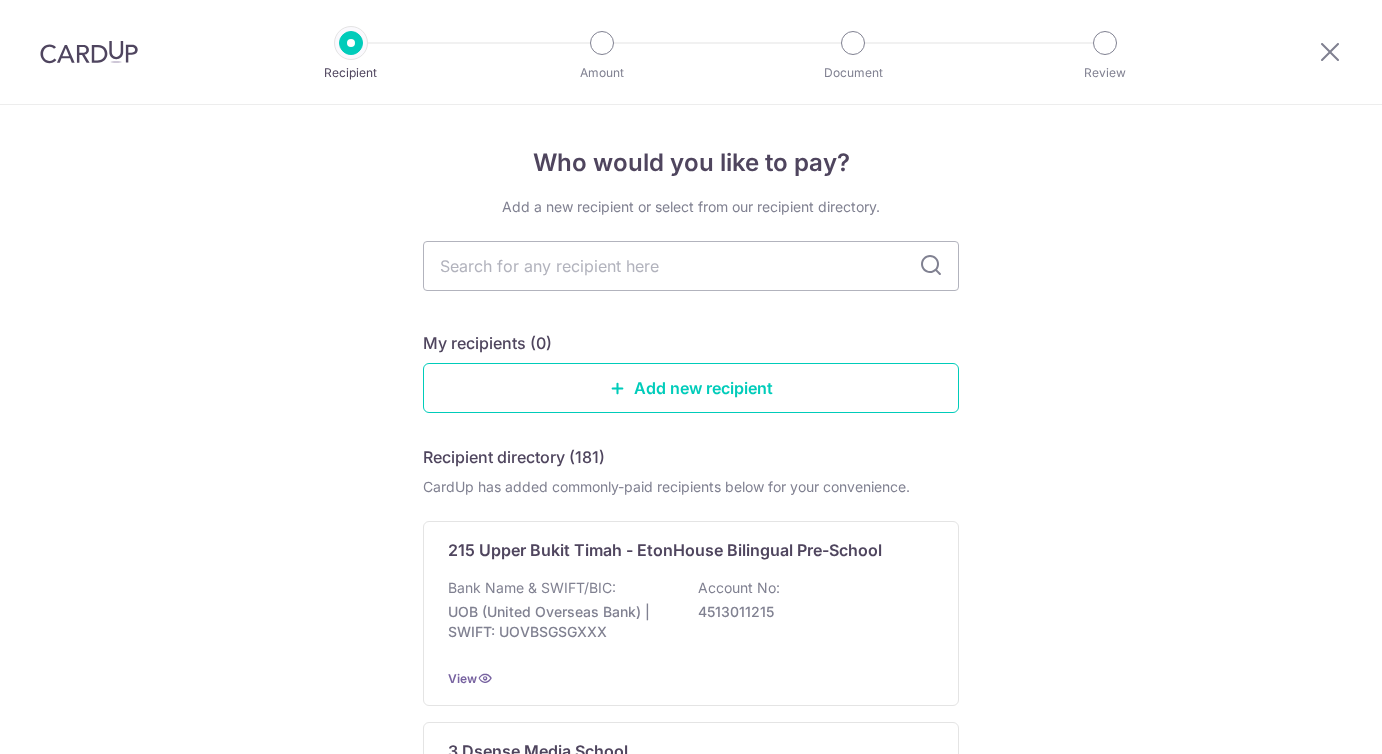 scroll, scrollTop: 0, scrollLeft: 0, axis: both 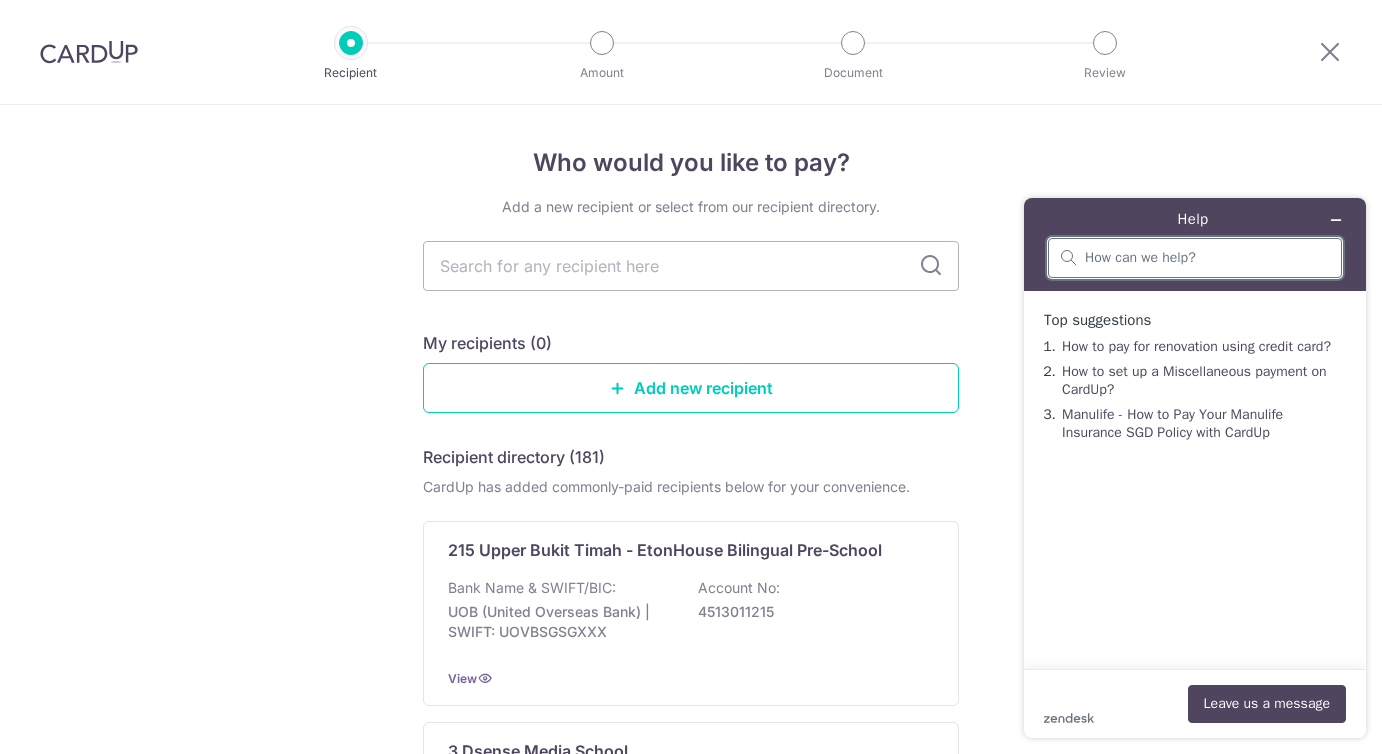 click at bounding box center (1207, 258) 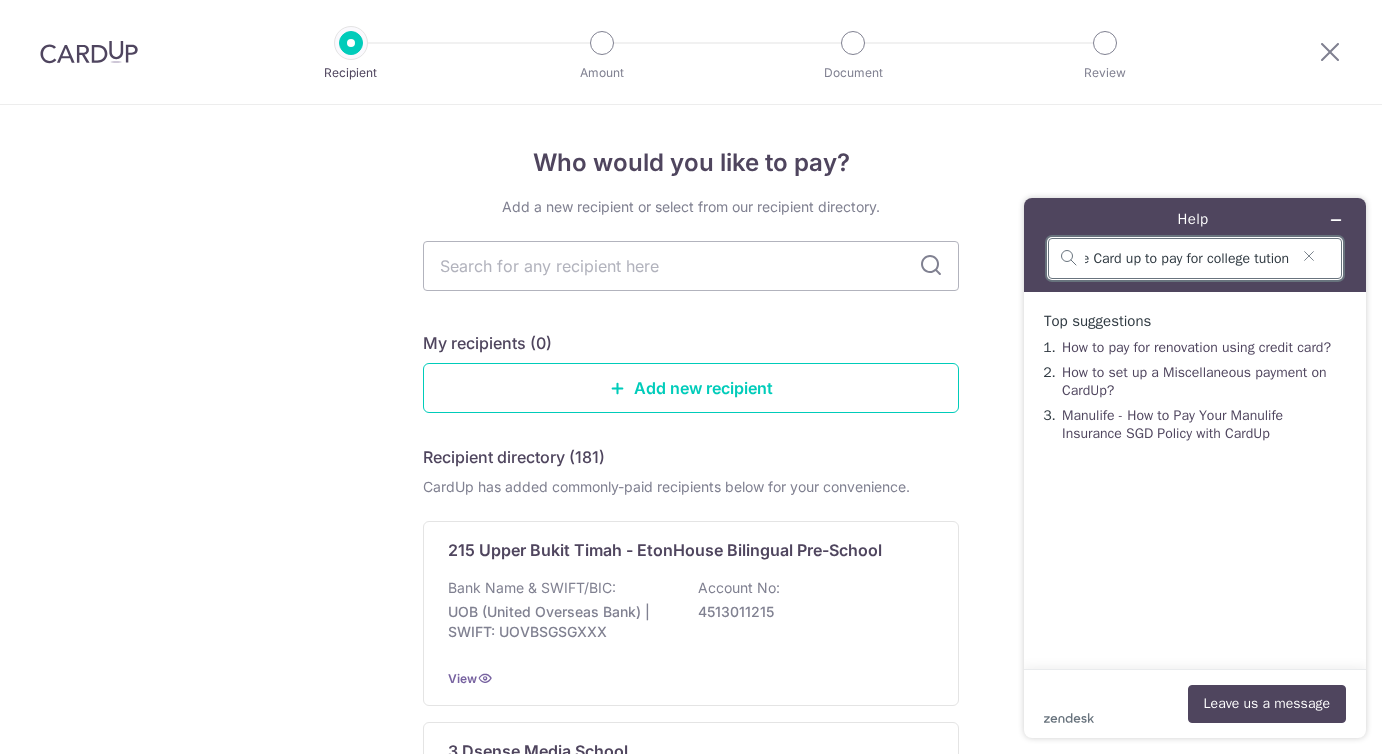 scroll, scrollTop: 0, scrollLeft: 69, axis: horizontal 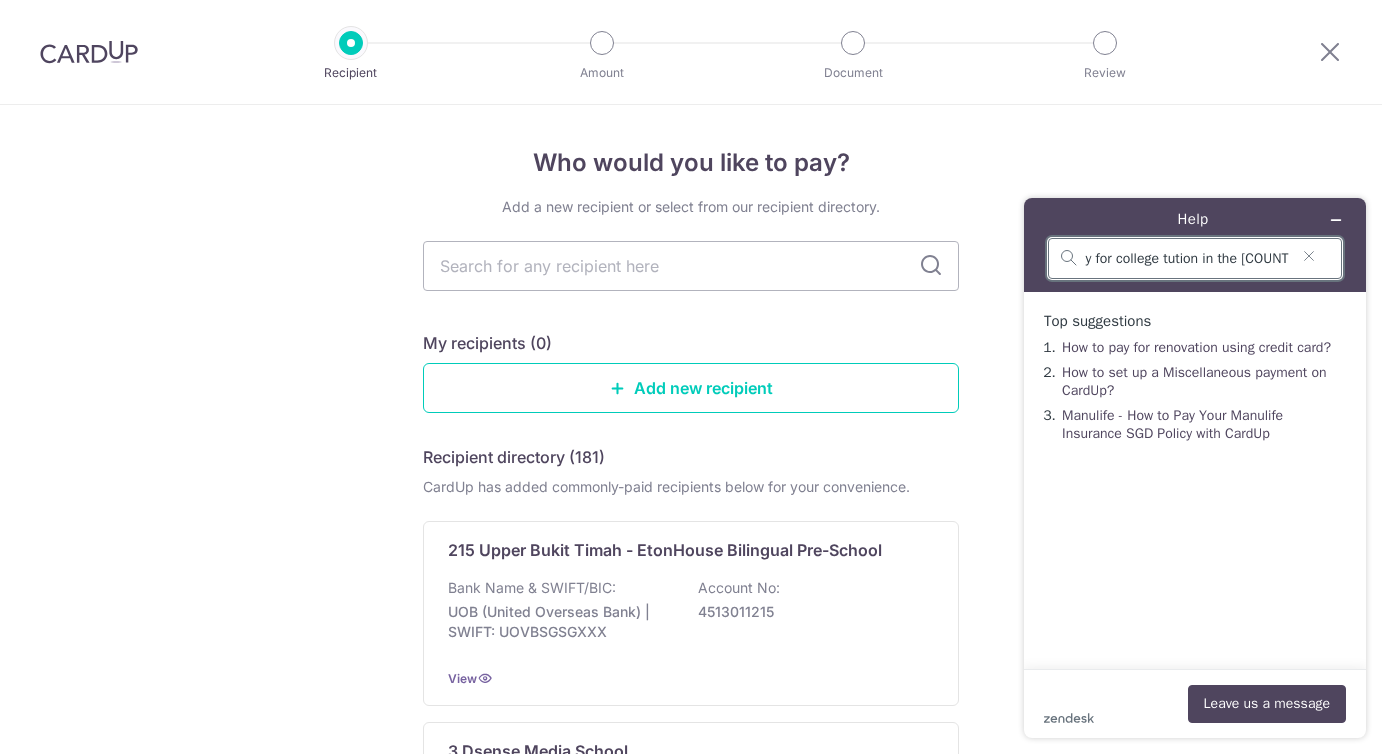 type on "can I use Card up to pay for college tution in the [COUNTRY]?" 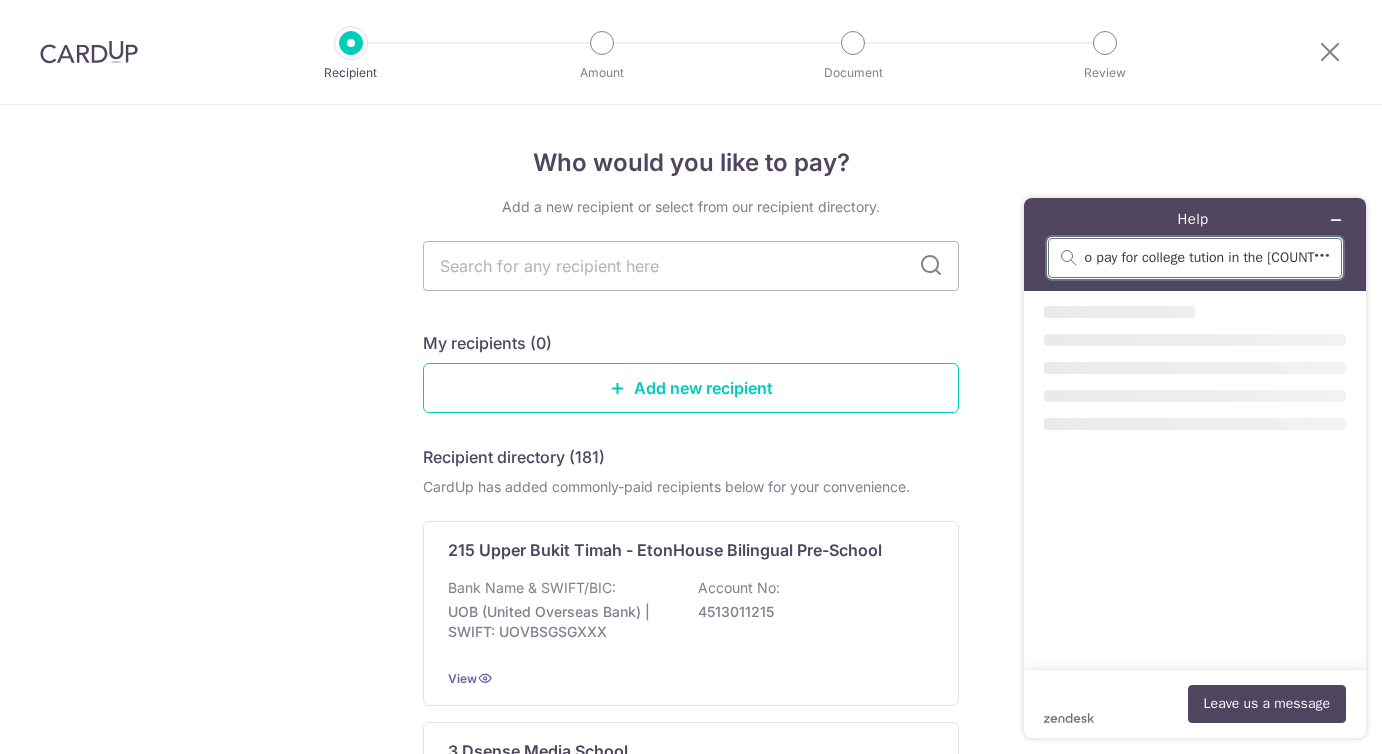 scroll, scrollTop: 0, scrollLeft: 0, axis: both 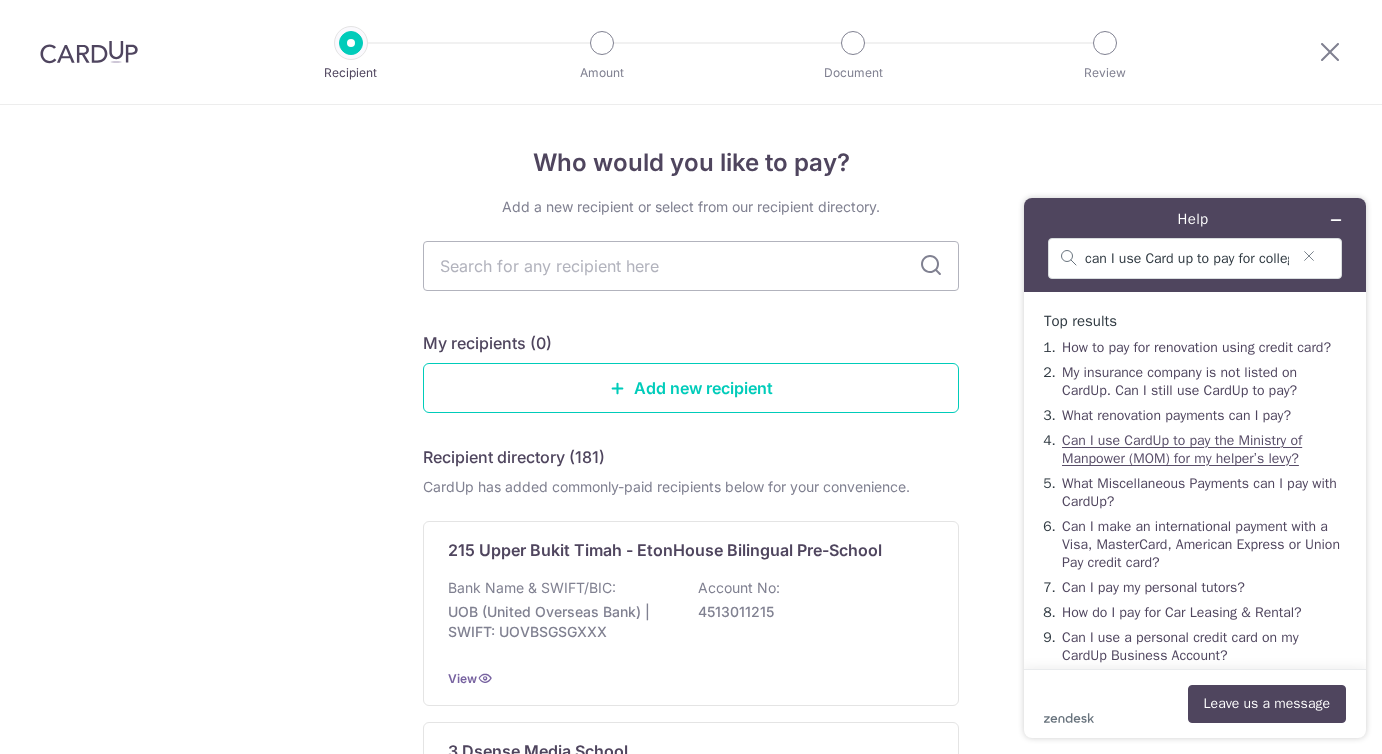 click on "Can I use CardUp to pay the Ministry of Manpower (MOM) for my helper’s levy?" at bounding box center [1182, 449] 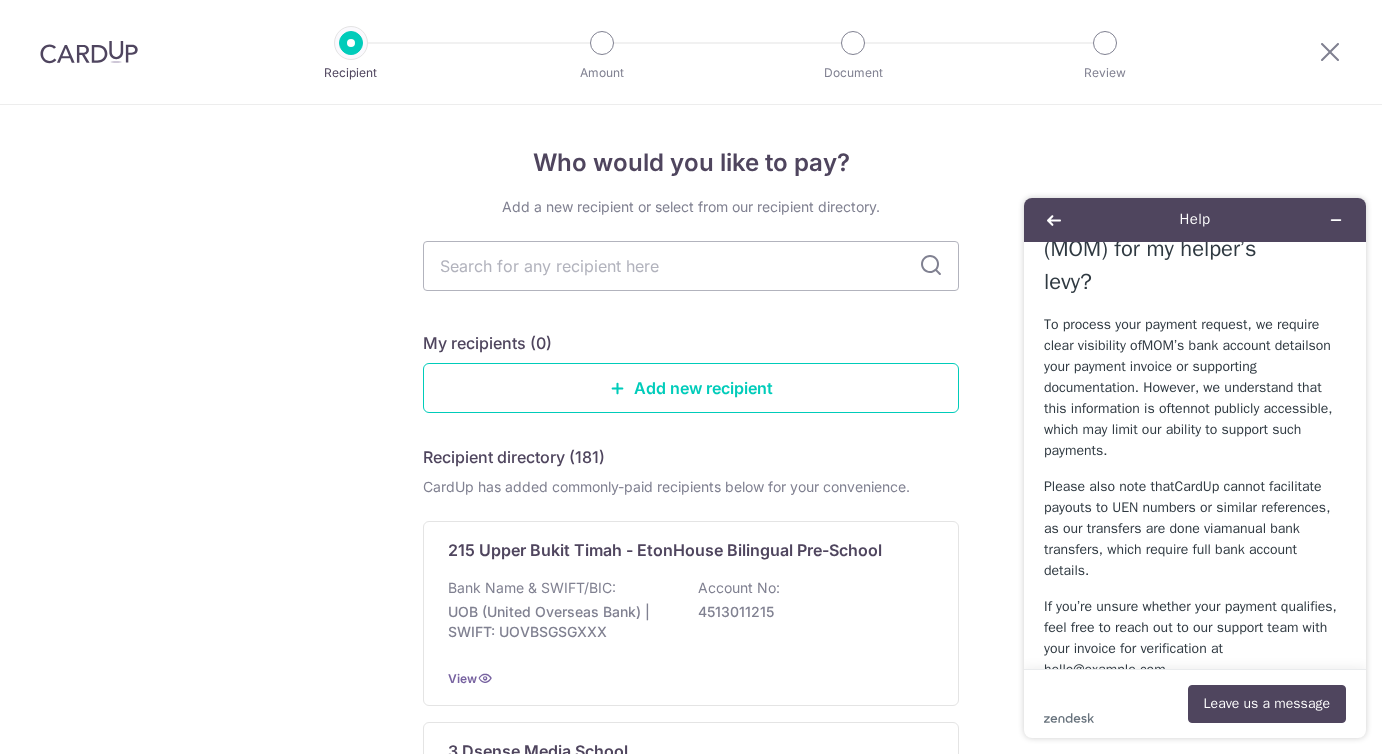 scroll, scrollTop: 117, scrollLeft: 0, axis: vertical 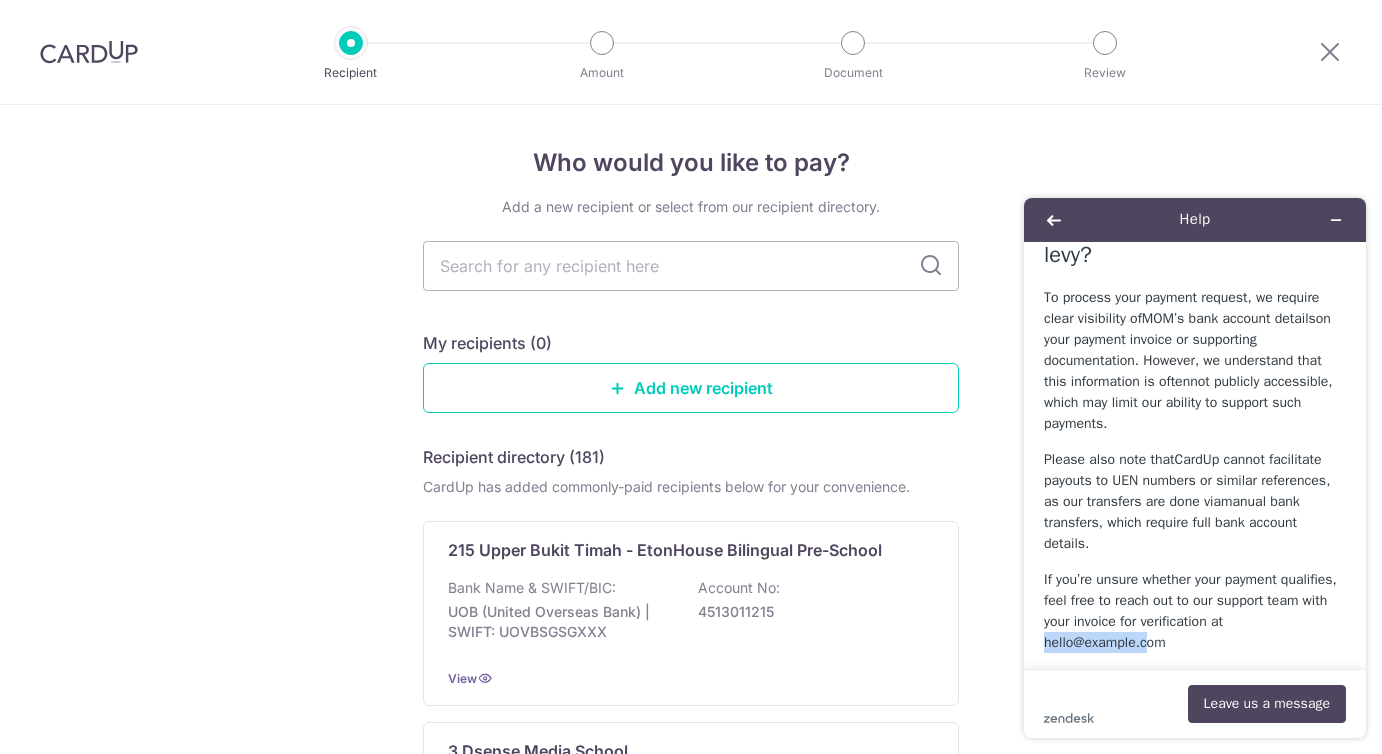 drag, startPoint x: 1160, startPoint y: 638, endPoint x: 1042, endPoint y: 645, distance: 118.20744 